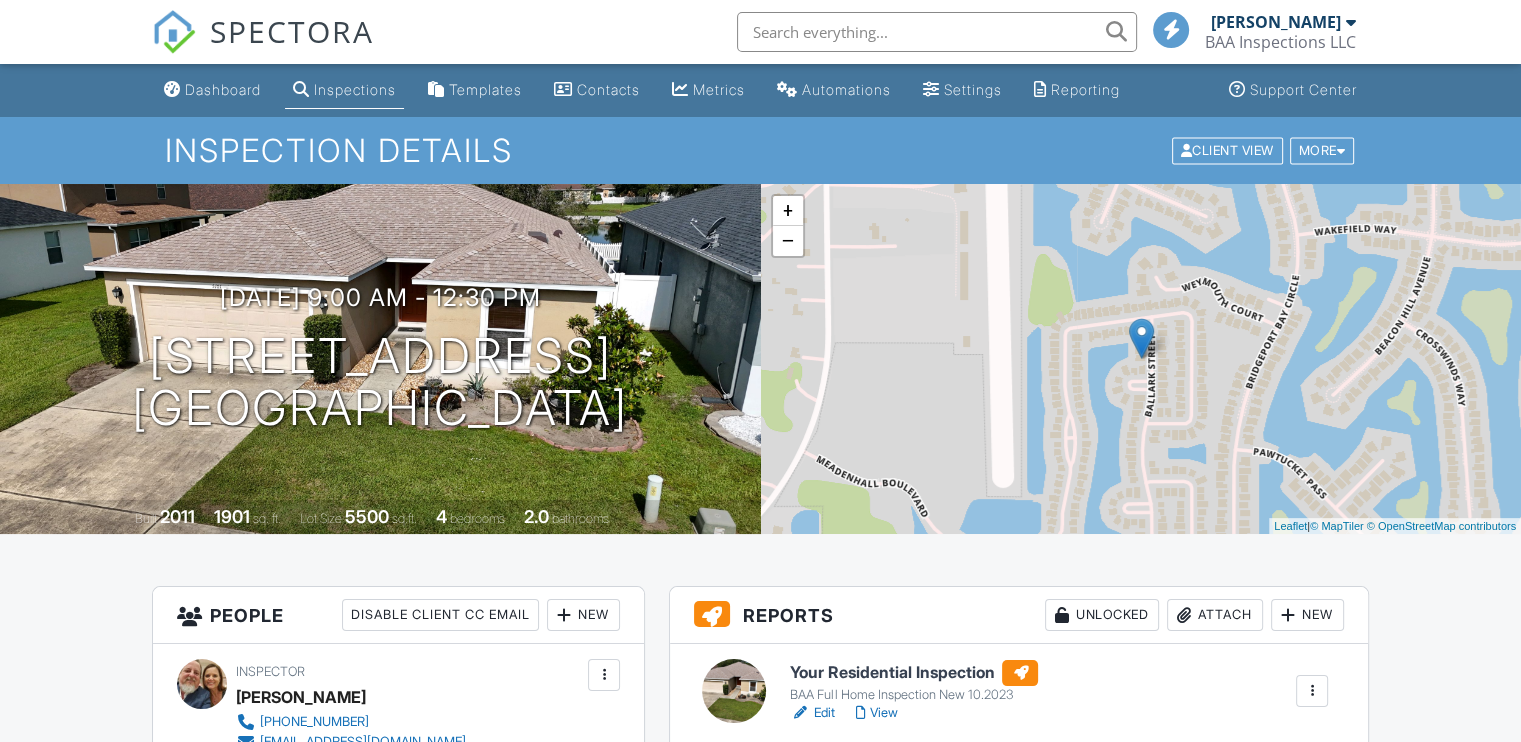scroll, scrollTop: 500, scrollLeft: 0, axis: vertical 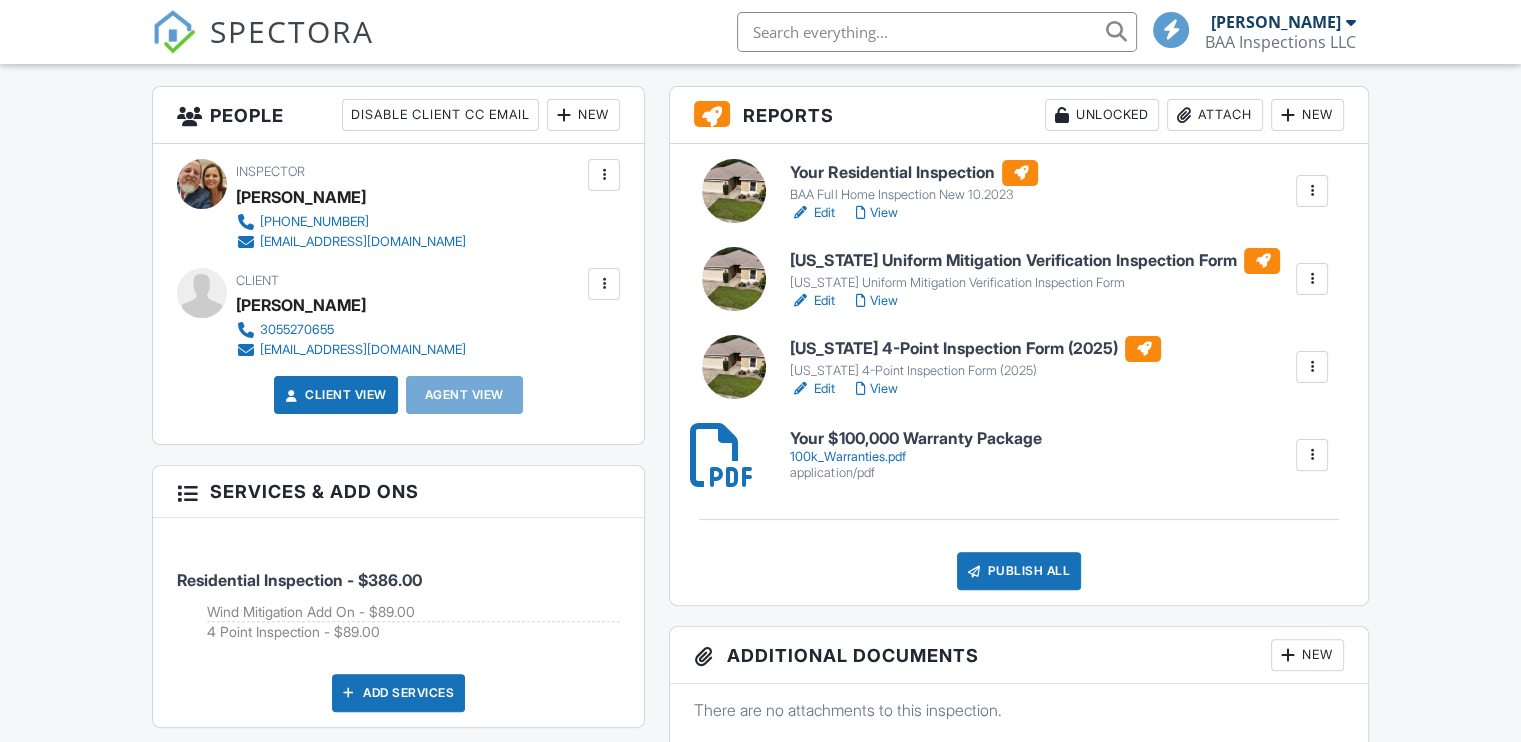 click on "[US_STATE] 4-Point Inspection Form (2025)" at bounding box center (975, 349) 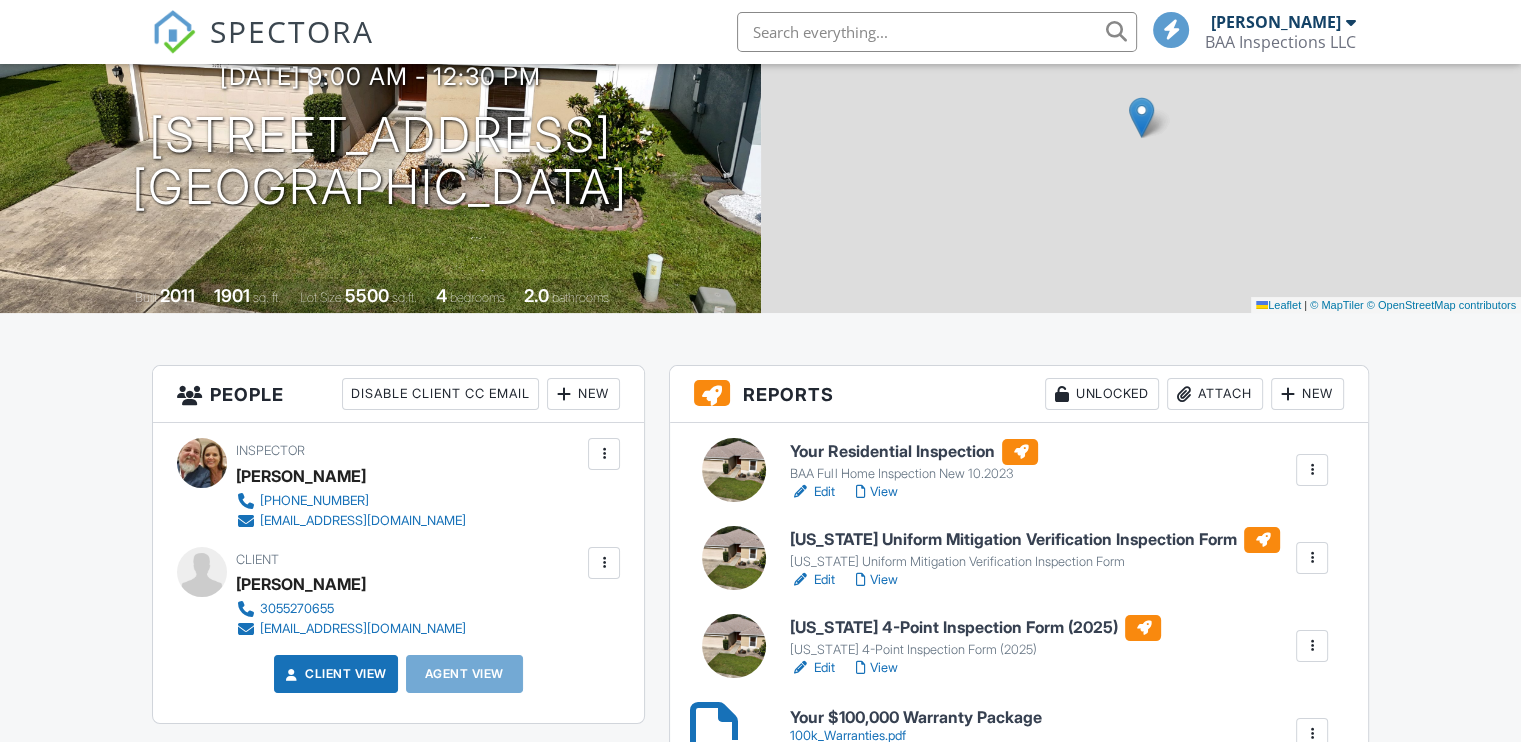 scroll, scrollTop: 0, scrollLeft: 0, axis: both 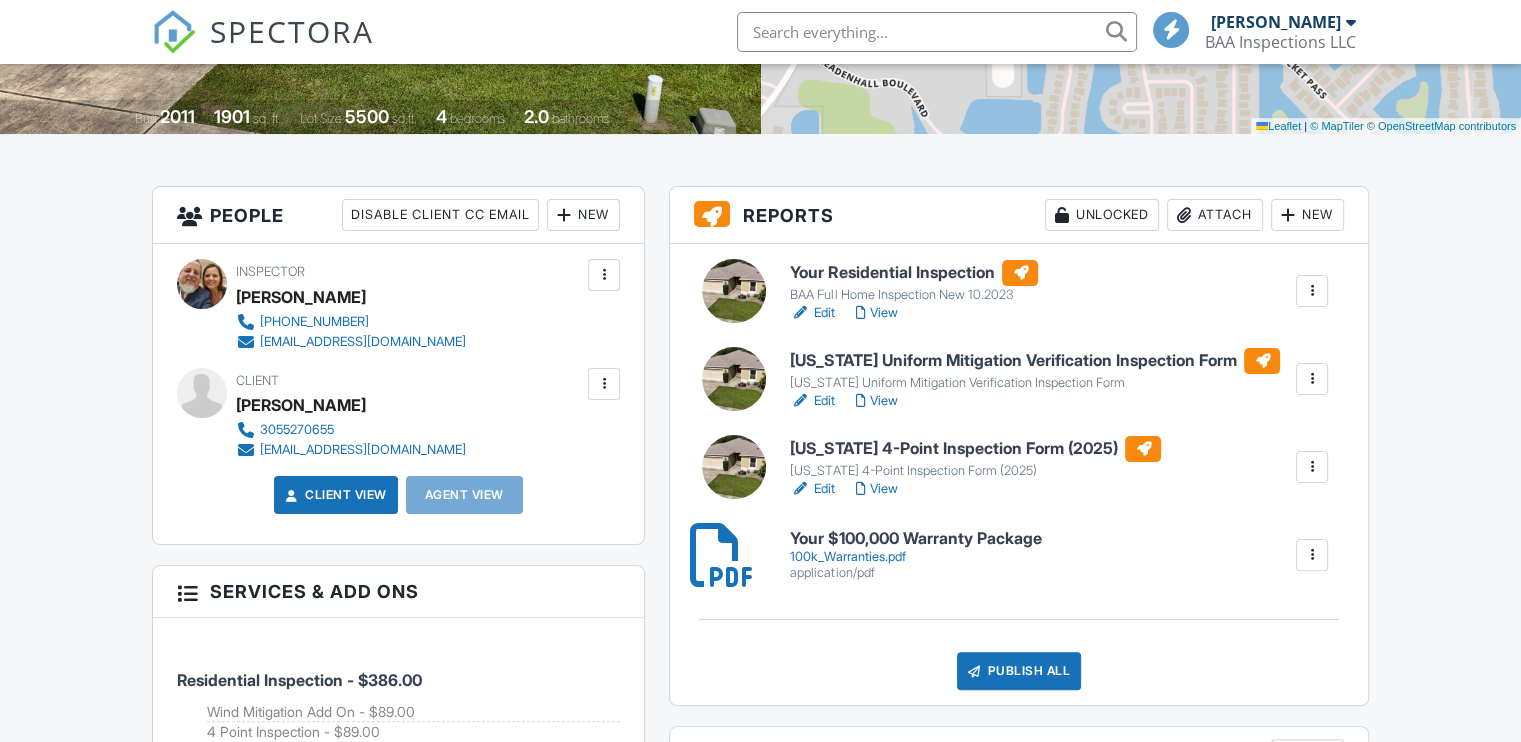 click on "[US_STATE] Uniform Mitigation Verification Inspection Form" at bounding box center [1035, 361] 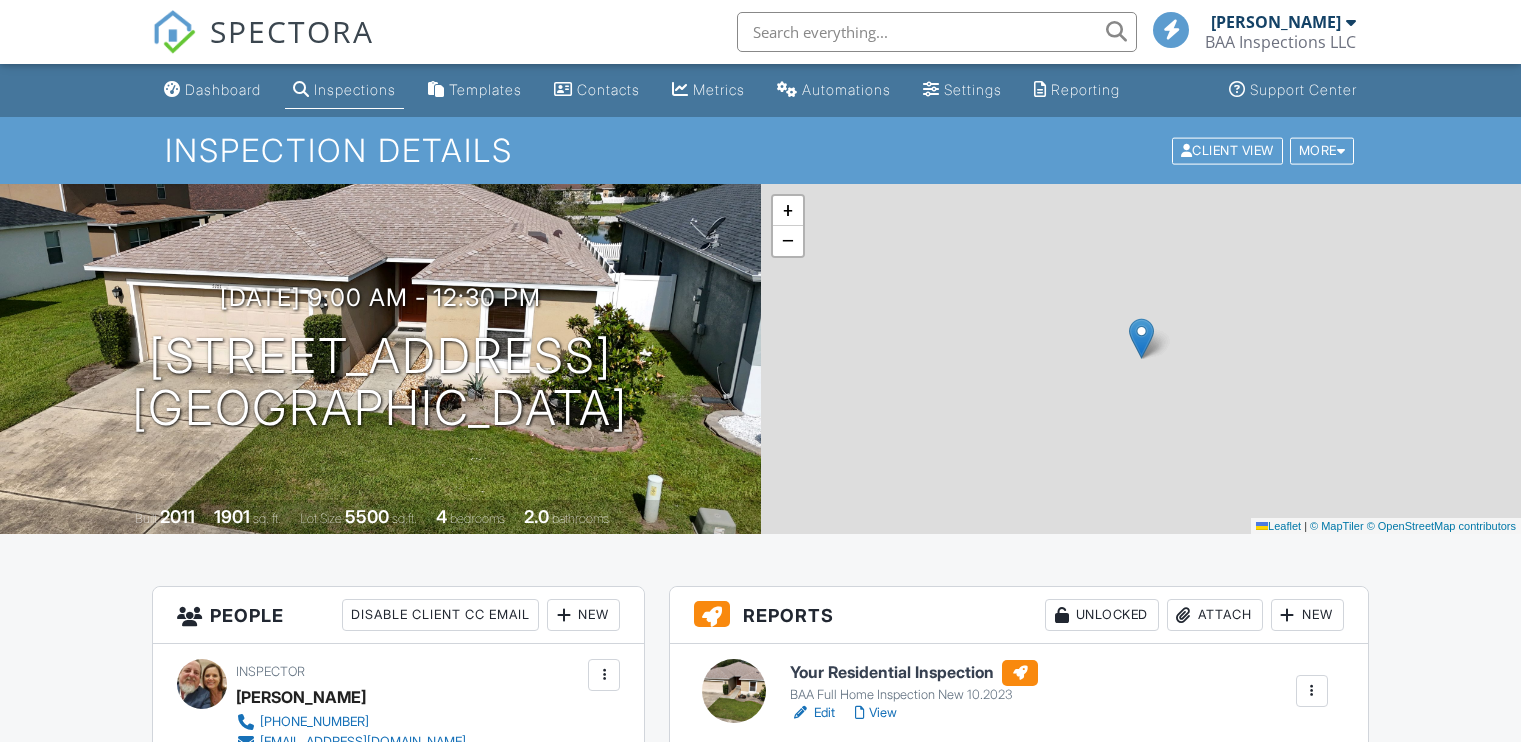 scroll, scrollTop: 0, scrollLeft: 0, axis: both 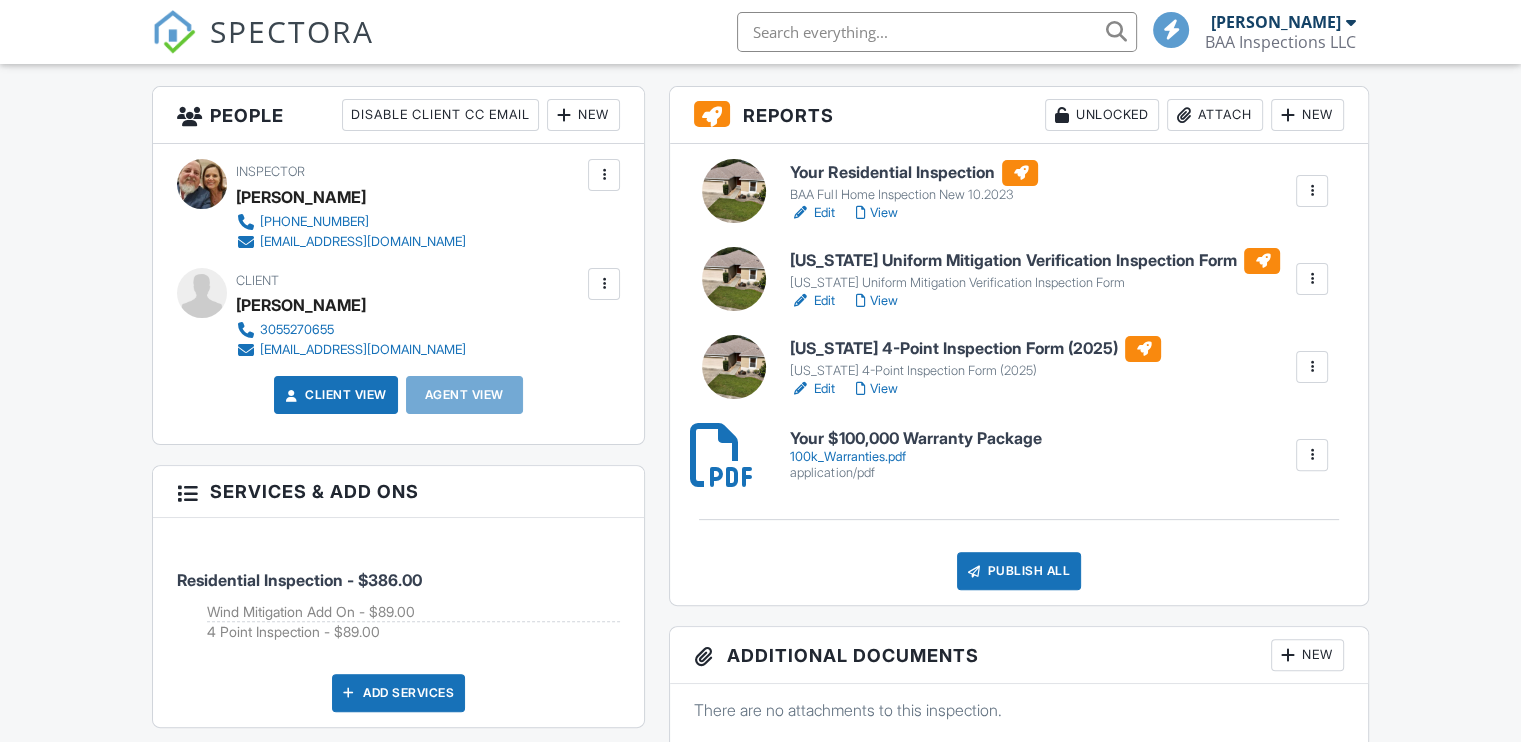 click on "Florida 4-Point Inspection Form (2025)" at bounding box center (975, 349) 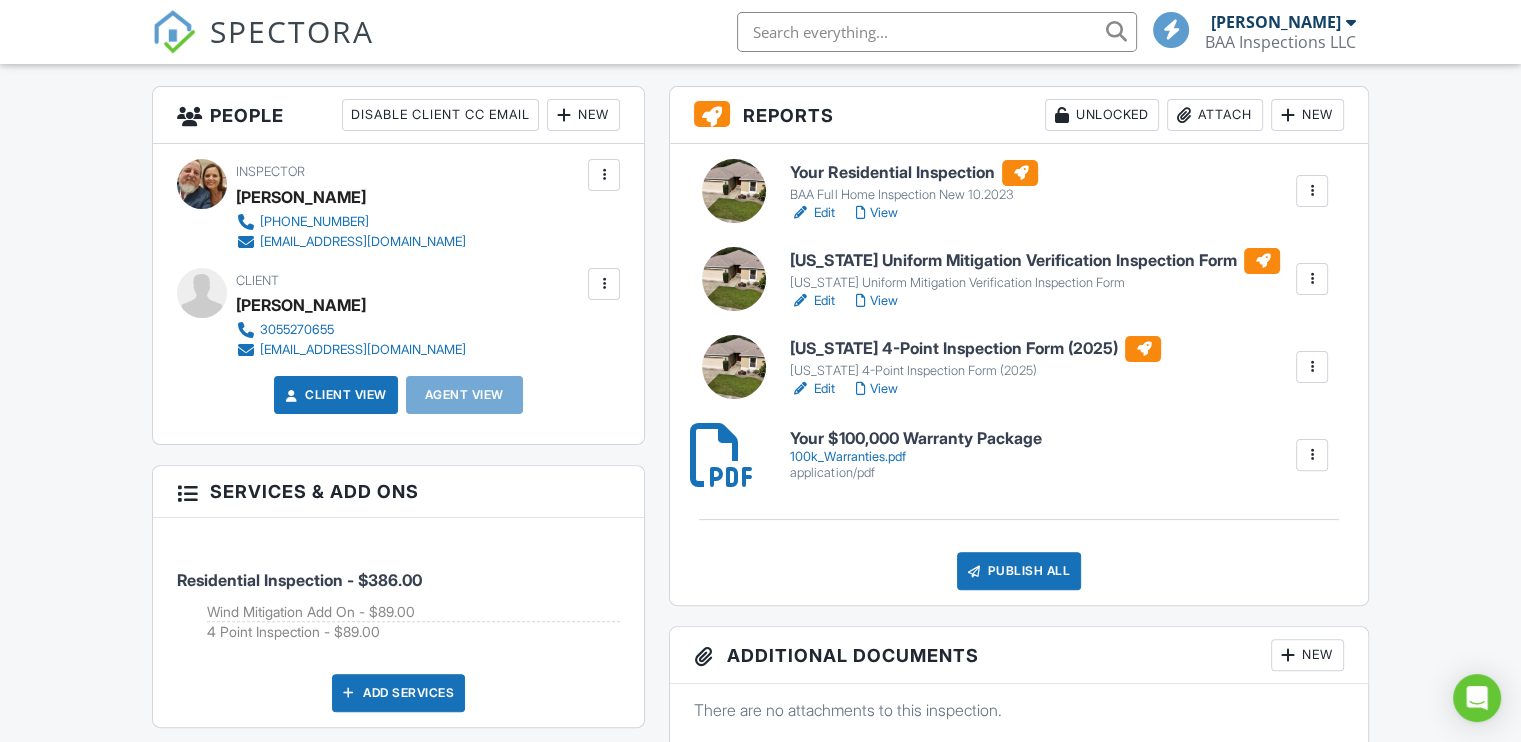 click on "SPECTORA
Joe Lester
BAA Inspections LLC
Role:
Inspector
Change Role
Dashboard
New Inspection
Inspections
Calendar
Template Editor
Contacts
Automations
Team
Metrics
Payments
Data Exports
Billing
Reporting
Advanced
Settings
What's New
Sign Out
Change Active Role
Your account has more than one possible role. Please choose how you'd like to view the site:
Company/Agency
City
Role
Dashboard
Inspections
Templates
Contacts
Metrics
Automations
Settings
Reporting
Support Center
Inspection Details
Client View
More
Property Details
Reschedule
Reorder / Copy" at bounding box center [760, 1024] 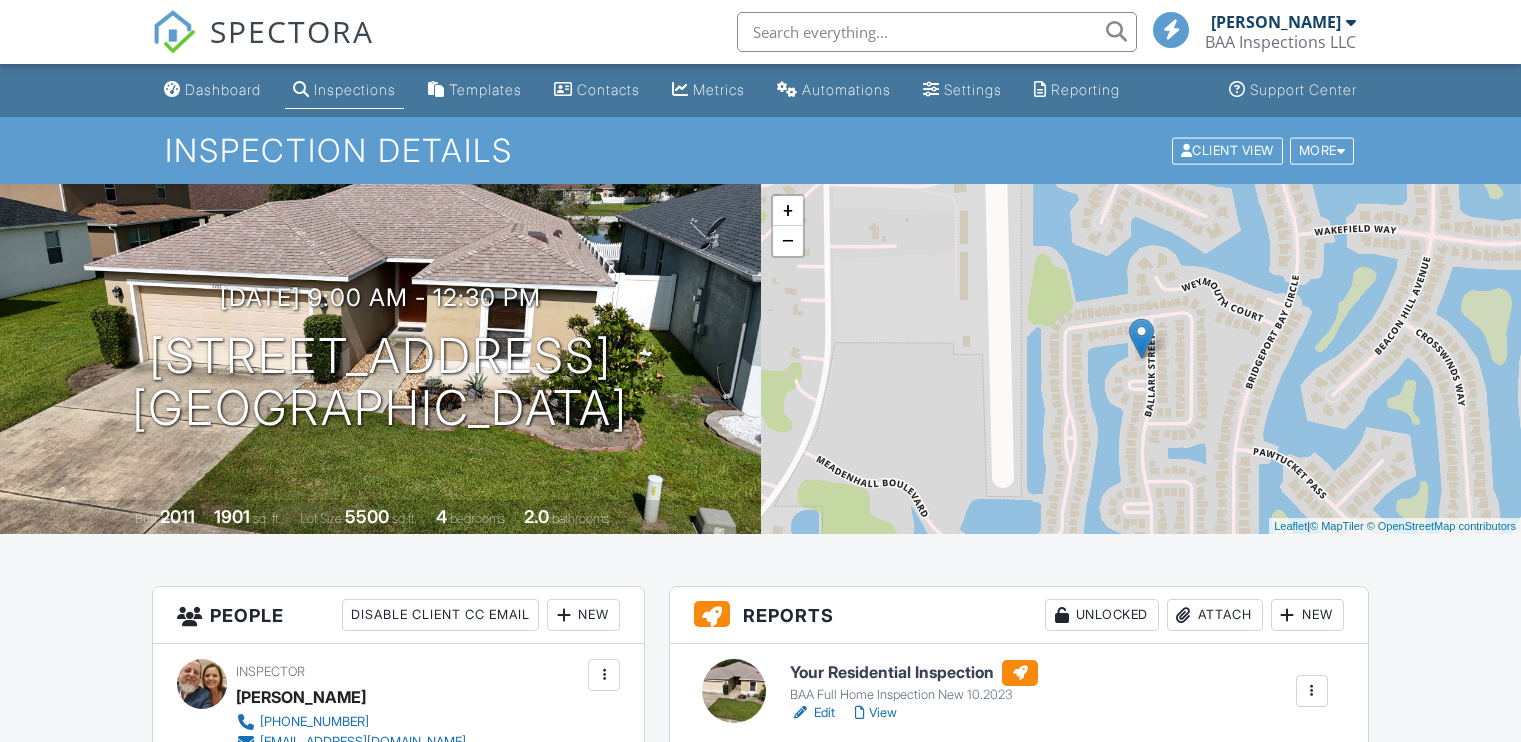 scroll, scrollTop: 0, scrollLeft: 0, axis: both 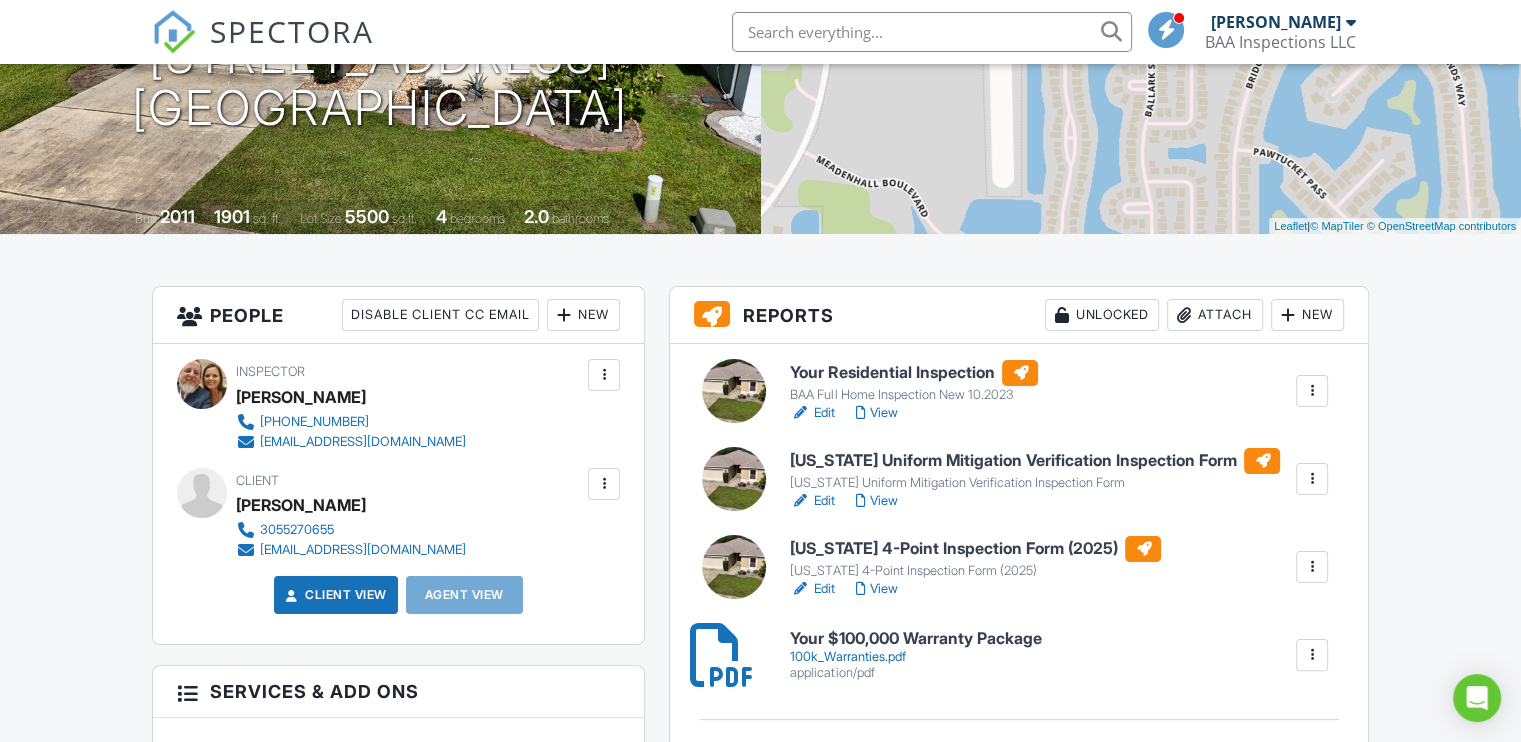 click on "Your Residential Inspection" at bounding box center (914, 373) 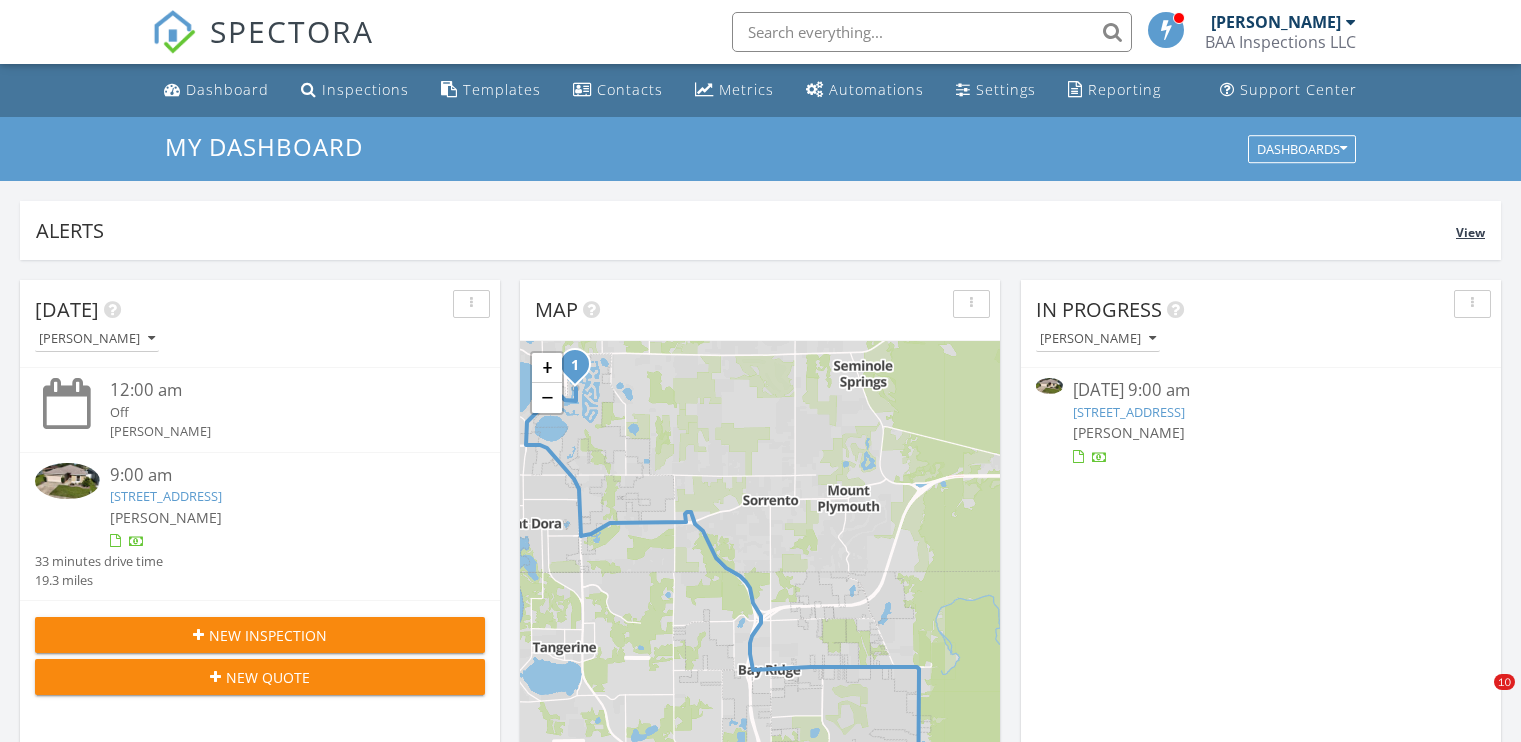 scroll, scrollTop: 0, scrollLeft: 0, axis: both 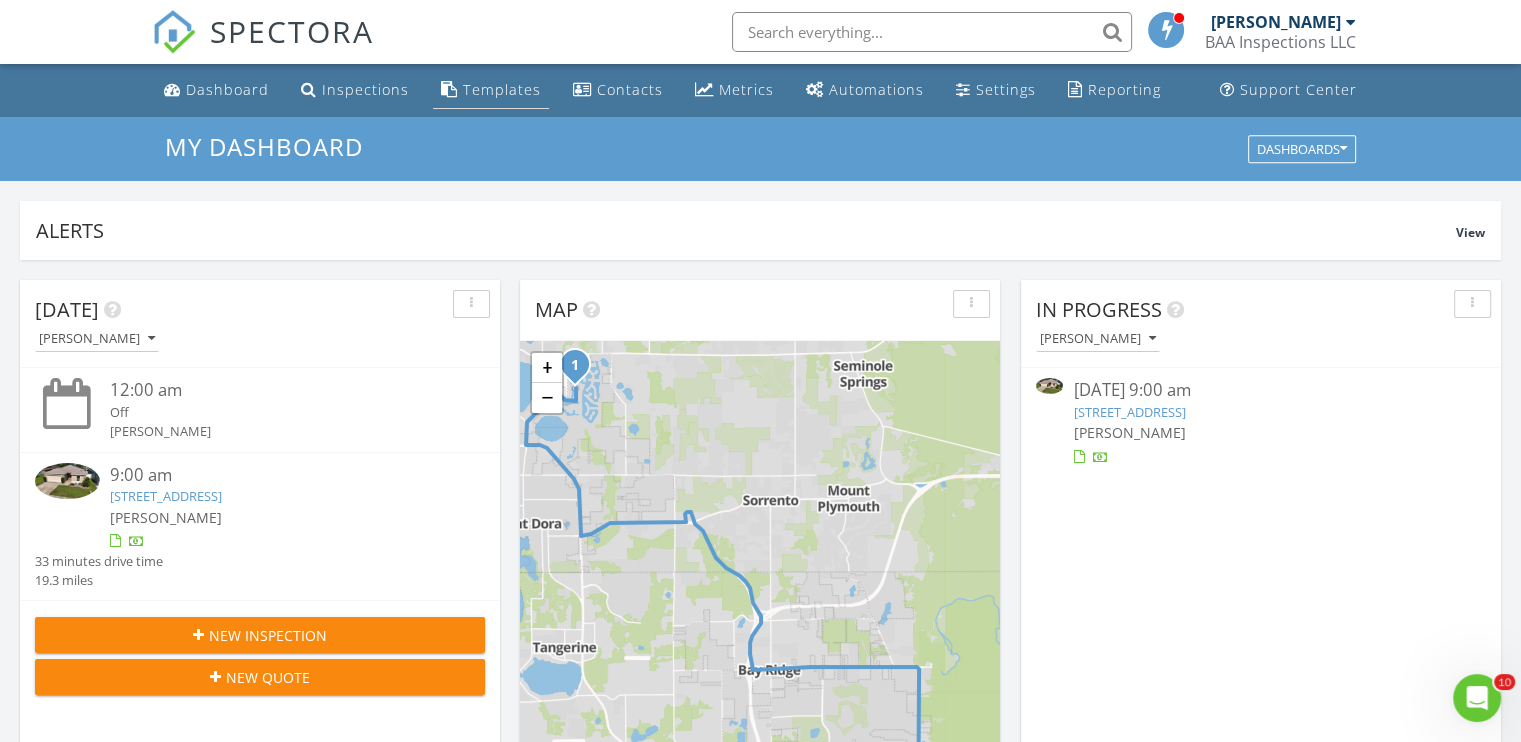 click on "Templates" at bounding box center [502, 89] 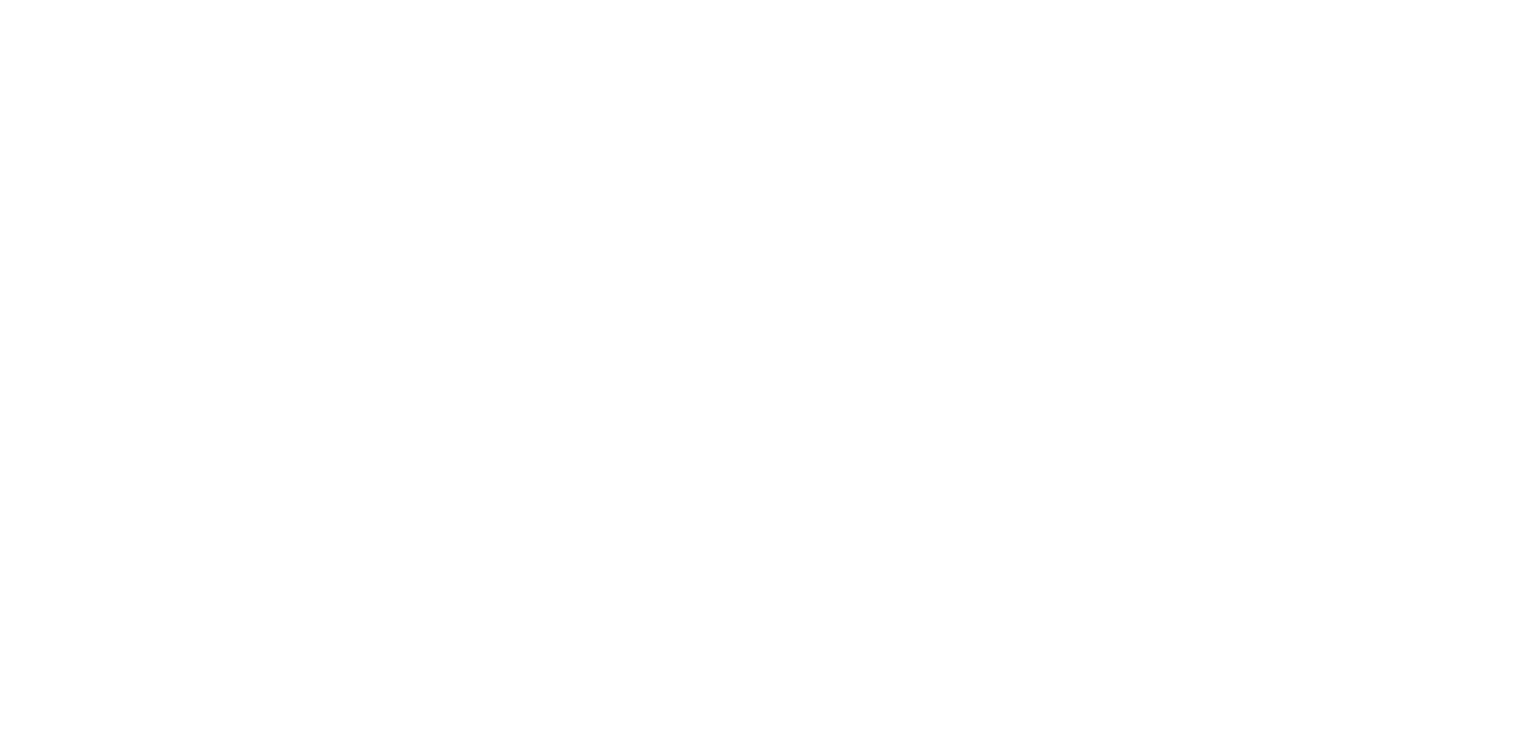 scroll, scrollTop: 0, scrollLeft: 0, axis: both 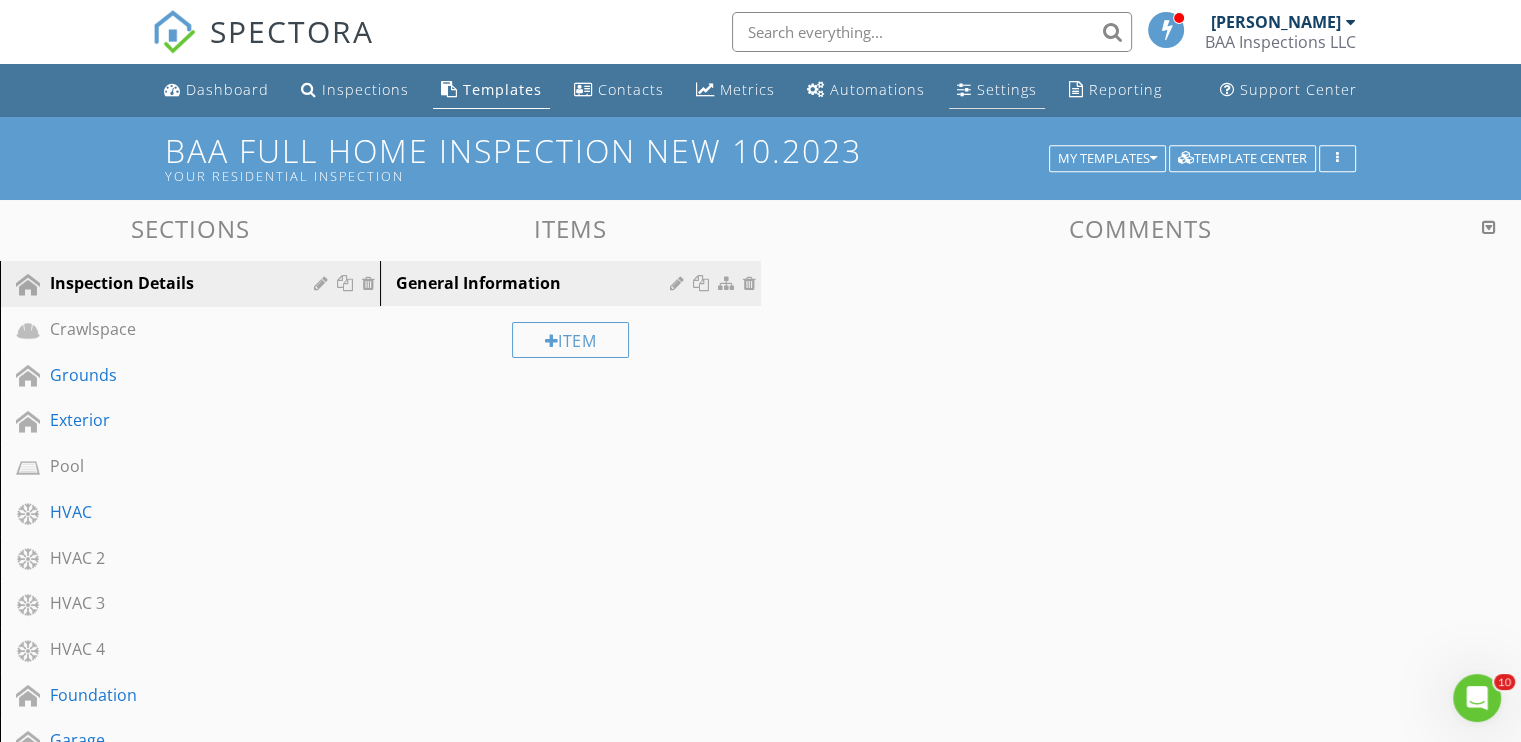 click on "Settings" at bounding box center [997, 90] 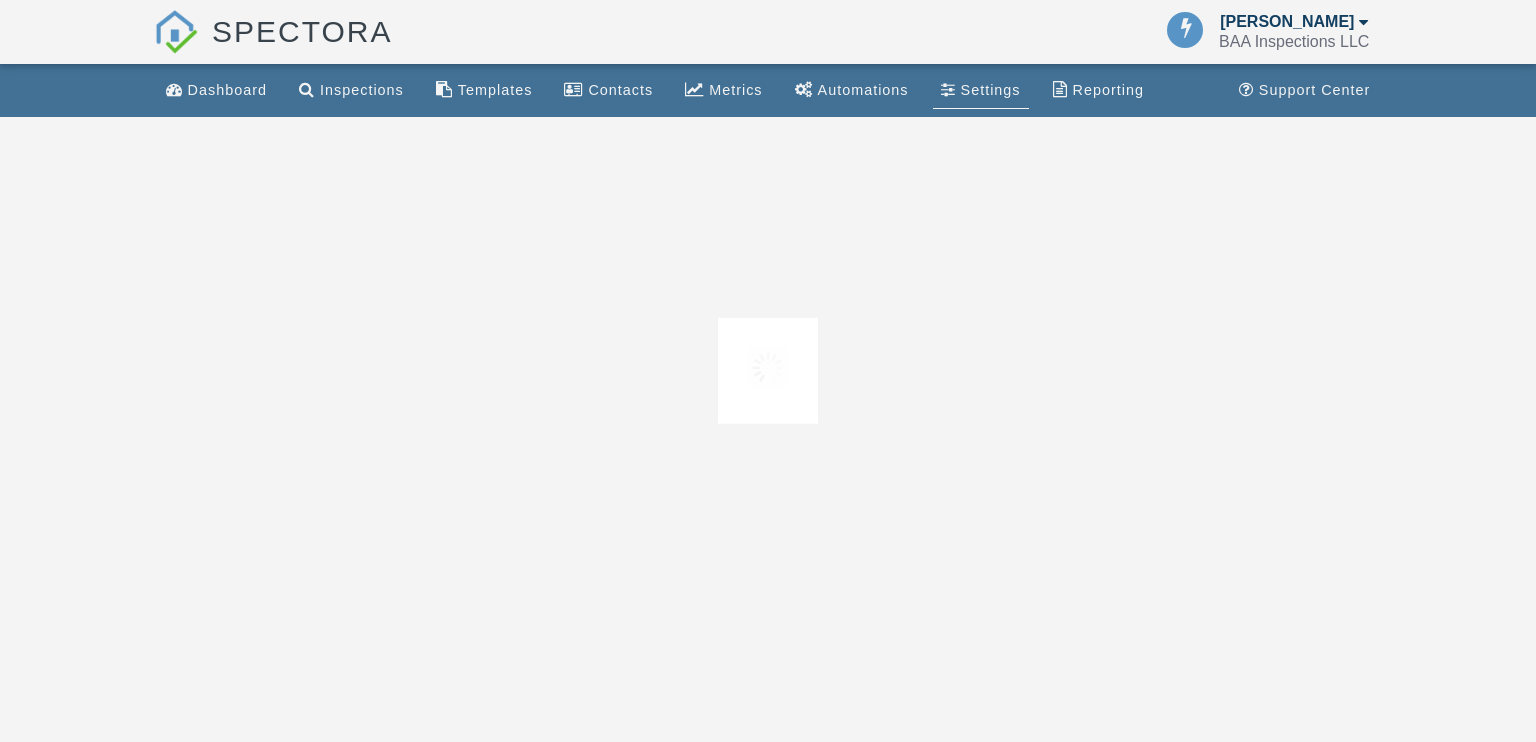 scroll, scrollTop: 0, scrollLeft: 0, axis: both 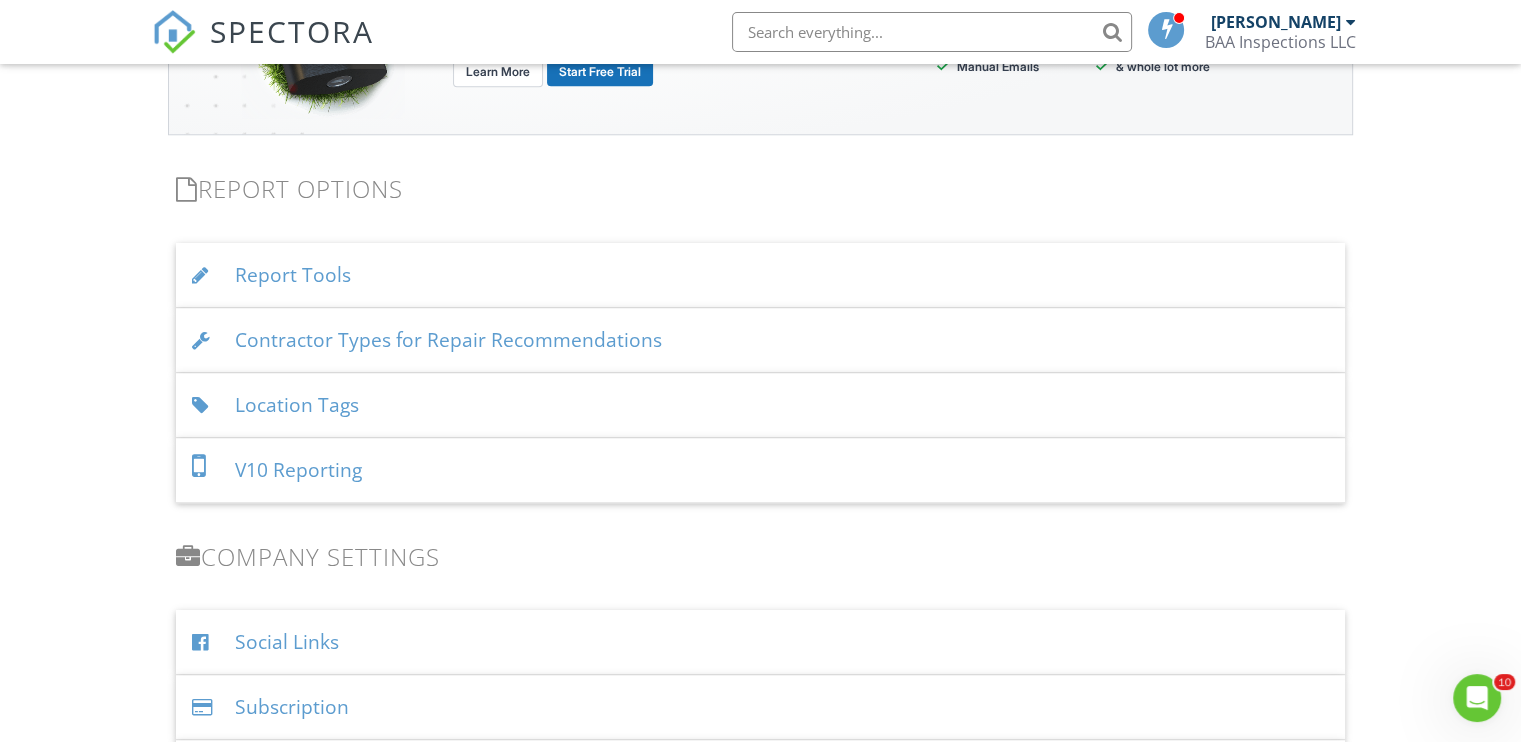 click on "Contractor Types for Repair Recommendations" at bounding box center [760, 340] 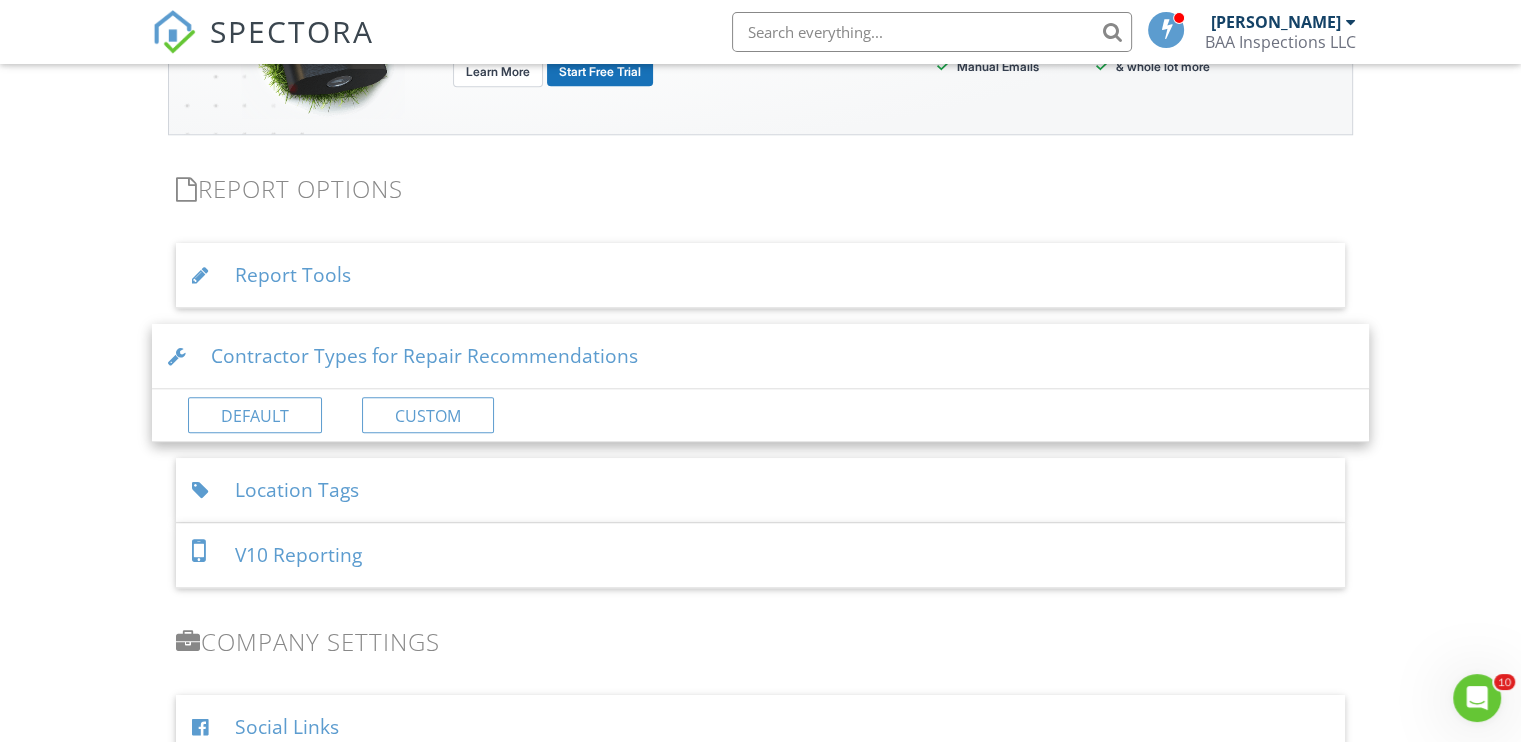 click on "Contractor Types for Repair Recommendations" at bounding box center (760, 356) 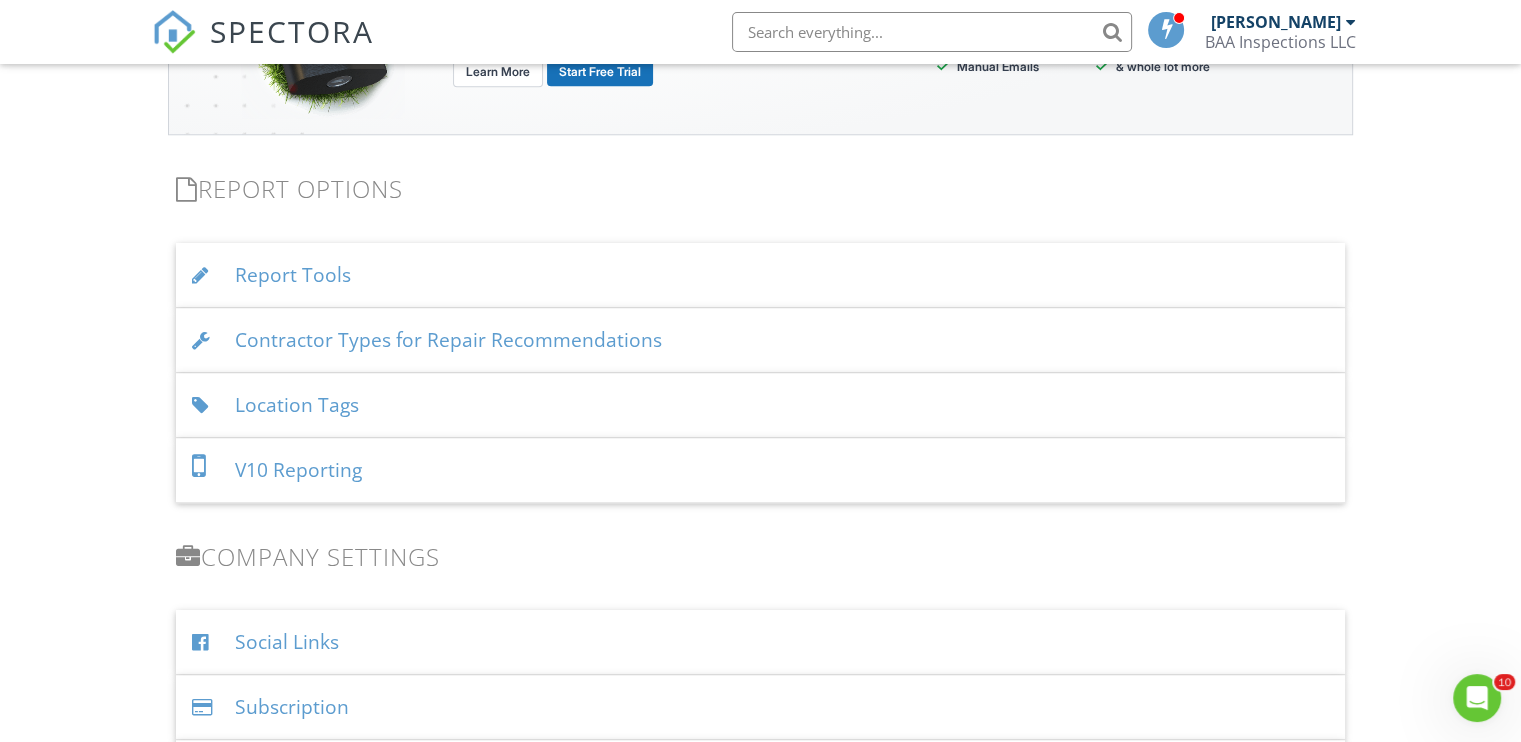 click on "Contractor Types for Repair Recommendations" at bounding box center [760, 340] 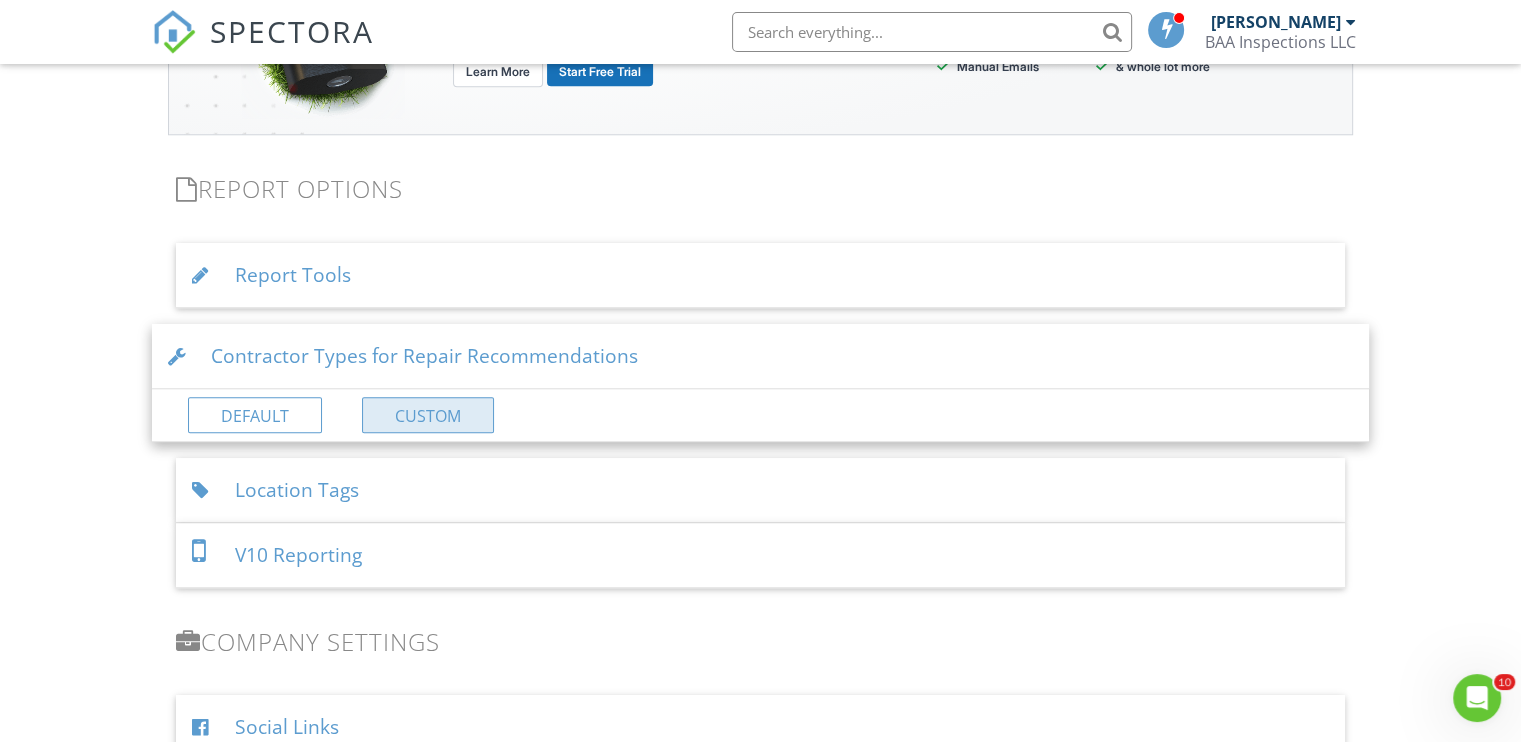 click on "Custom" at bounding box center (428, 415) 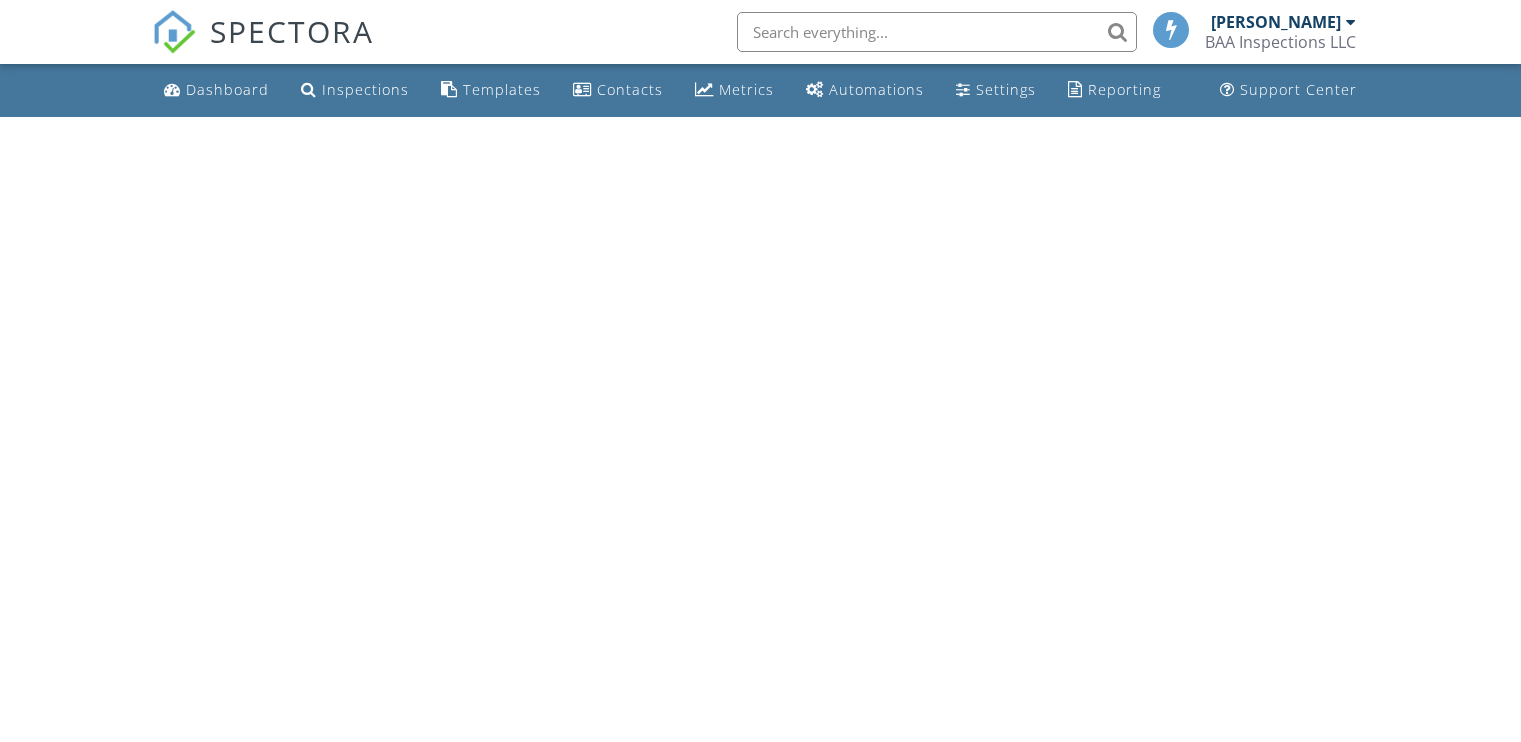 scroll, scrollTop: 0, scrollLeft: 0, axis: both 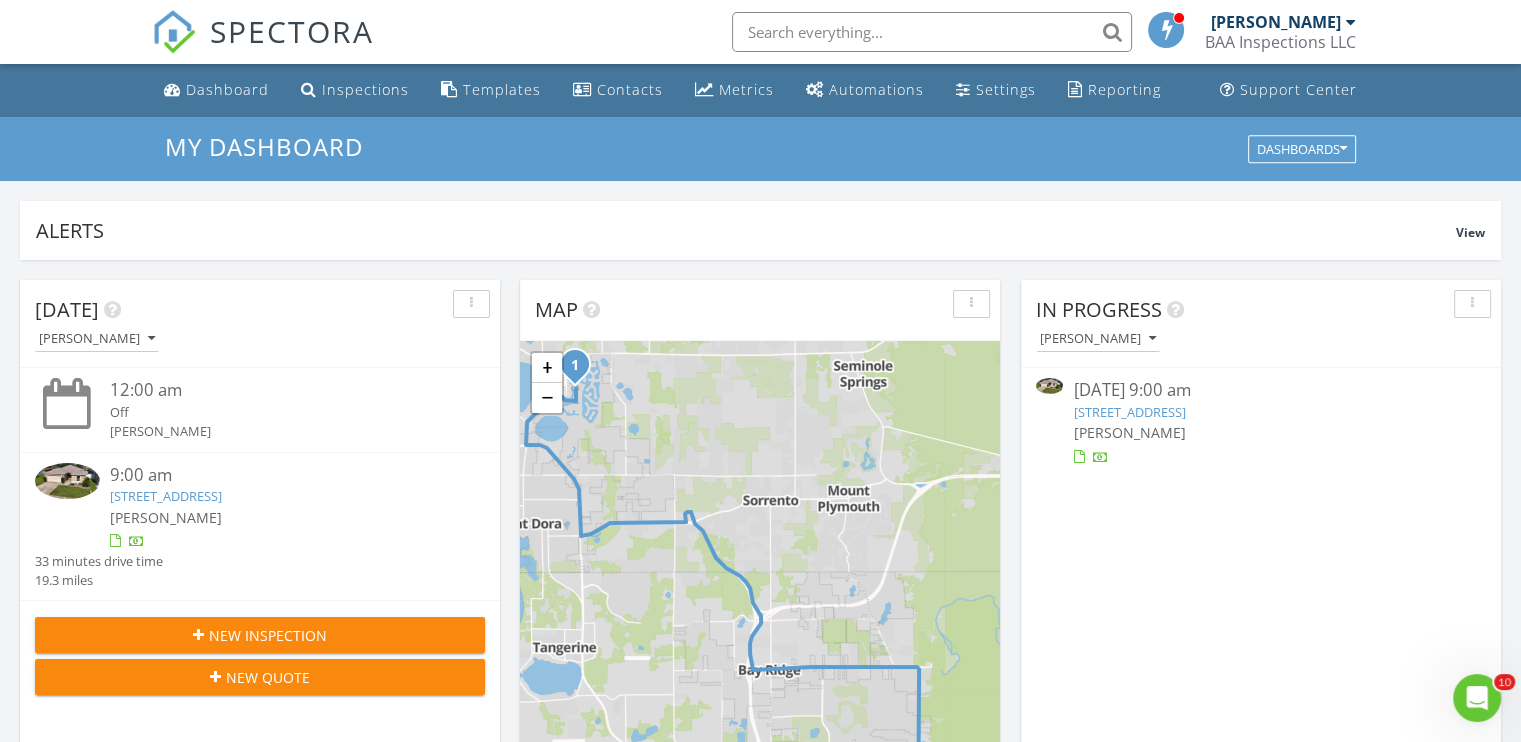 click on "5101 Ballark Street, Mount Dora, Fl 32757" at bounding box center (166, 496) 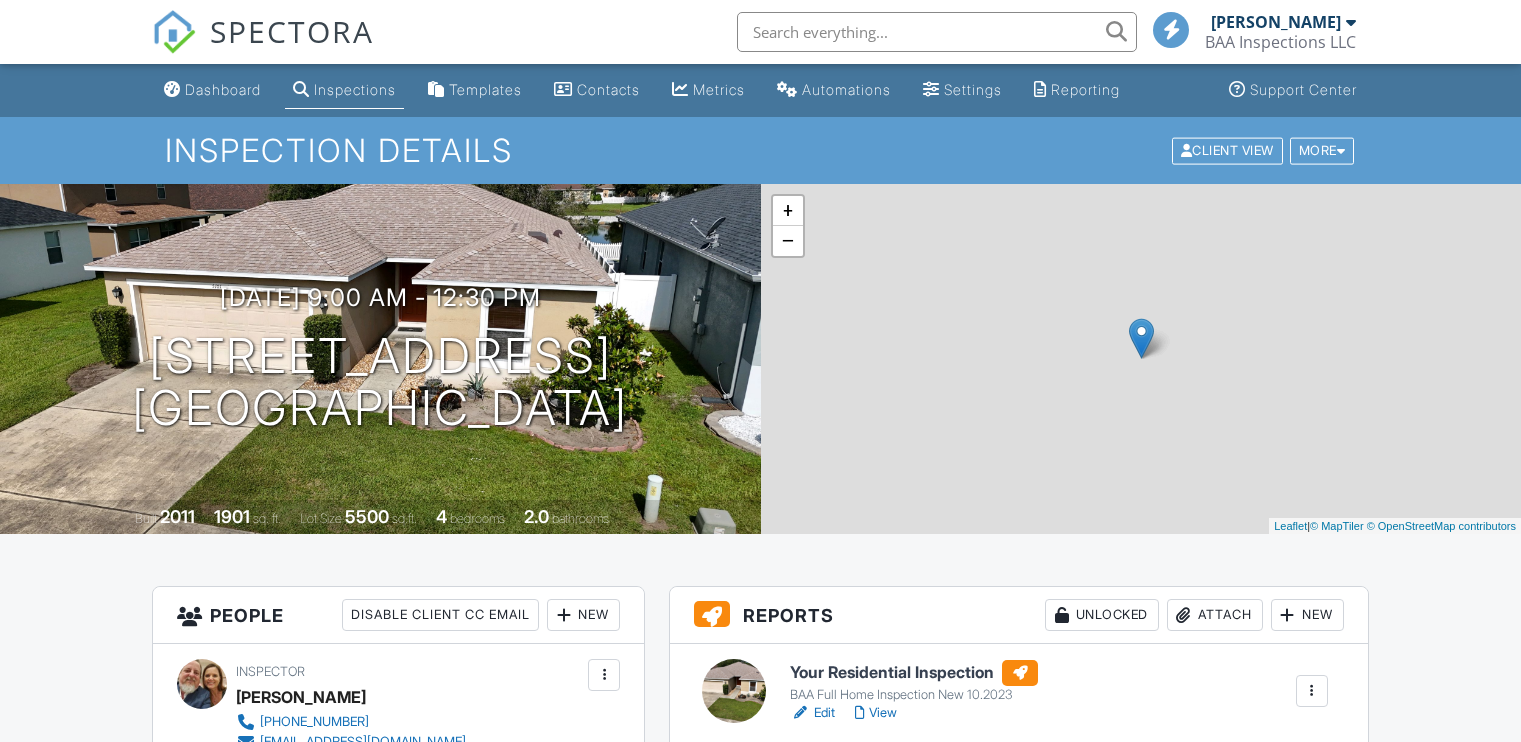 scroll, scrollTop: 76, scrollLeft: 0, axis: vertical 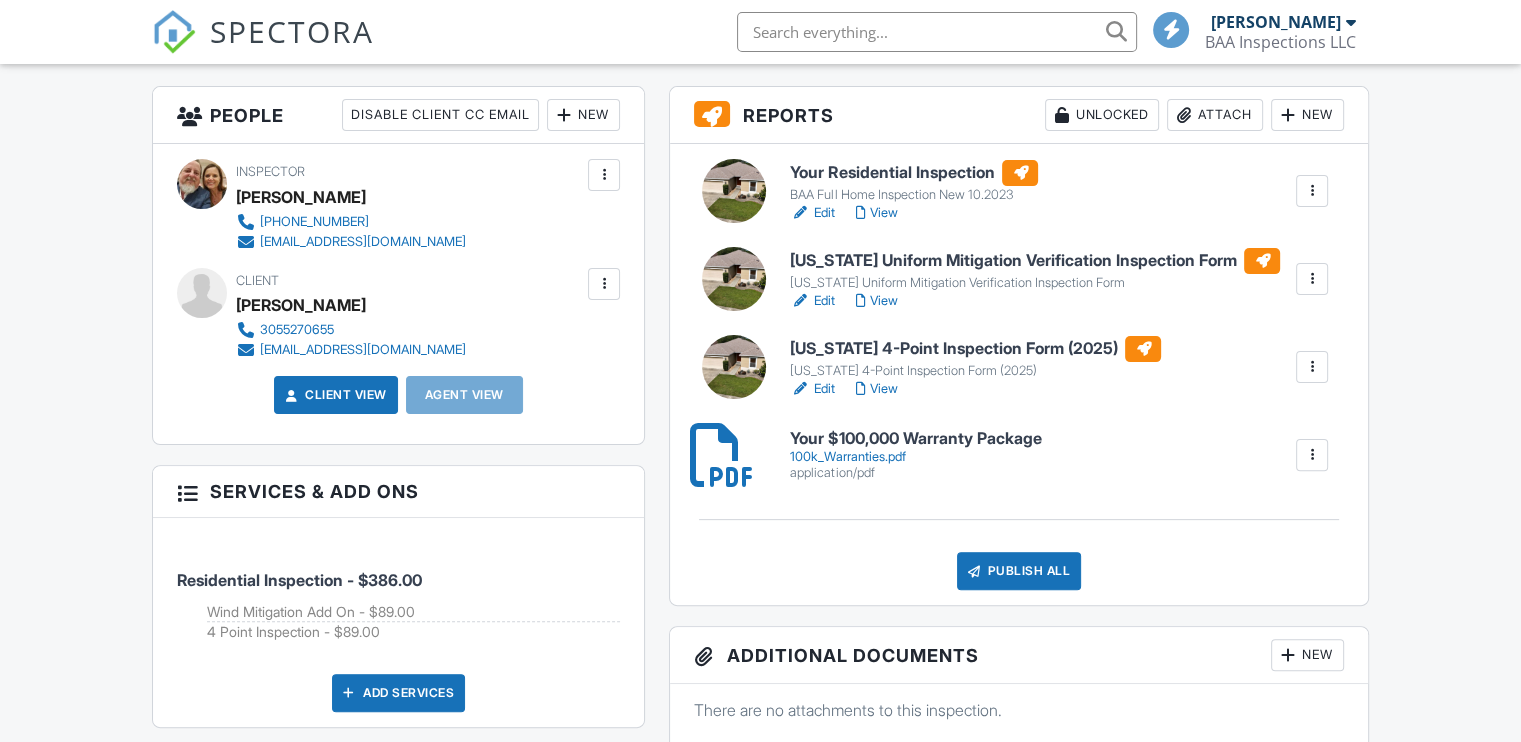 click on "Your Residential Inspection" at bounding box center (914, 173) 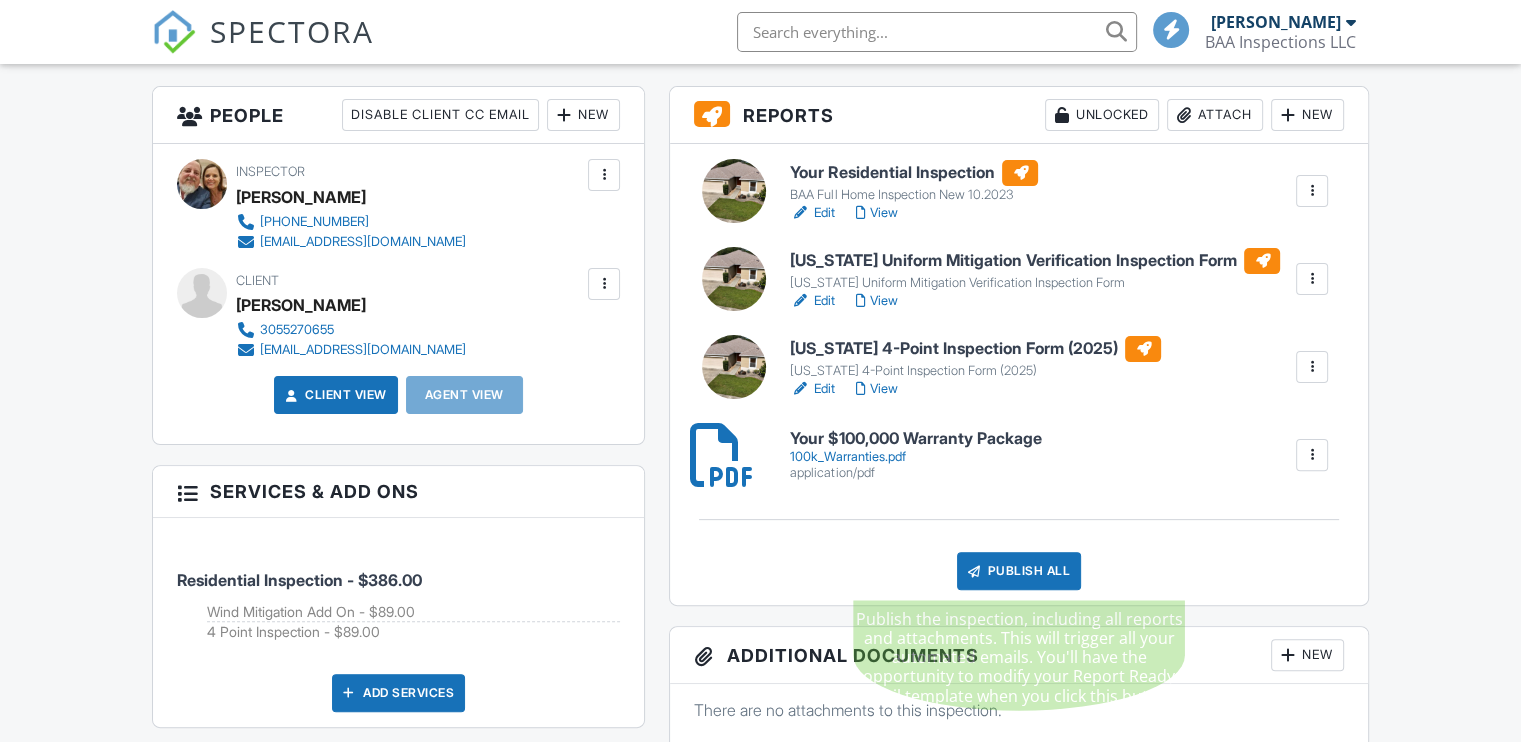 click on "Publish All" at bounding box center (1019, 571) 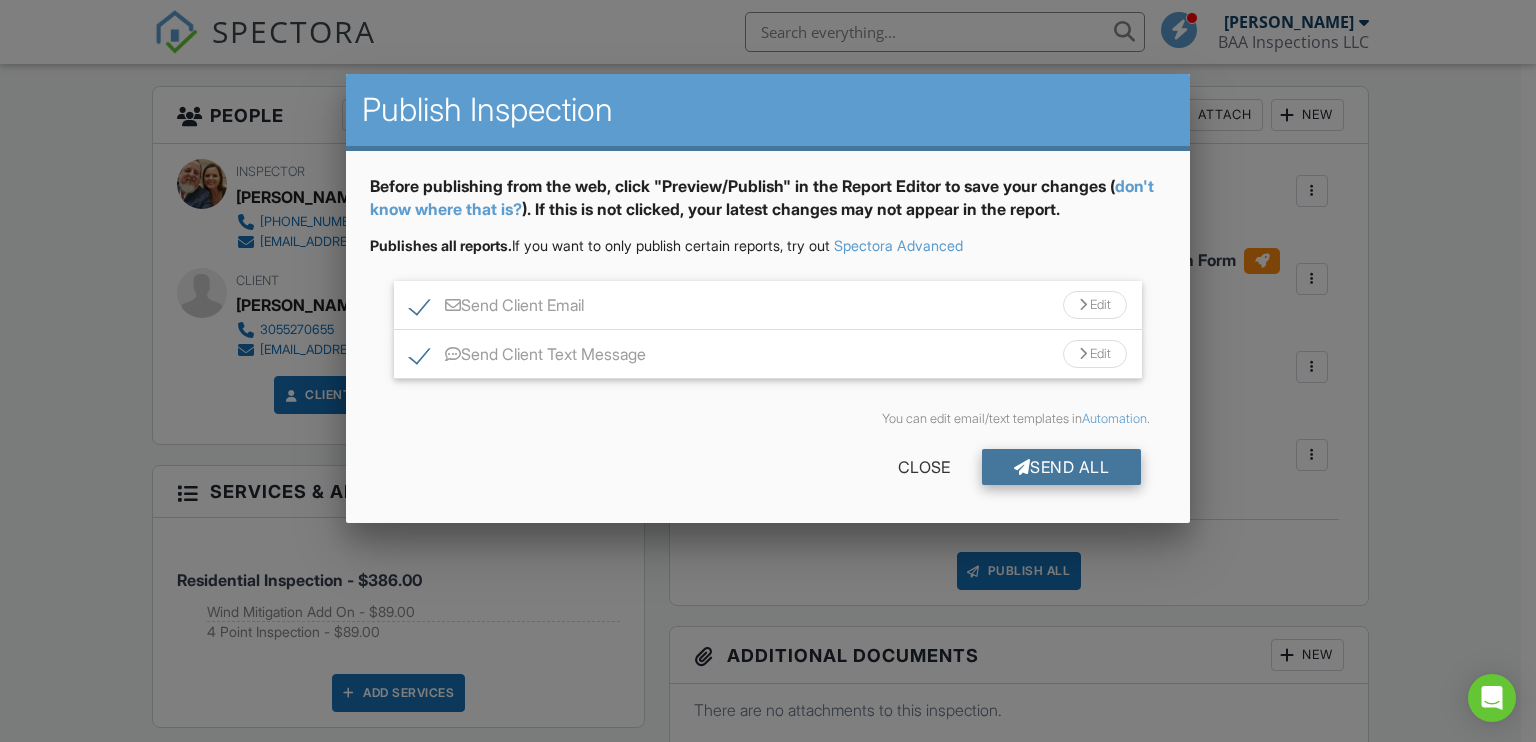 click on "Send All" at bounding box center (1062, 467) 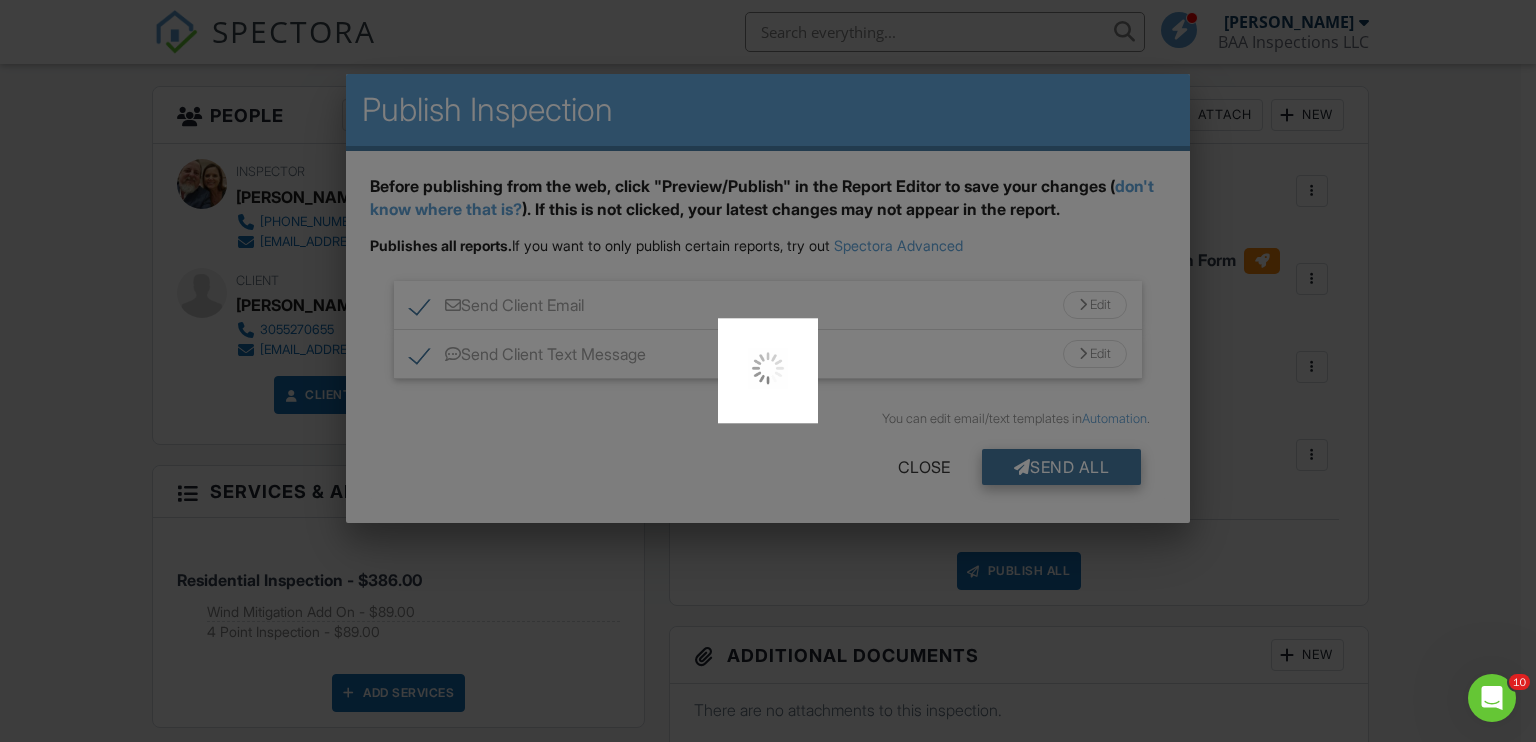 scroll, scrollTop: 0, scrollLeft: 0, axis: both 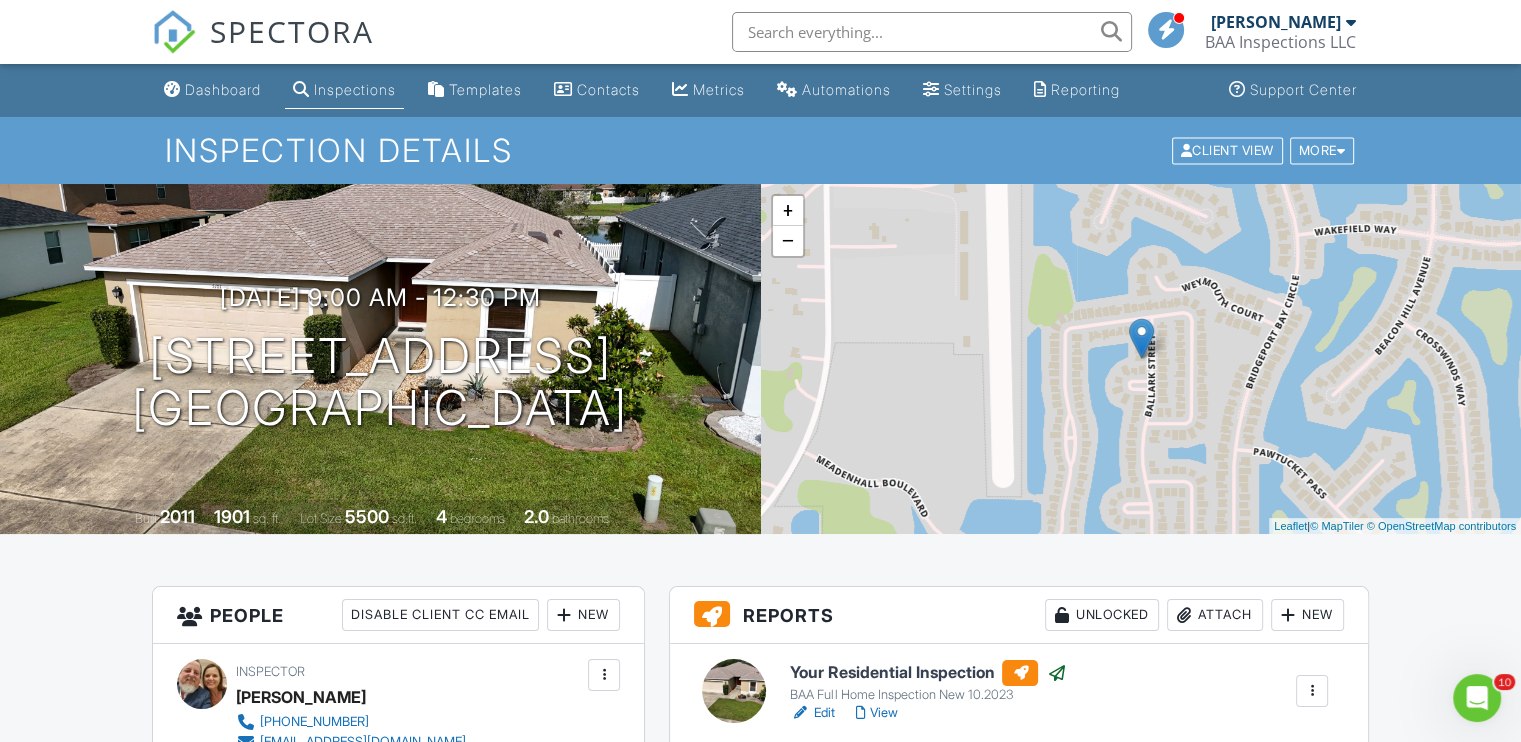 click on "SPECTORA" at bounding box center [292, 31] 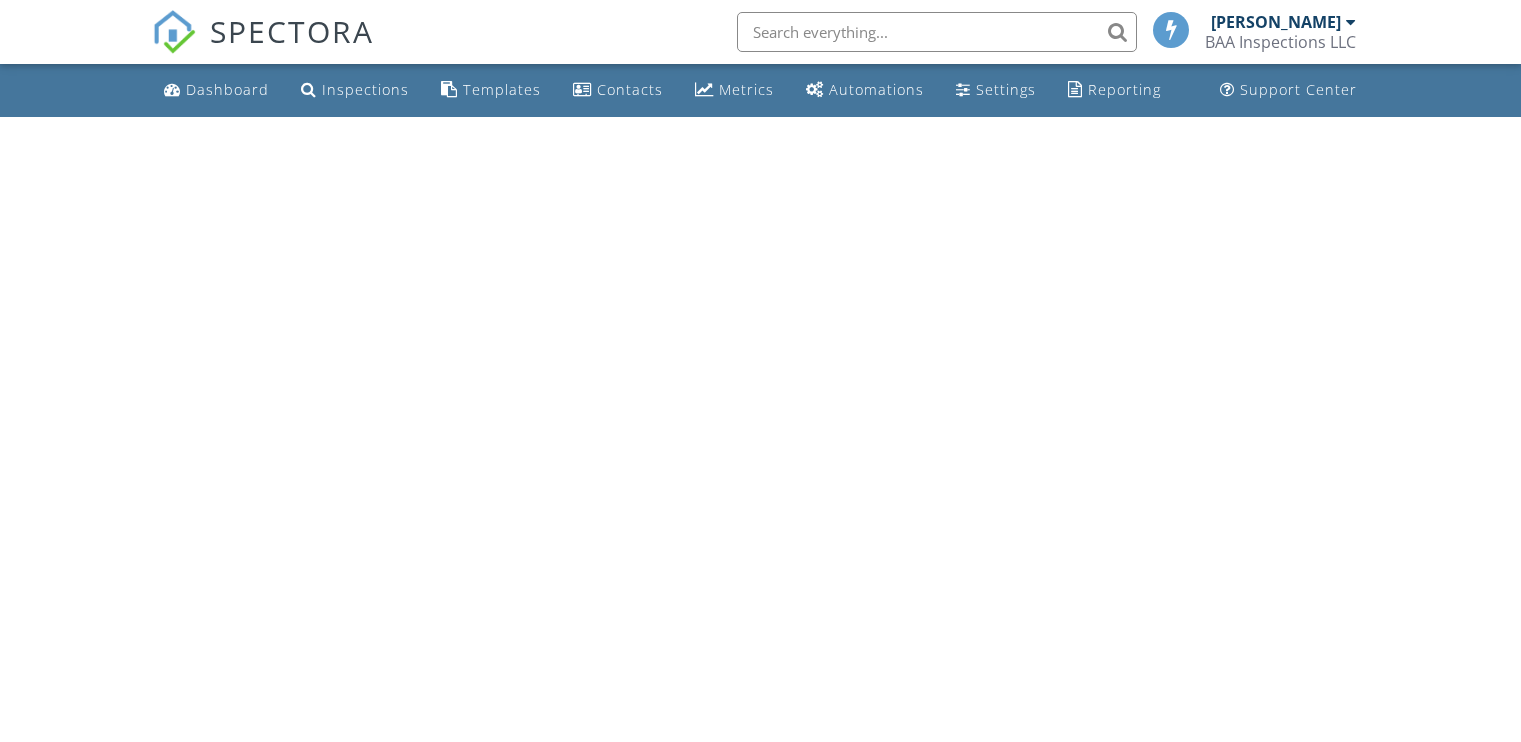 scroll, scrollTop: 0, scrollLeft: 0, axis: both 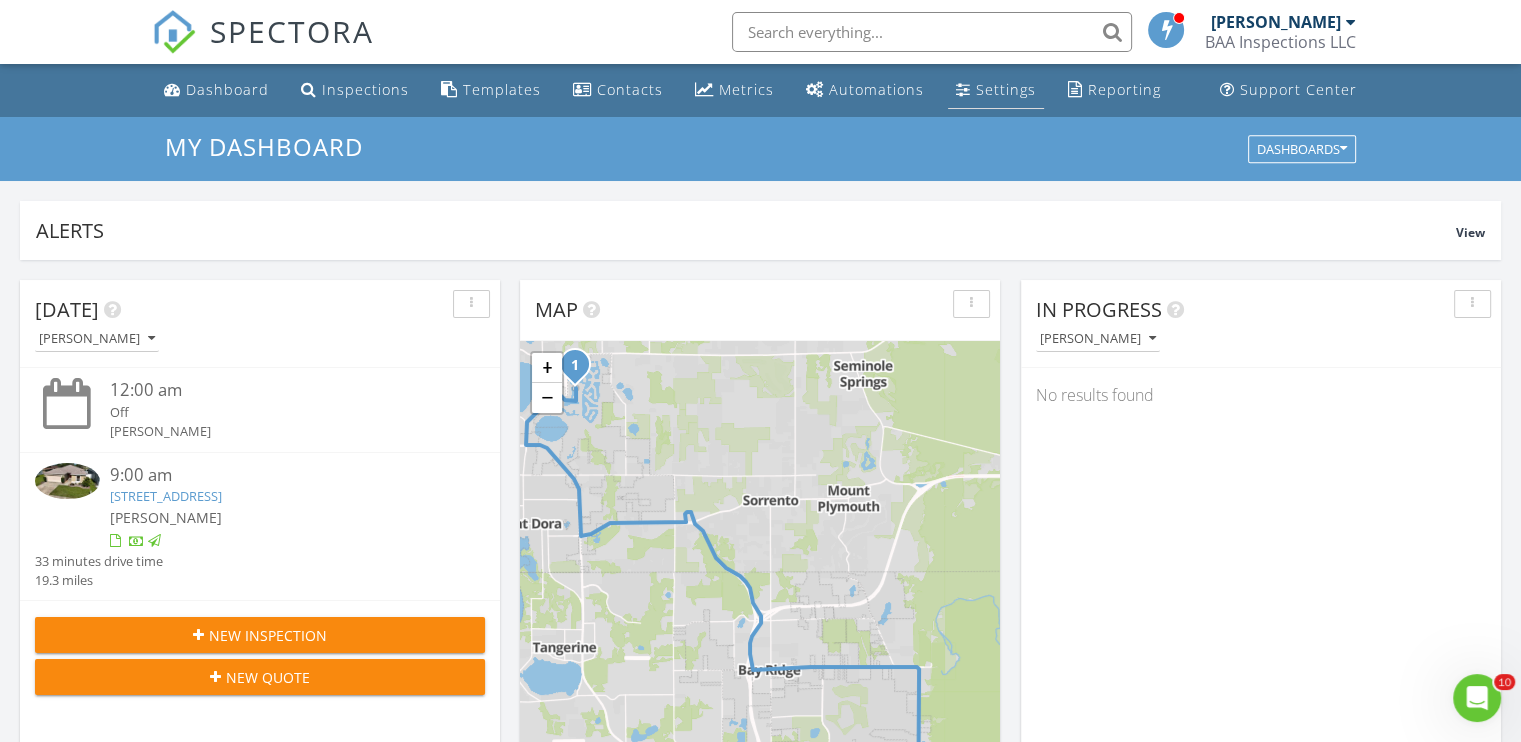 click on "Settings" at bounding box center (1006, 89) 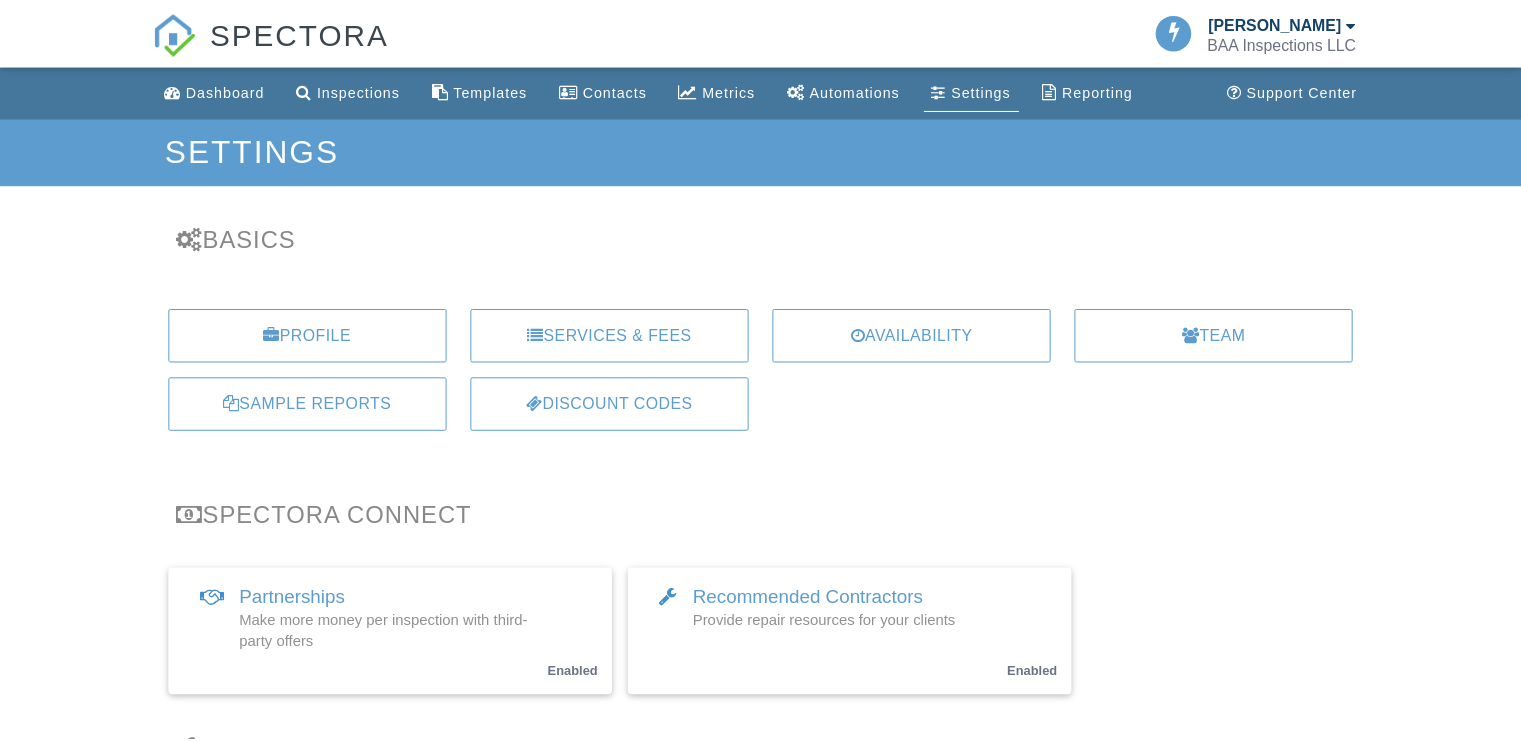 scroll, scrollTop: 0, scrollLeft: 0, axis: both 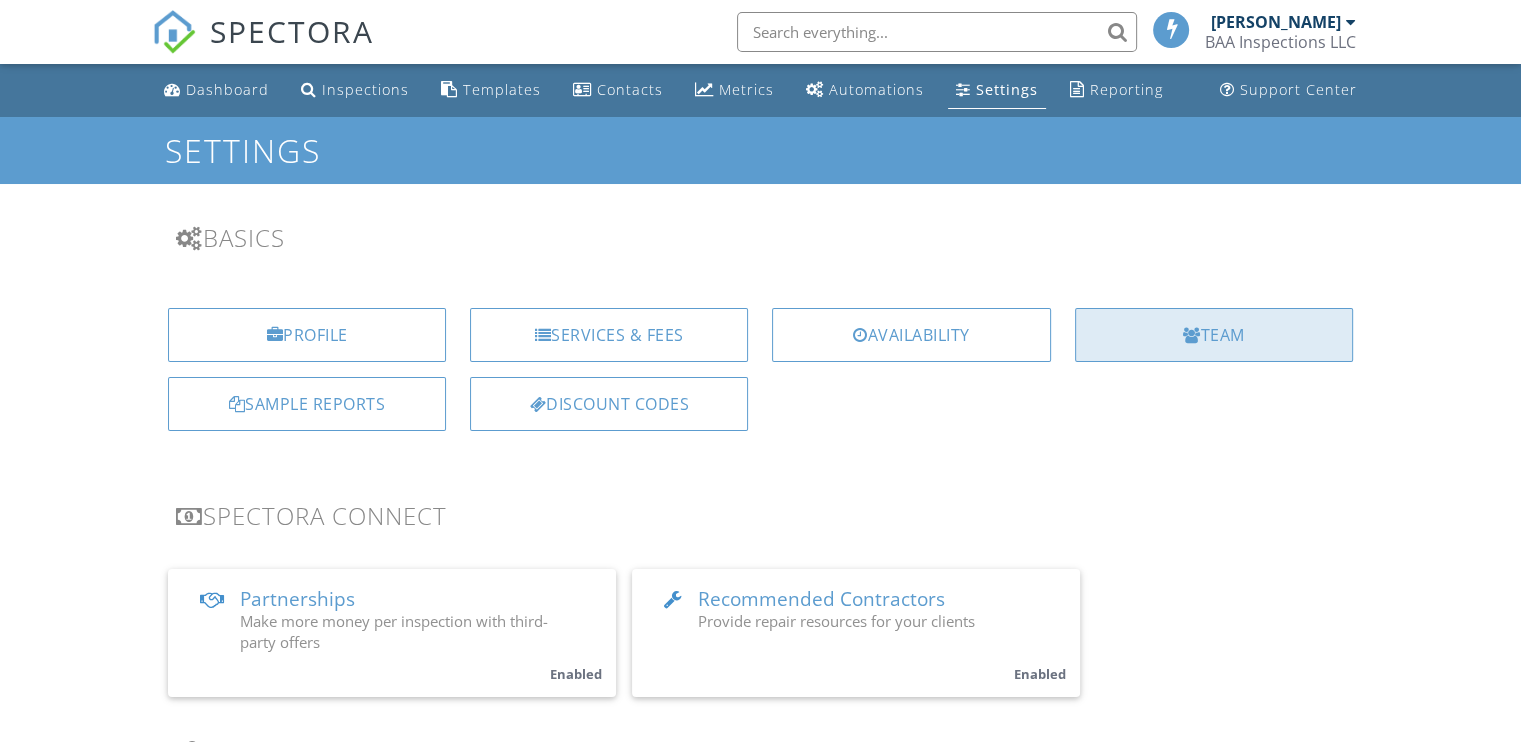 click on "Team" at bounding box center [1214, 335] 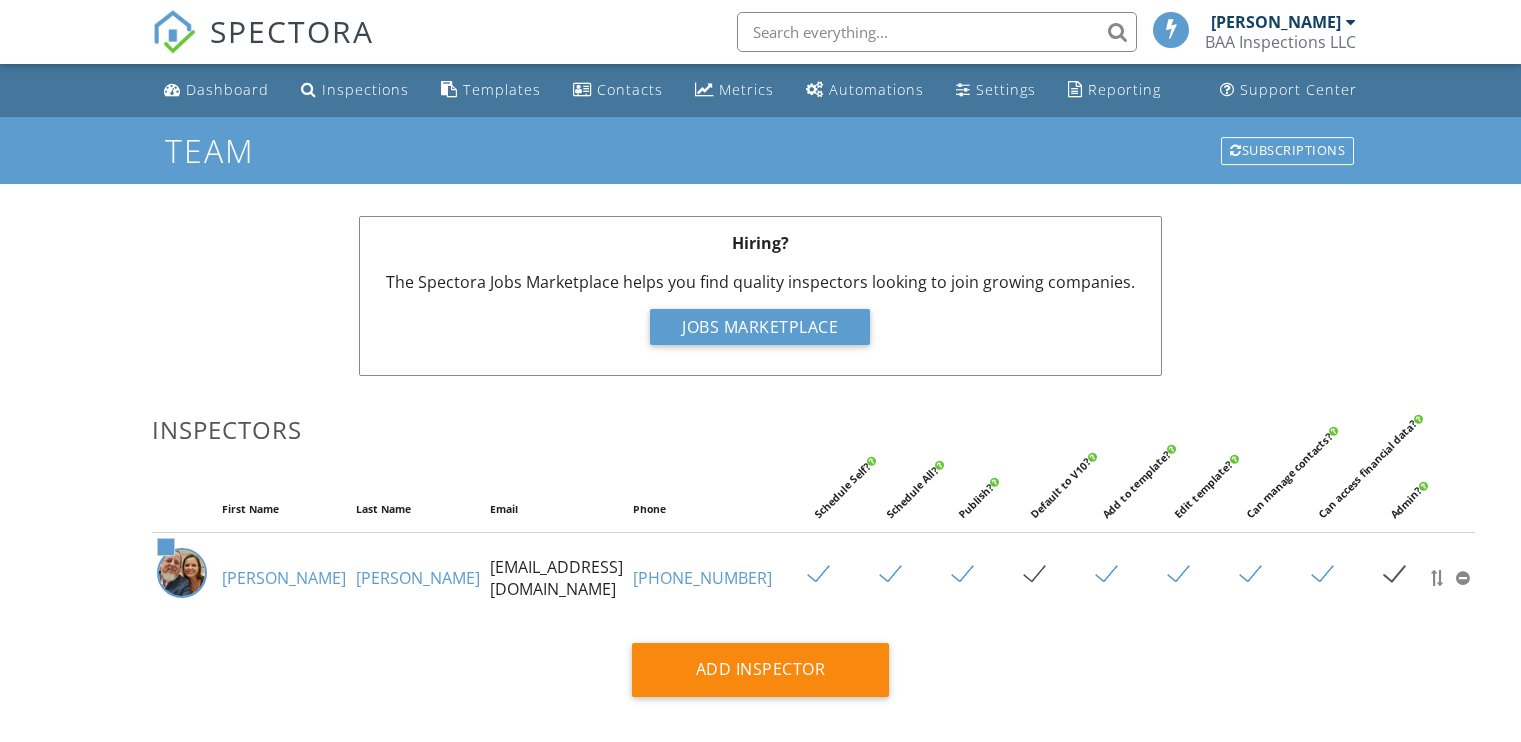 scroll, scrollTop: 0, scrollLeft: 0, axis: both 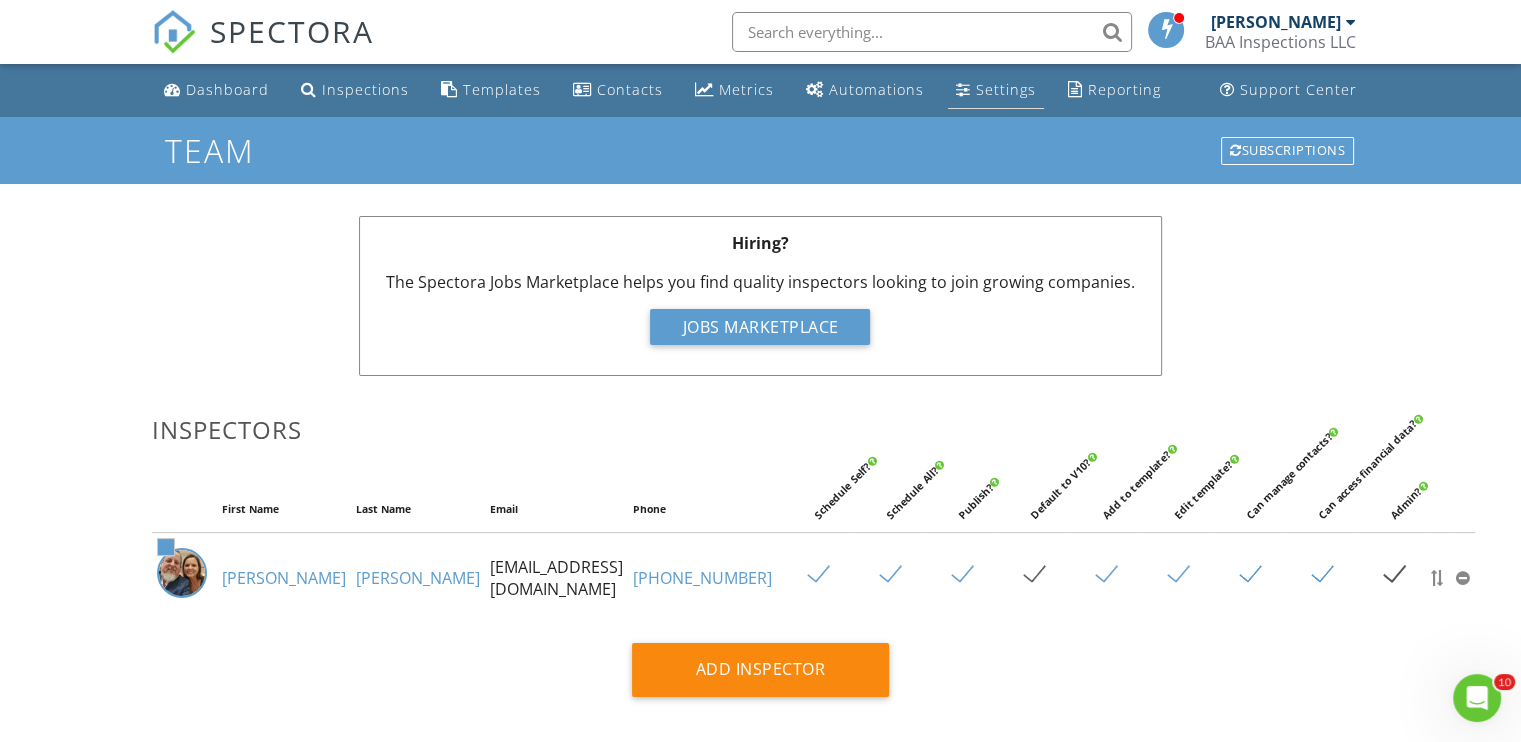 click on "Settings" at bounding box center [1006, 89] 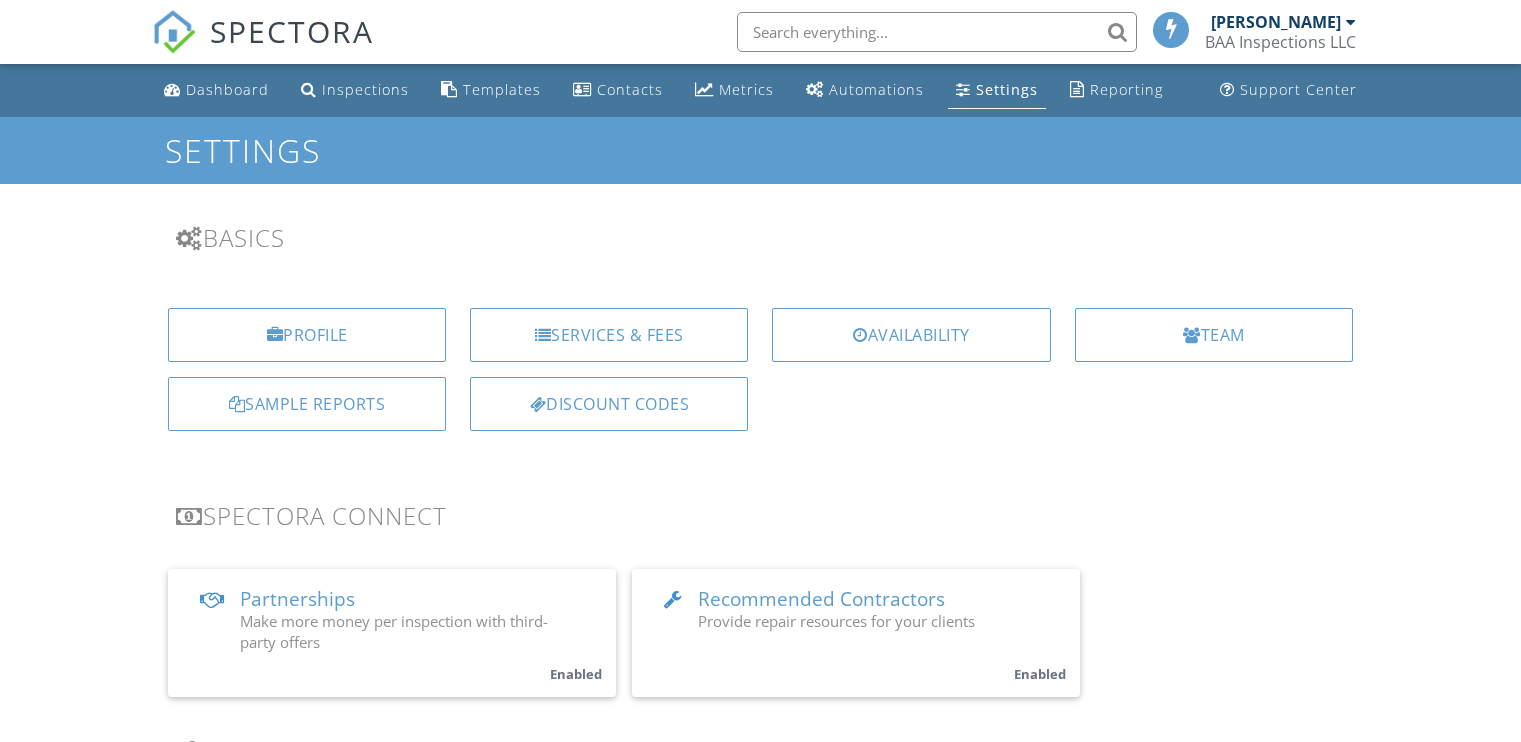 scroll, scrollTop: 0, scrollLeft: 0, axis: both 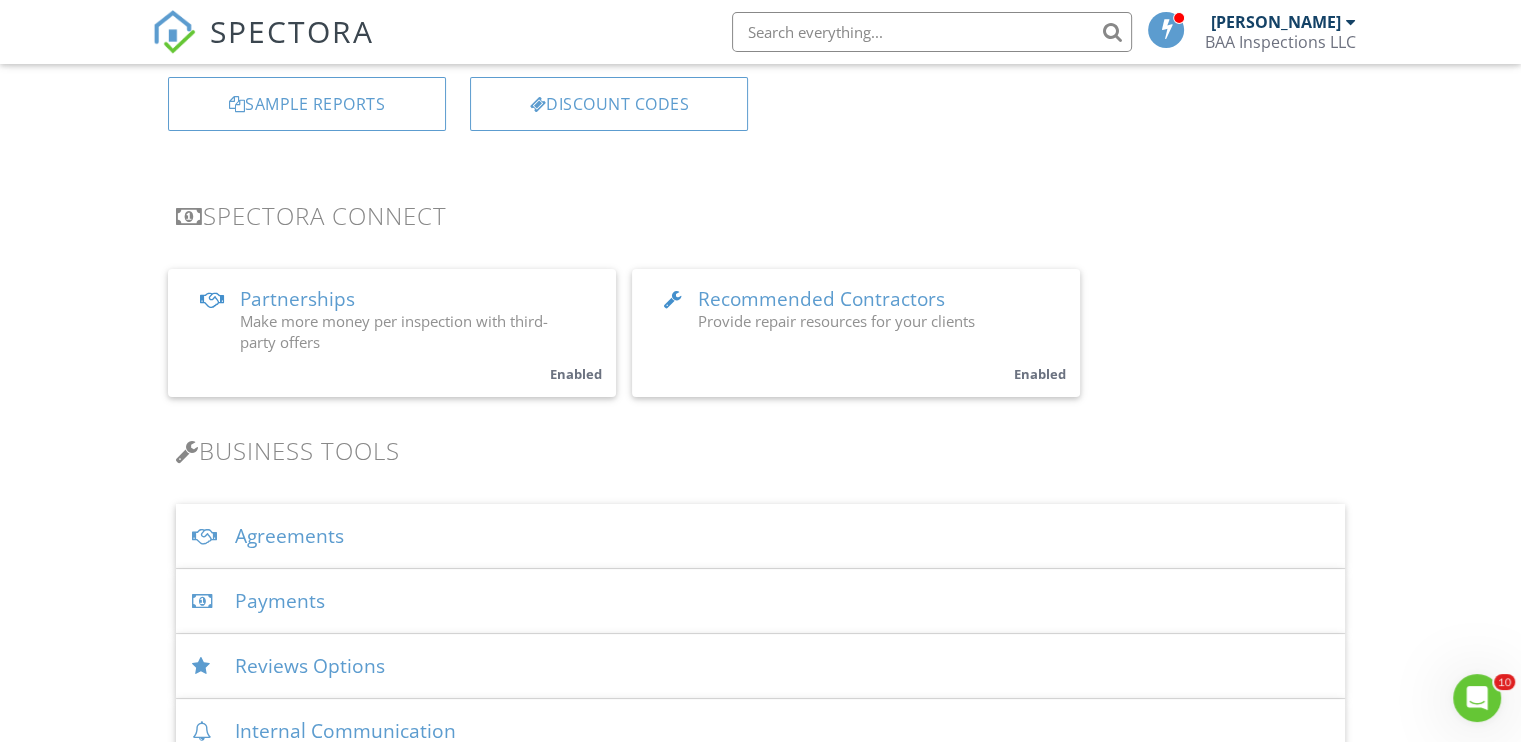 click on "Provide repair resources for your clients" at bounding box center (836, 321) 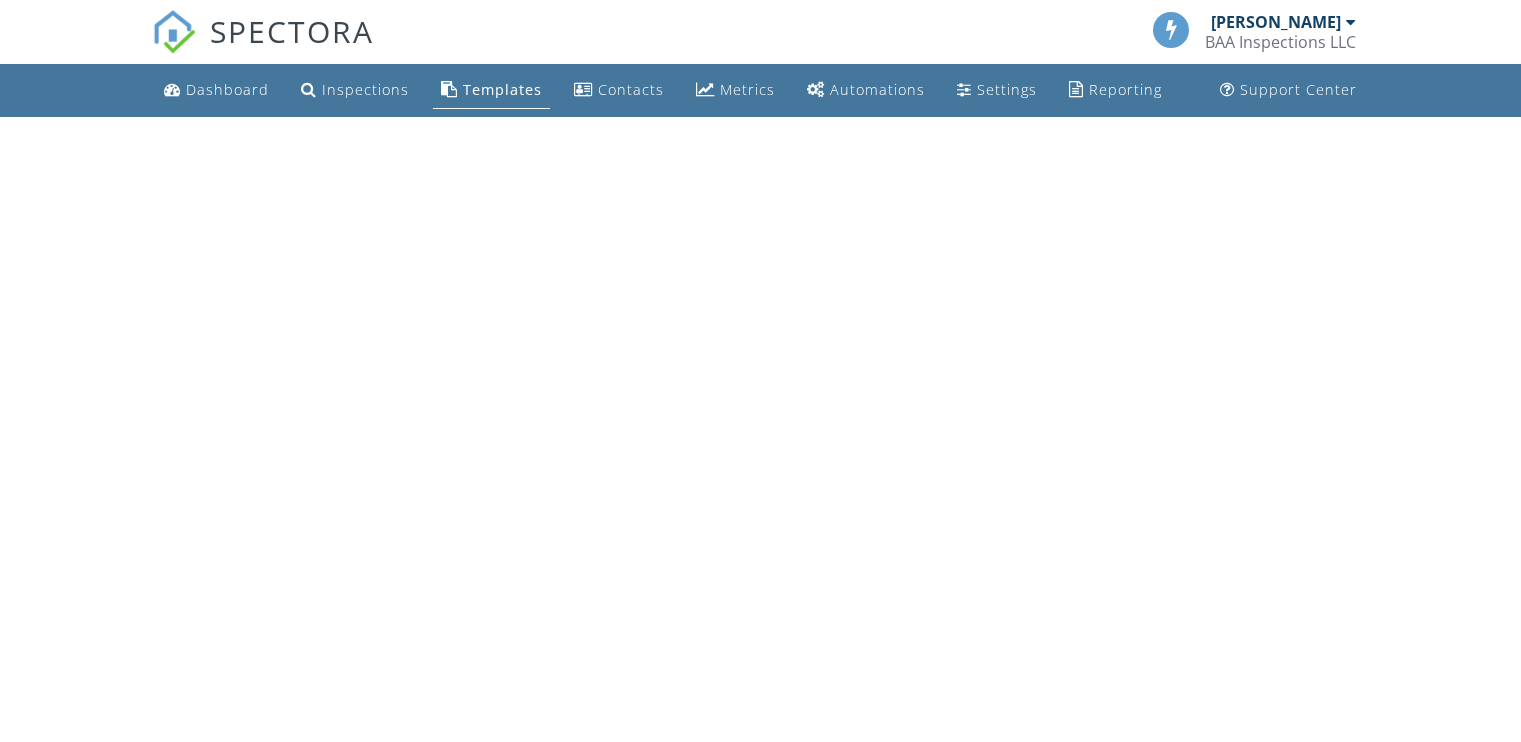 scroll, scrollTop: 0, scrollLeft: 0, axis: both 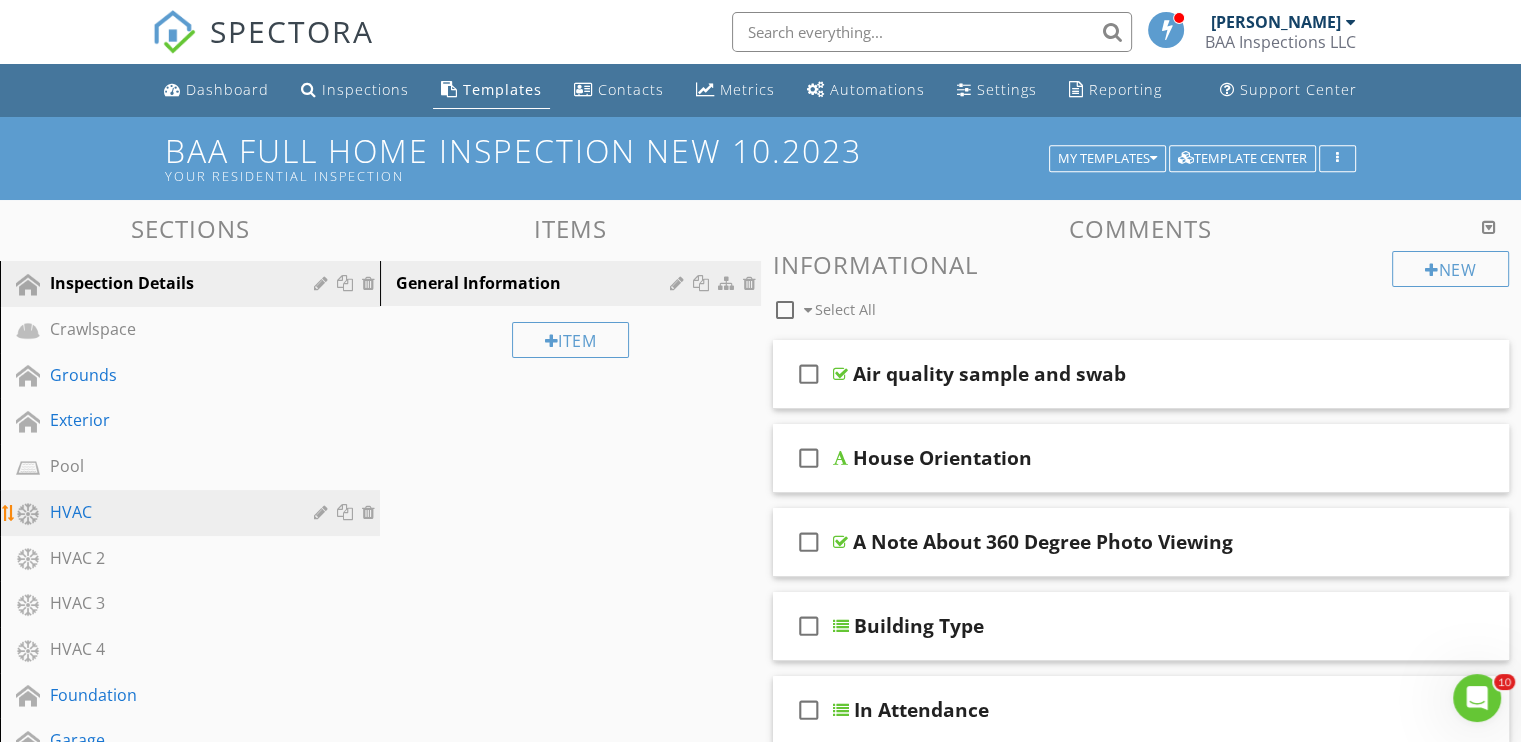 click on "HVAC" at bounding box center (167, 512) 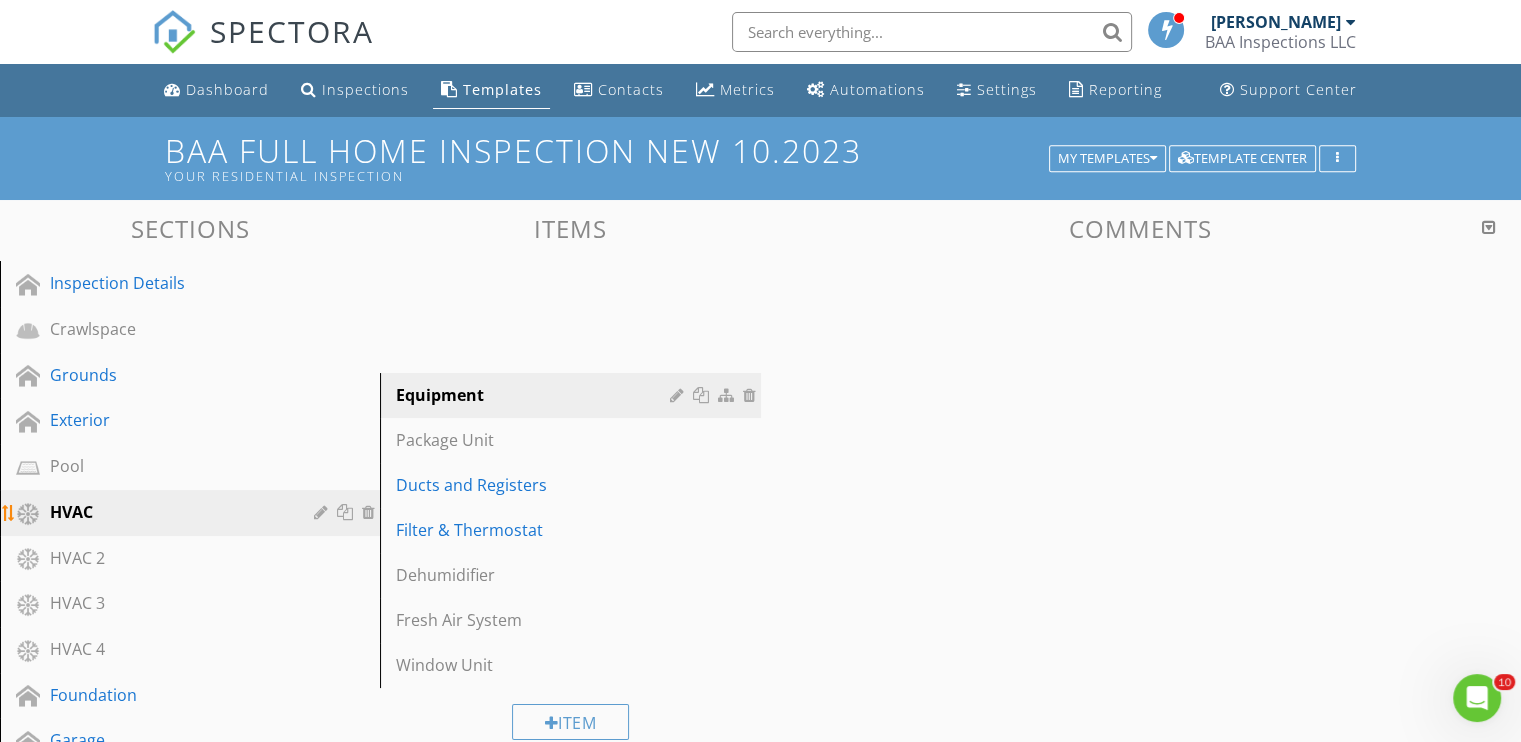 click on "HVAC" at bounding box center [167, 512] 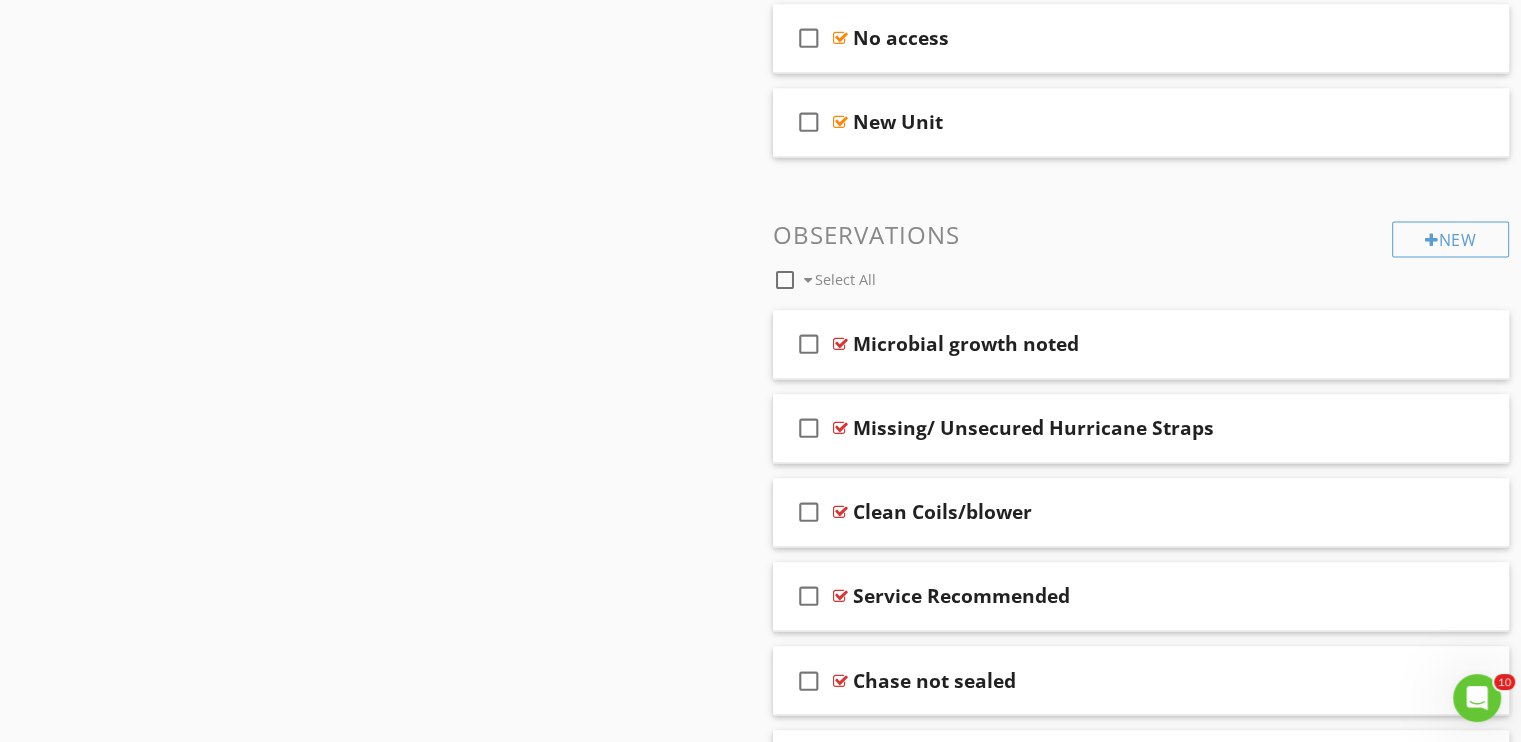 scroll, scrollTop: 3200, scrollLeft: 0, axis: vertical 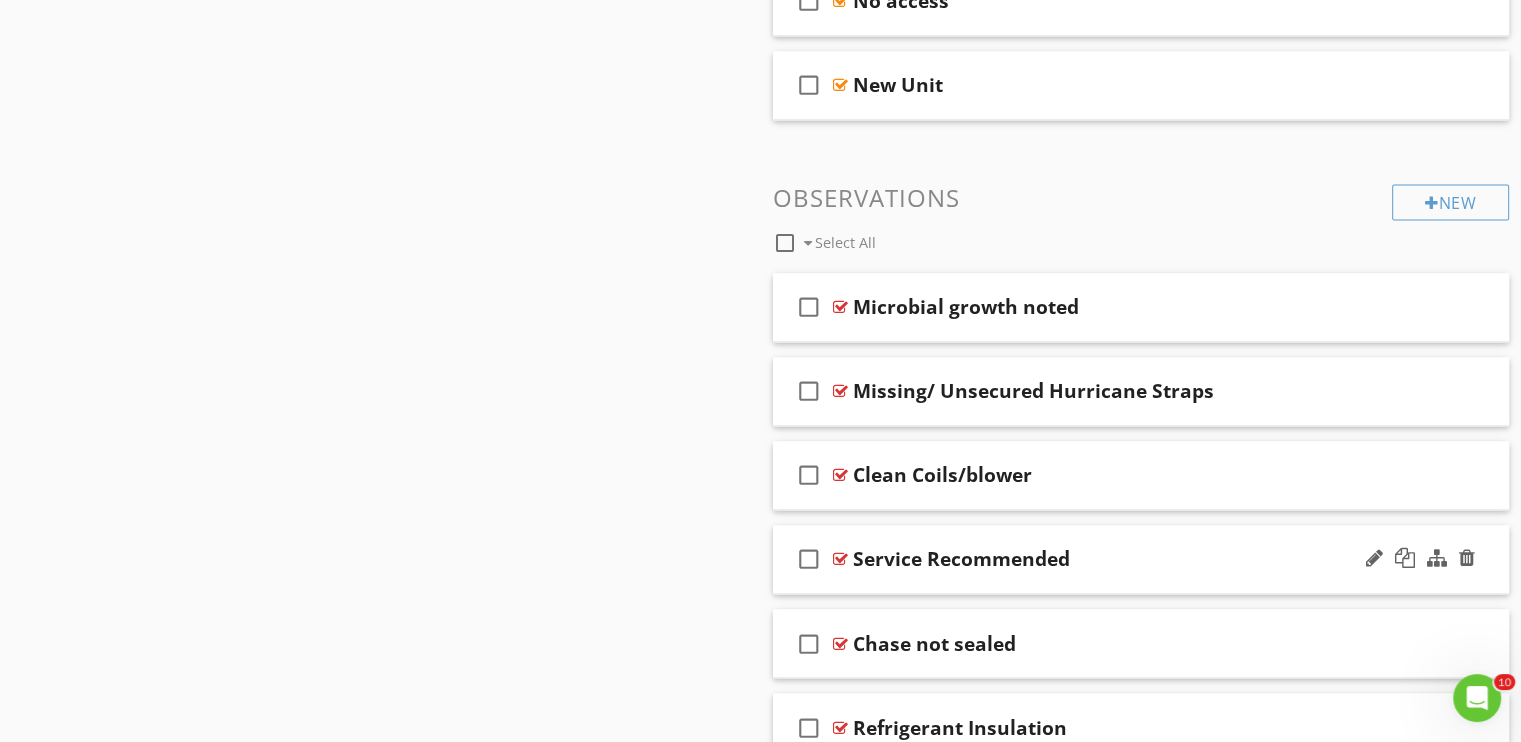 click on "Service Recommended" at bounding box center (961, 559) 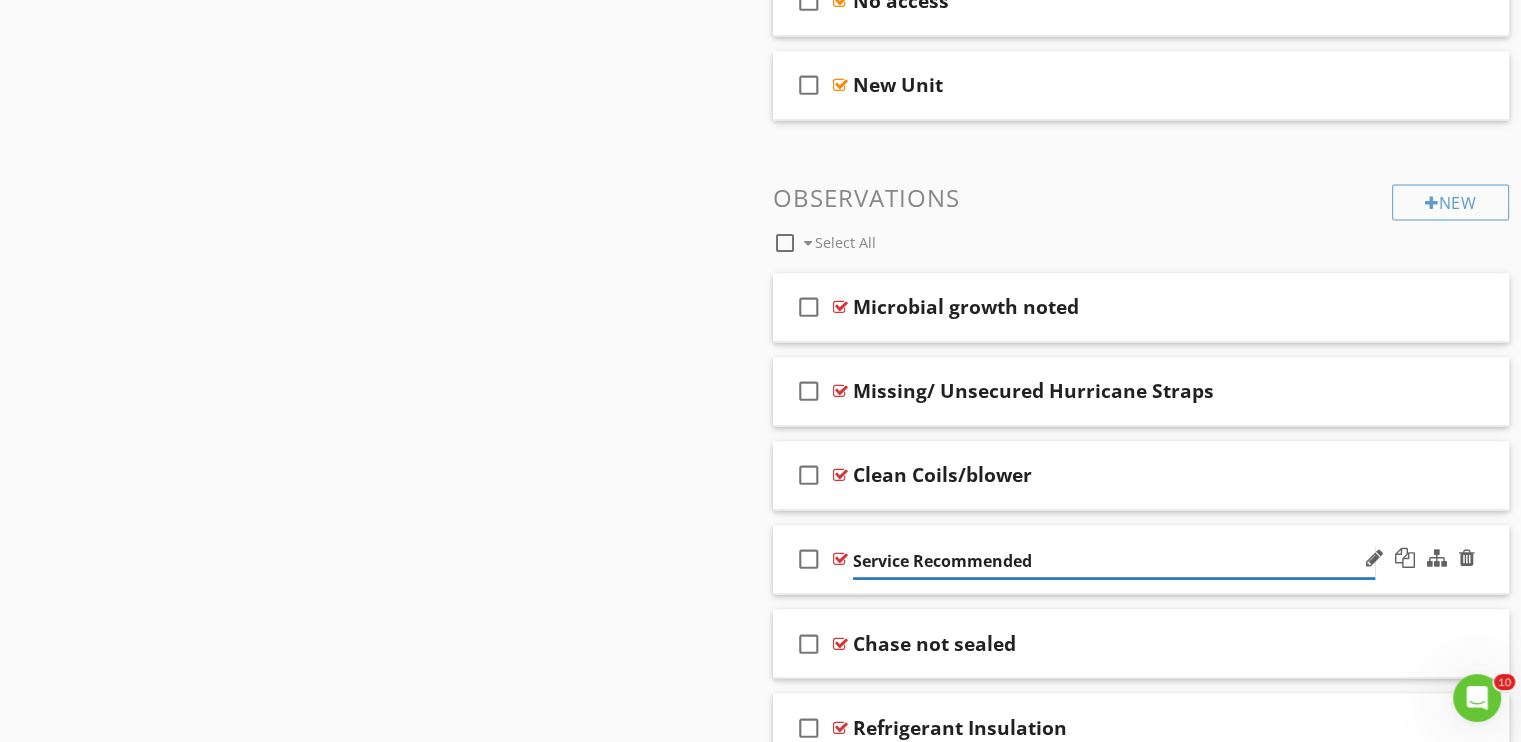 click on "Service Recommended" at bounding box center [1114, 561] 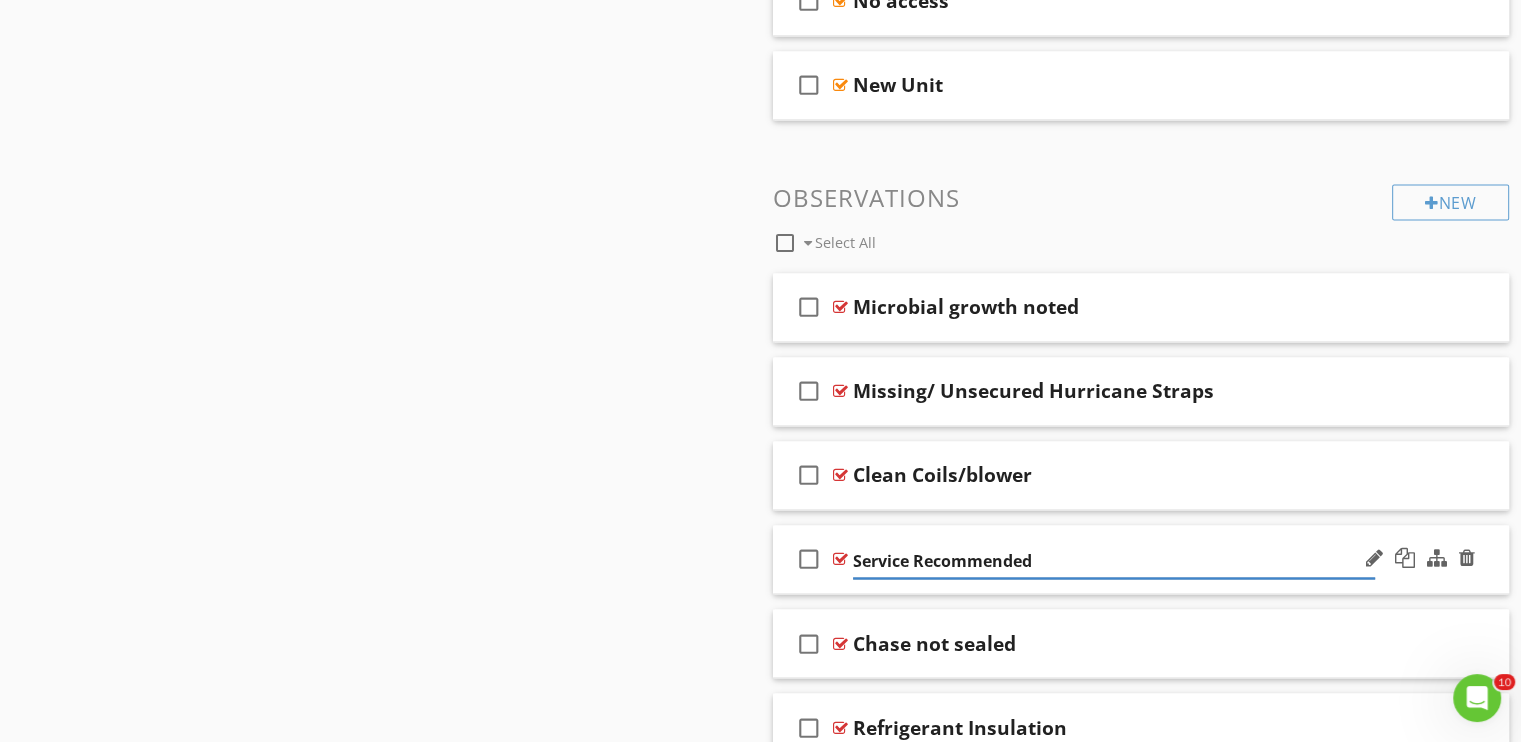 click on "check_box_outline_blank" at bounding box center [809, 559] 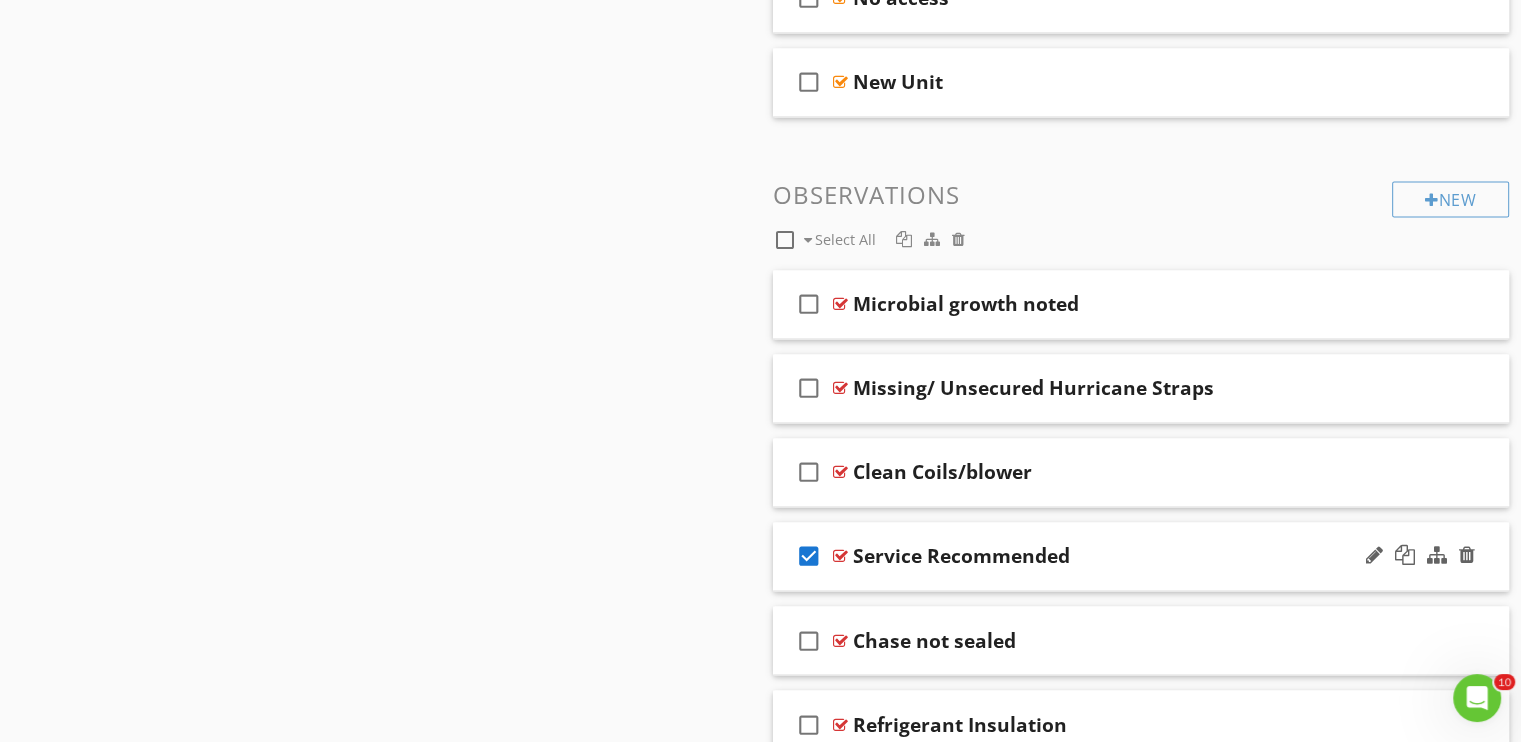 scroll, scrollTop: 3200, scrollLeft: 0, axis: vertical 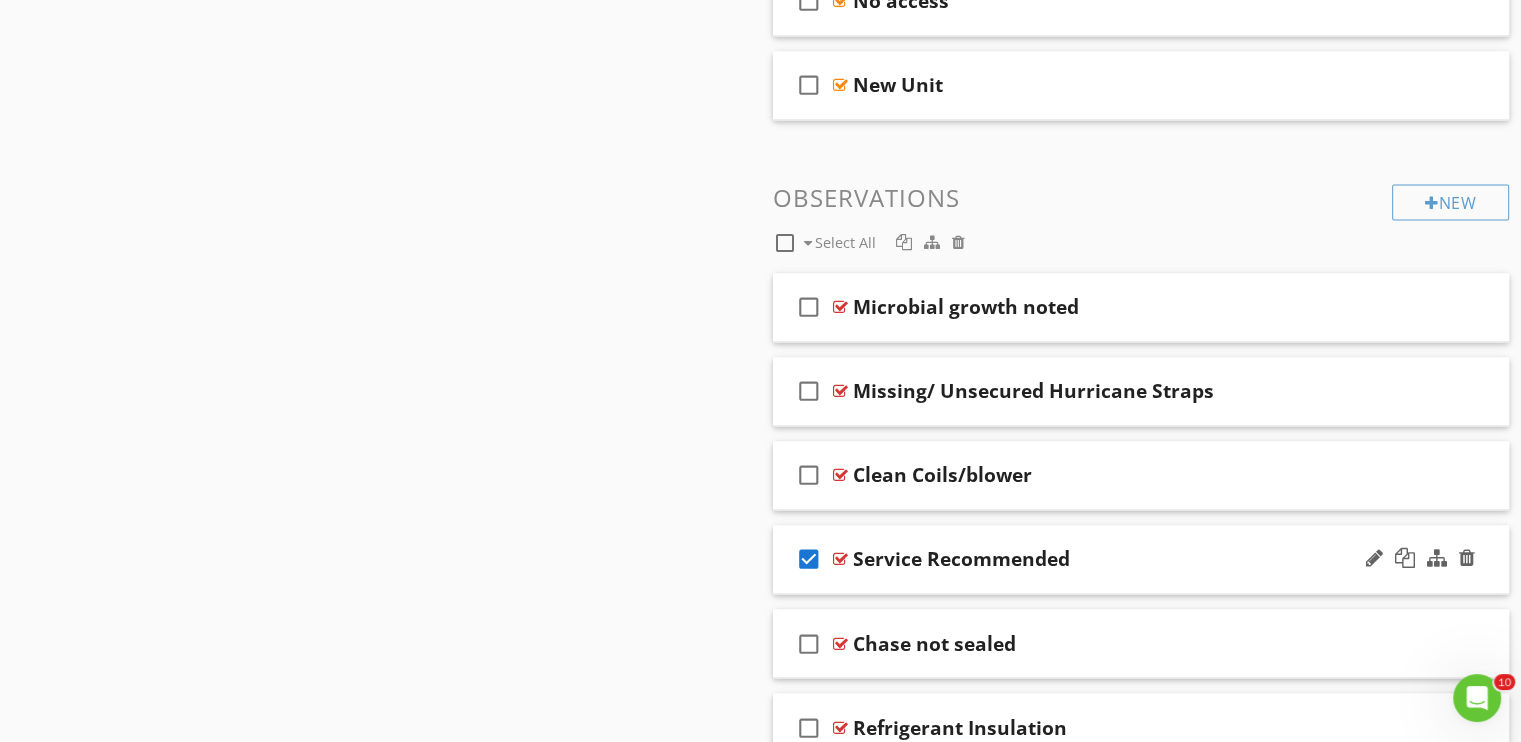 click on "Service Recommended" at bounding box center (1114, 559) 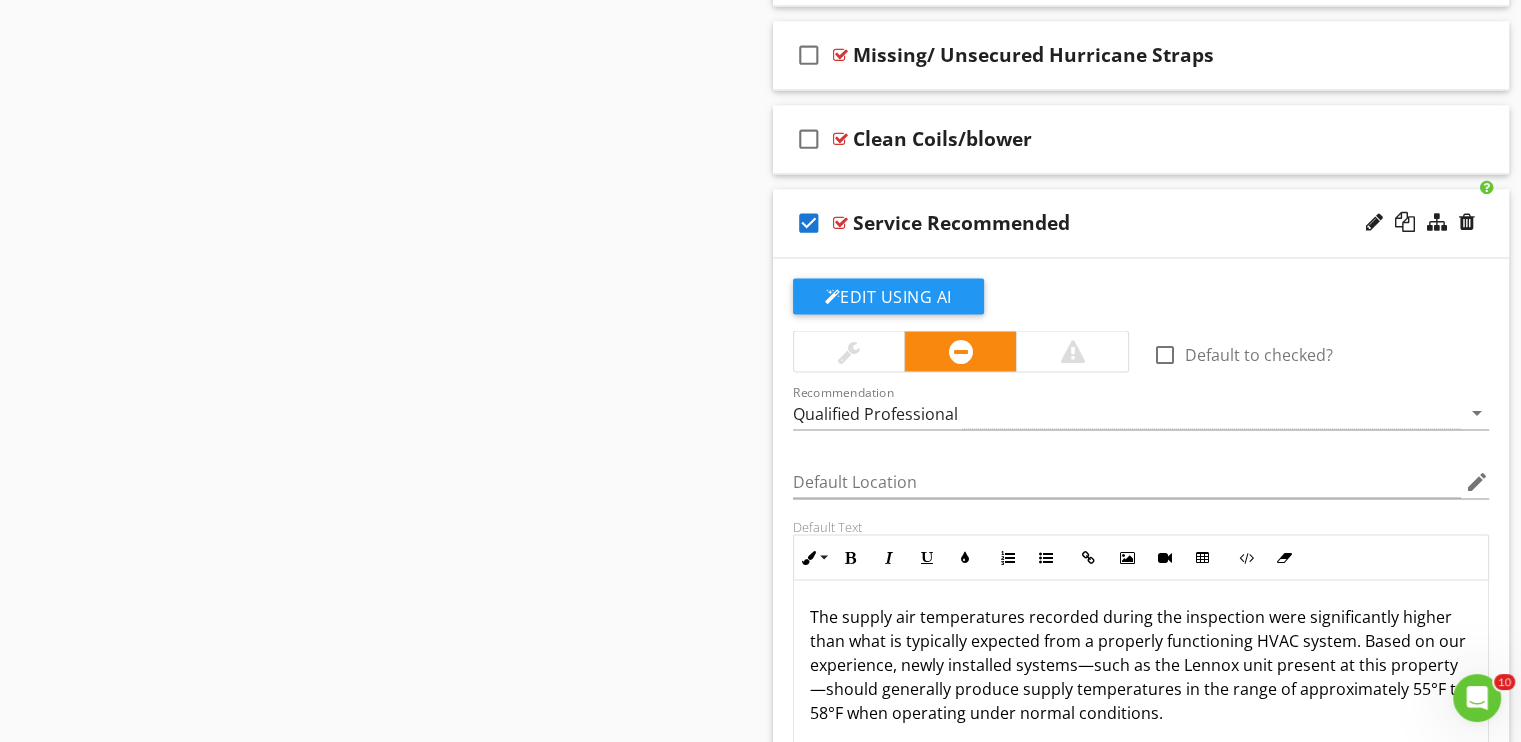 scroll, scrollTop: 3600, scrollLeft: 0, axis: vertical 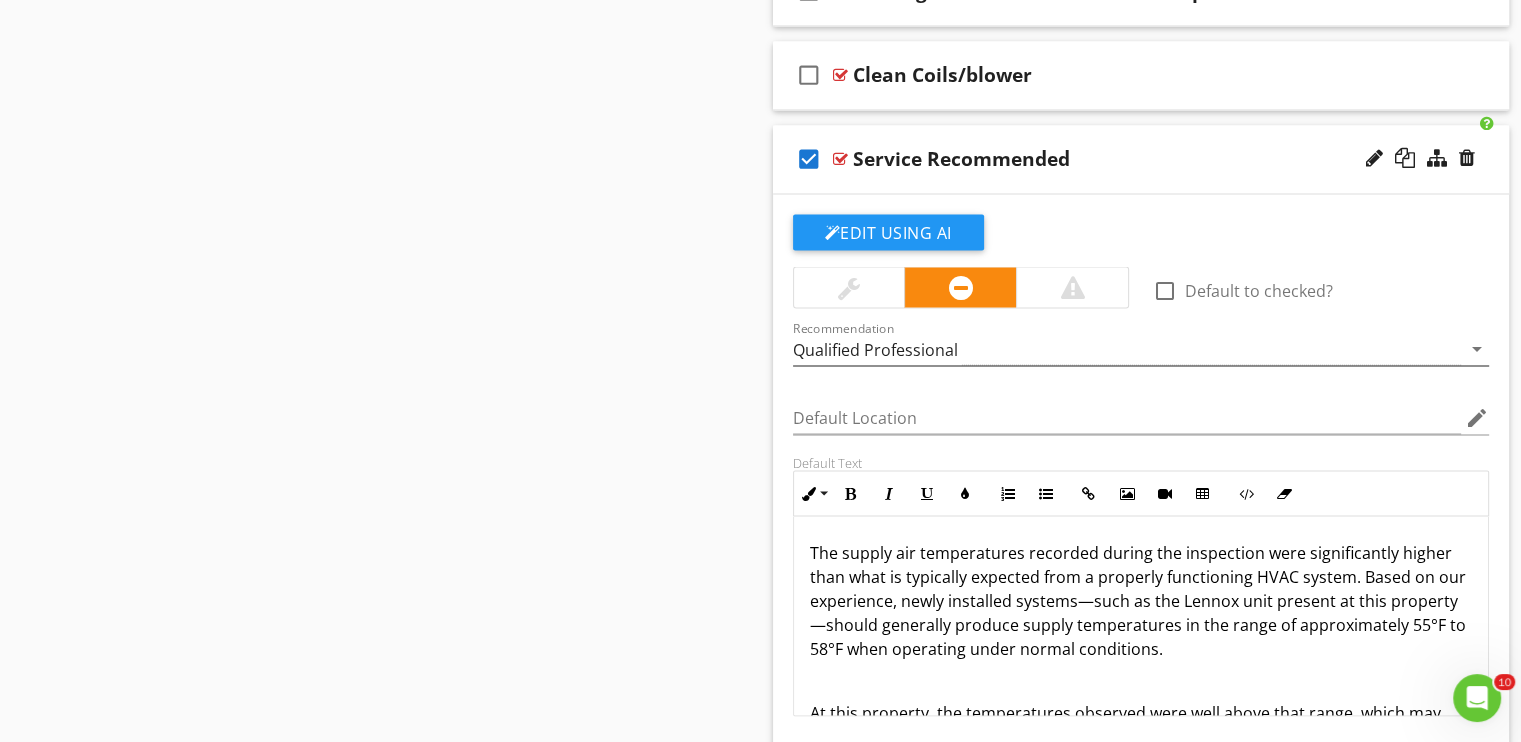 click on "Qualified Professional" at bounding box center (1127, 348) 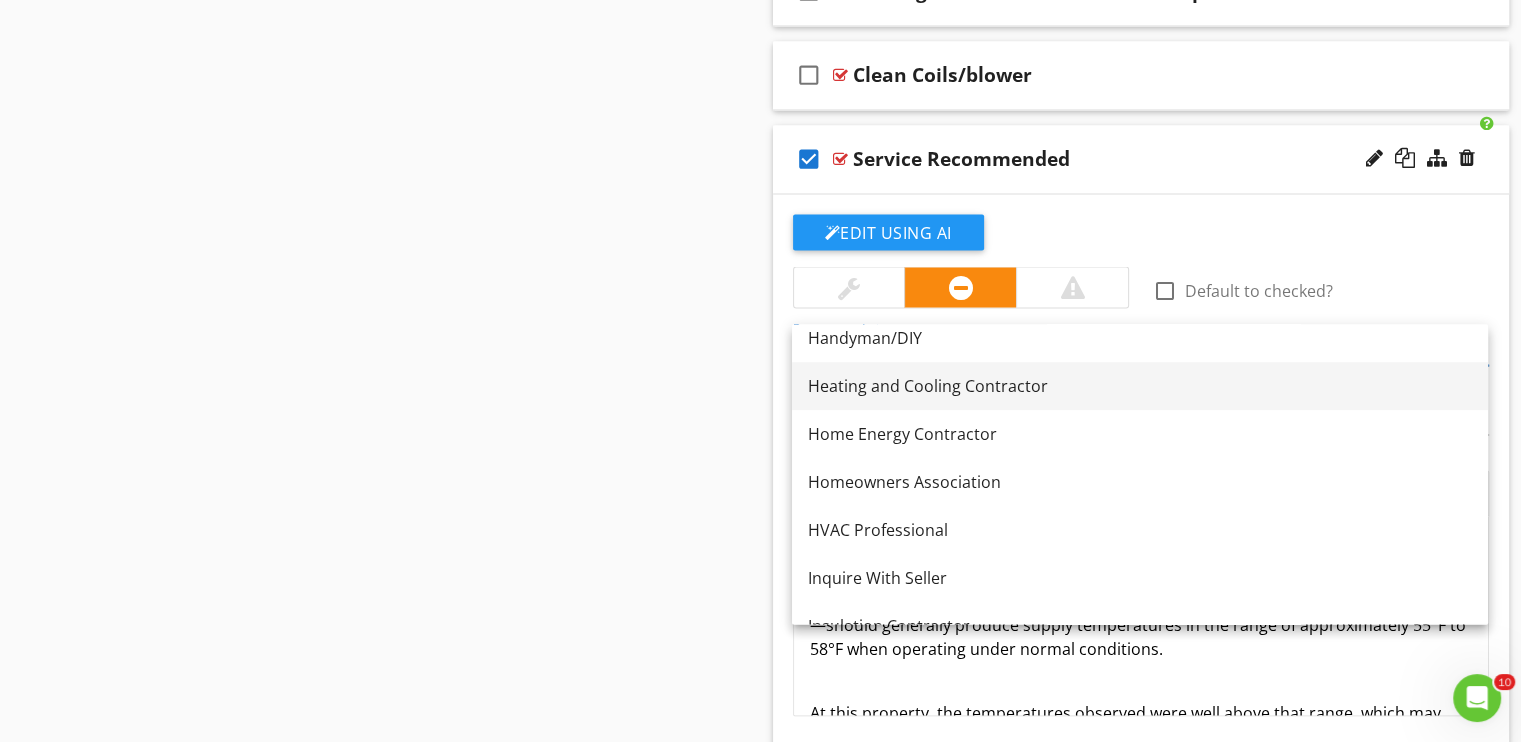 scroll, scrollTop: 1360, scrollLeft: 0, axis: vertical 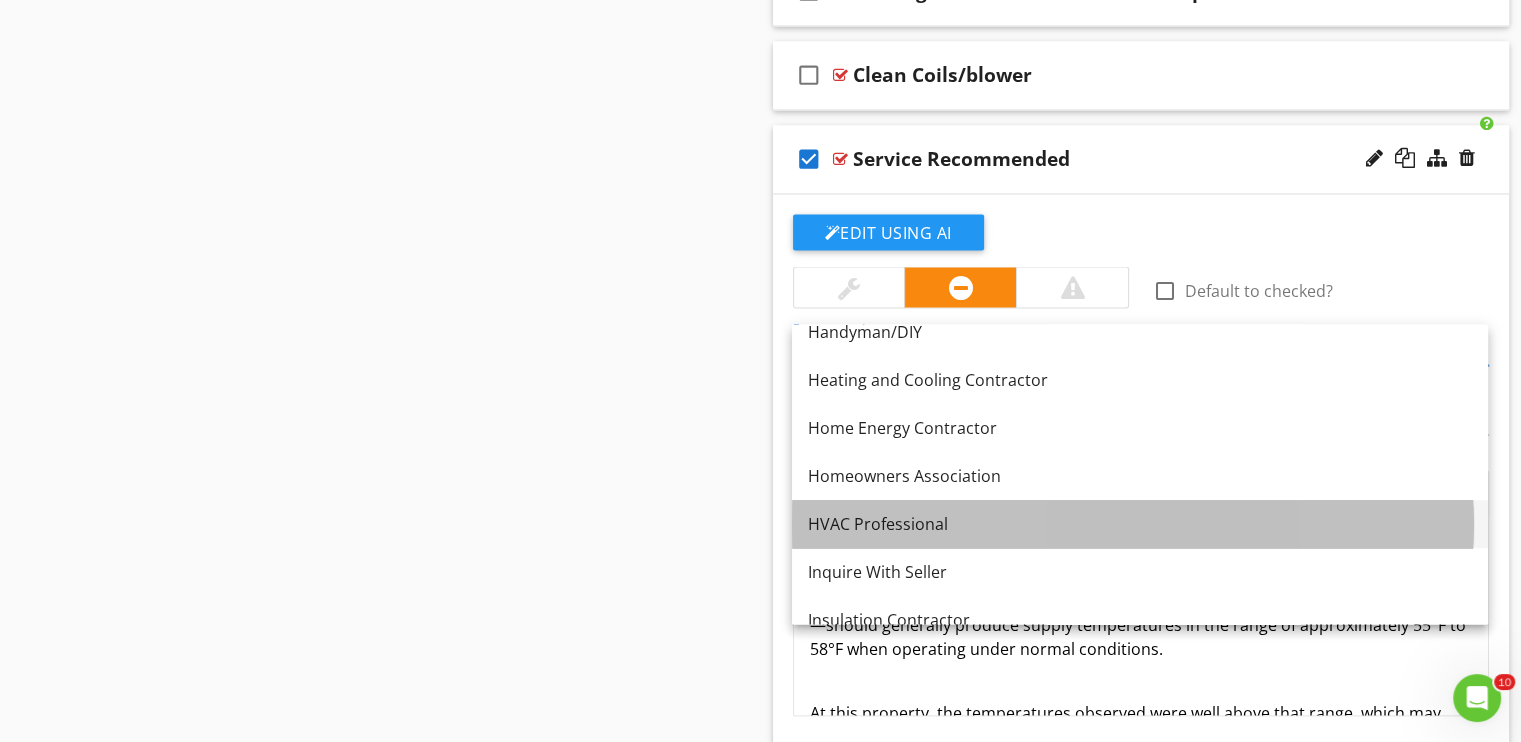 click on "HVAC Professional" at bounding box center (1140, 524) 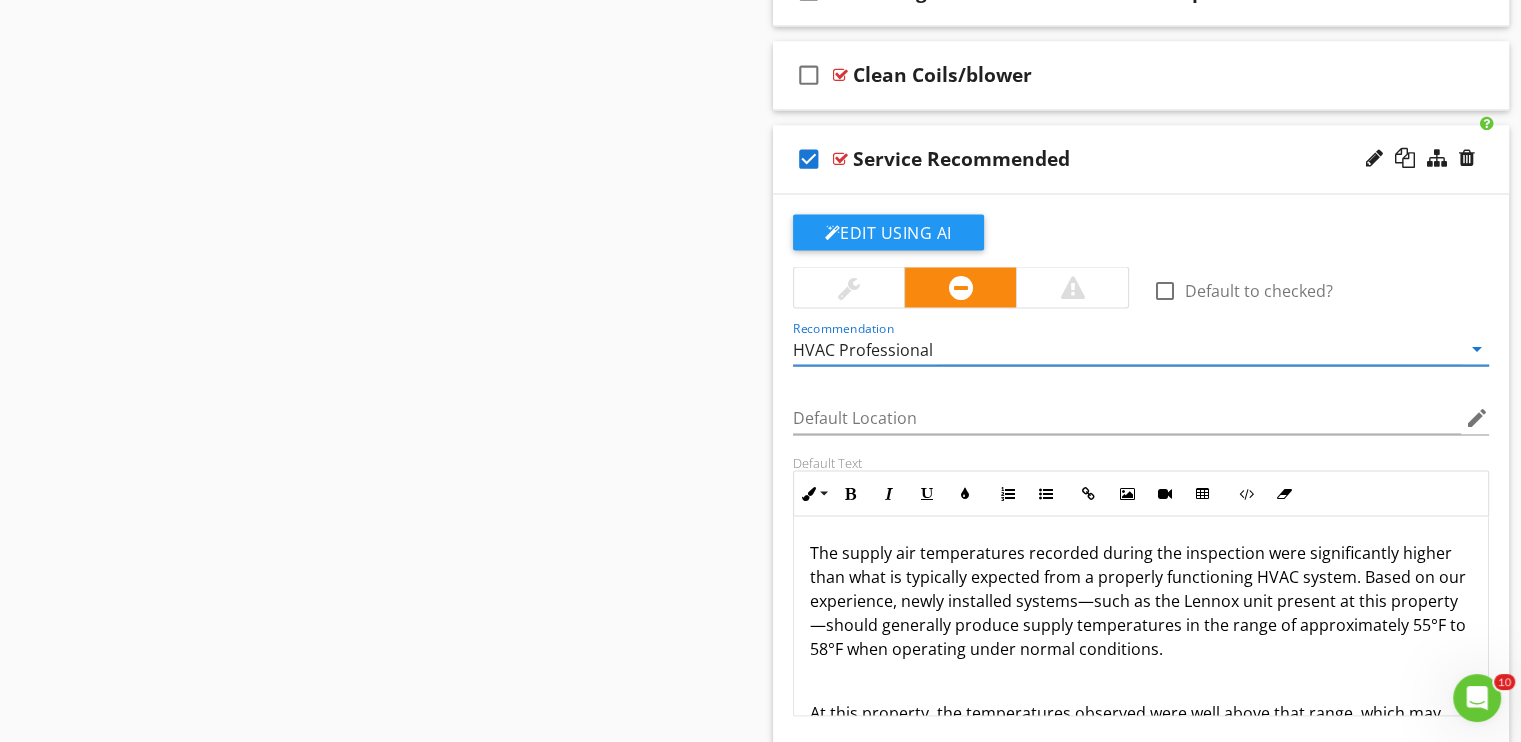 click on "Sections
Inspection Details           Crawlspace           Grounds           Exterior           Pool           HVAC           HVAC 2           HVAC 3           HVAC 4           Foundation           Garage           Attic, Insulation & Ventilation           Built-in Appliances           Plumbing           Electrical           Interior, Doors, Windows            Guest House/ Apartment           Hangar           Out Building           Deck            Roof           Sauna           Spa           Fence           Furnace           Natural Gas            Basement           Workshop/ Studio           Fountain           Carport           Elevator           Outdoor kitchen           Outdoor Fireplace
Section
Attachments     Your $100,000 Warranty Package    100k_Warranties.pdf
Attachment
Items
Equipment           Package Unit           Ducts and Registers" at bounding box center (760, 5320) 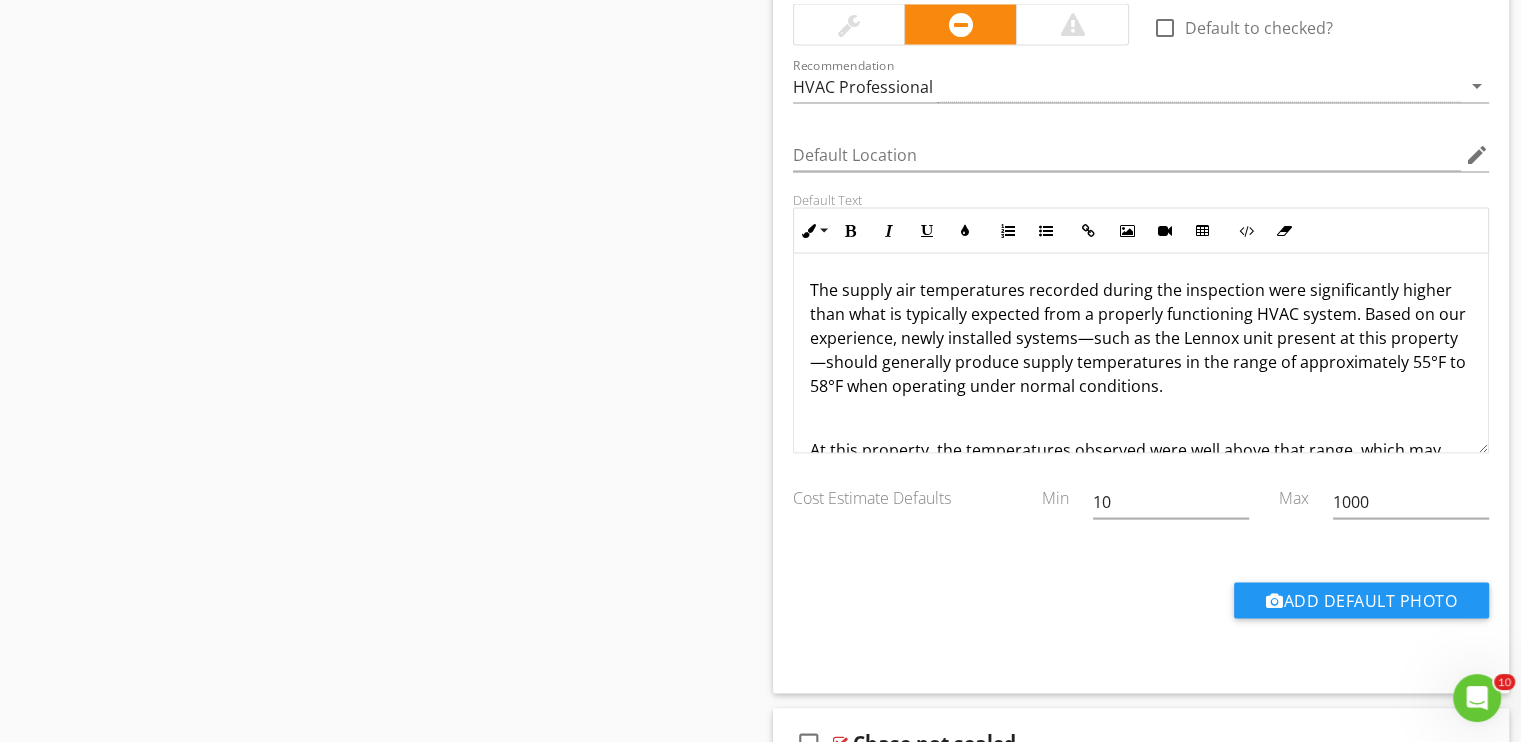 scroll, scrollTop: 3800, scrollLeft: 0, axis: vertical 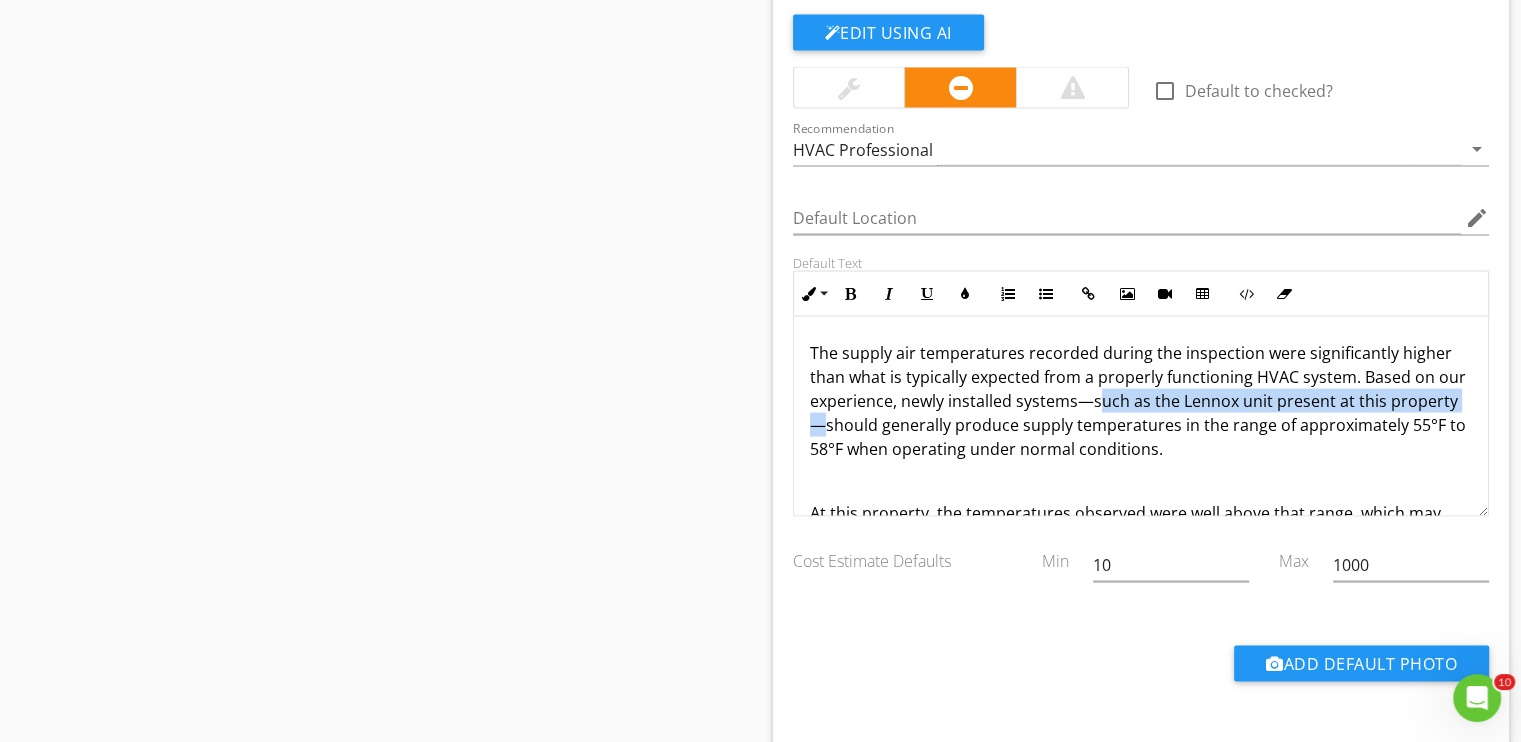 drag, startPoint x: 1124, startPoint y: 385, endPoint x: 899, endPoint y: 393, distance: 225.14218 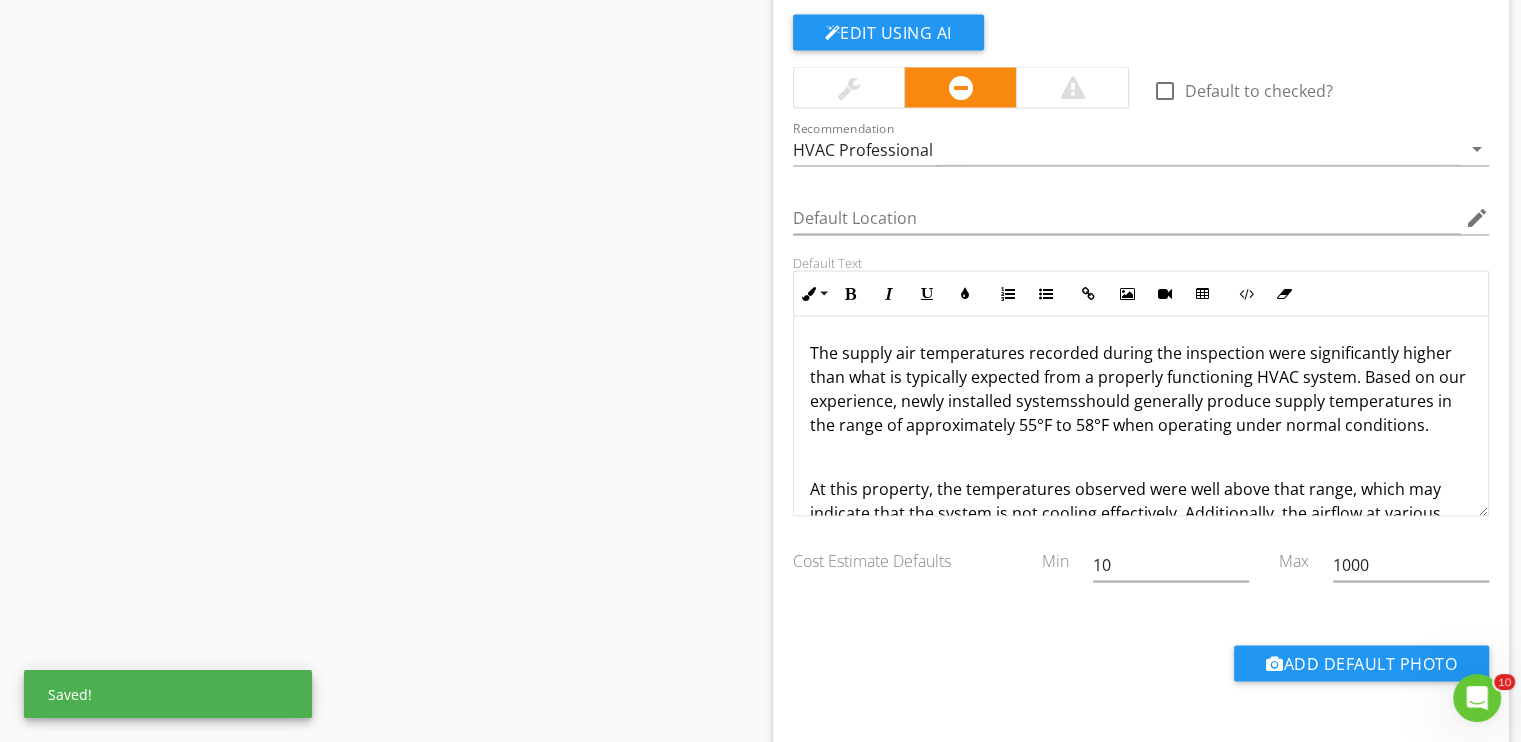 type 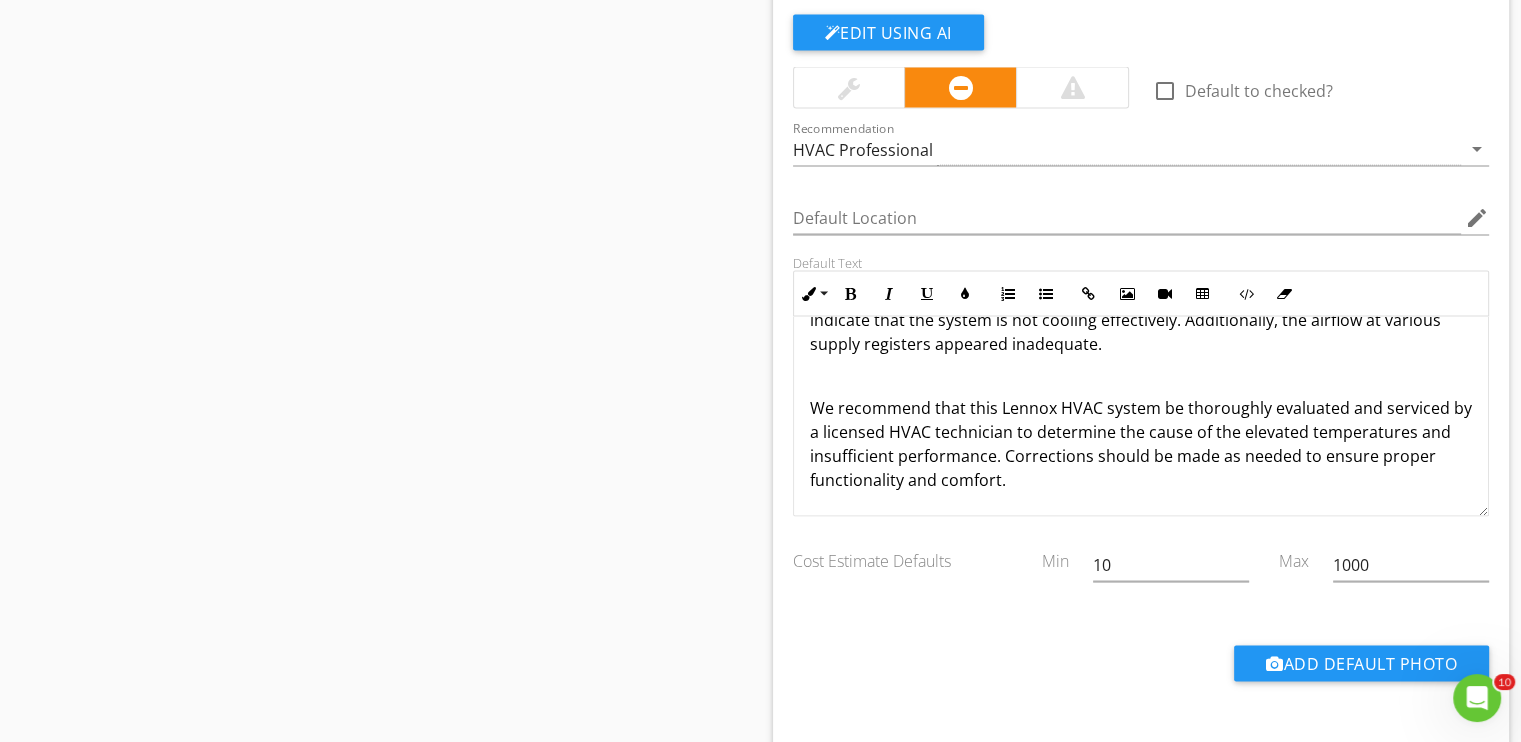 scroll, scrollTop: 216, scrollLeft: 0, axis: vertical 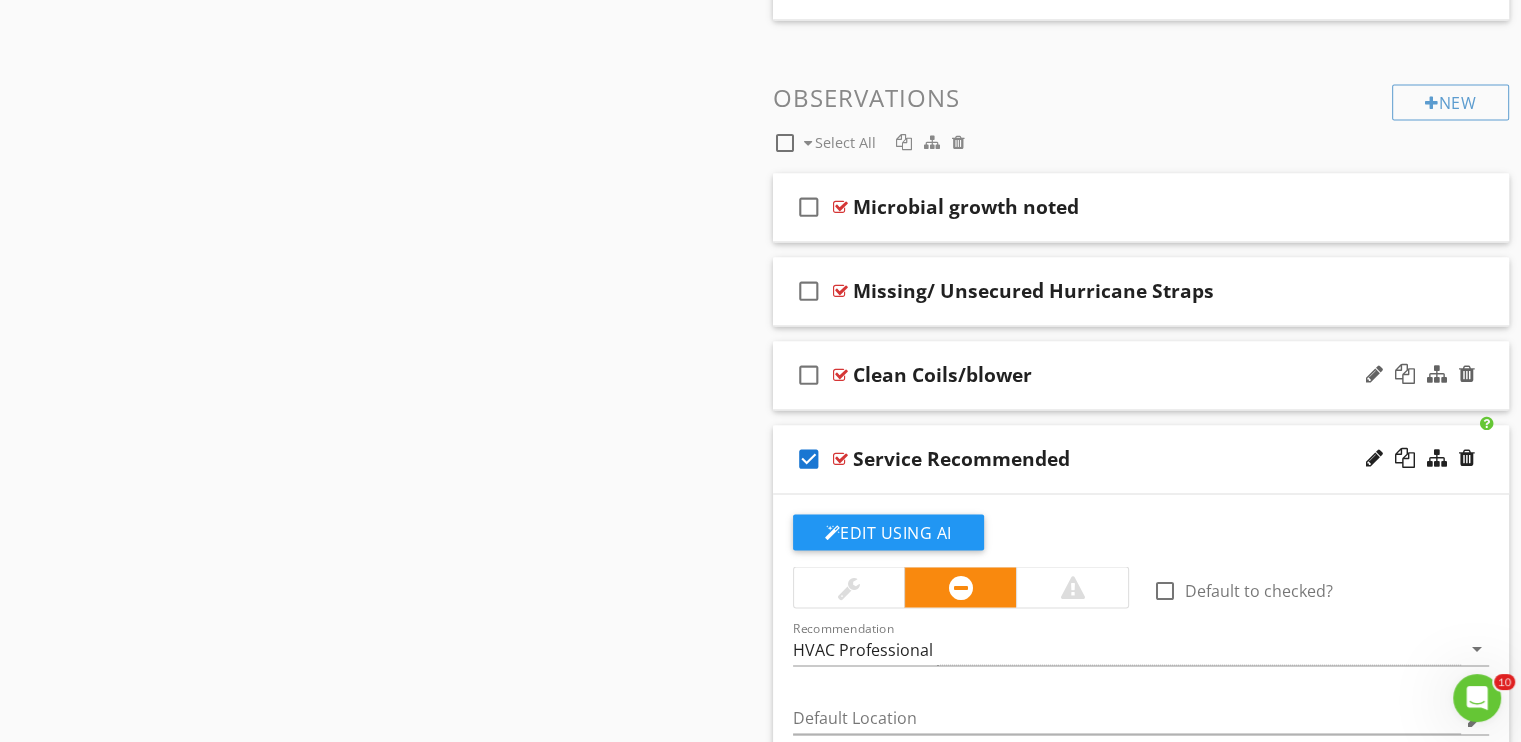 click on "check_box_outline_blank" at bounding box center [809, 375] 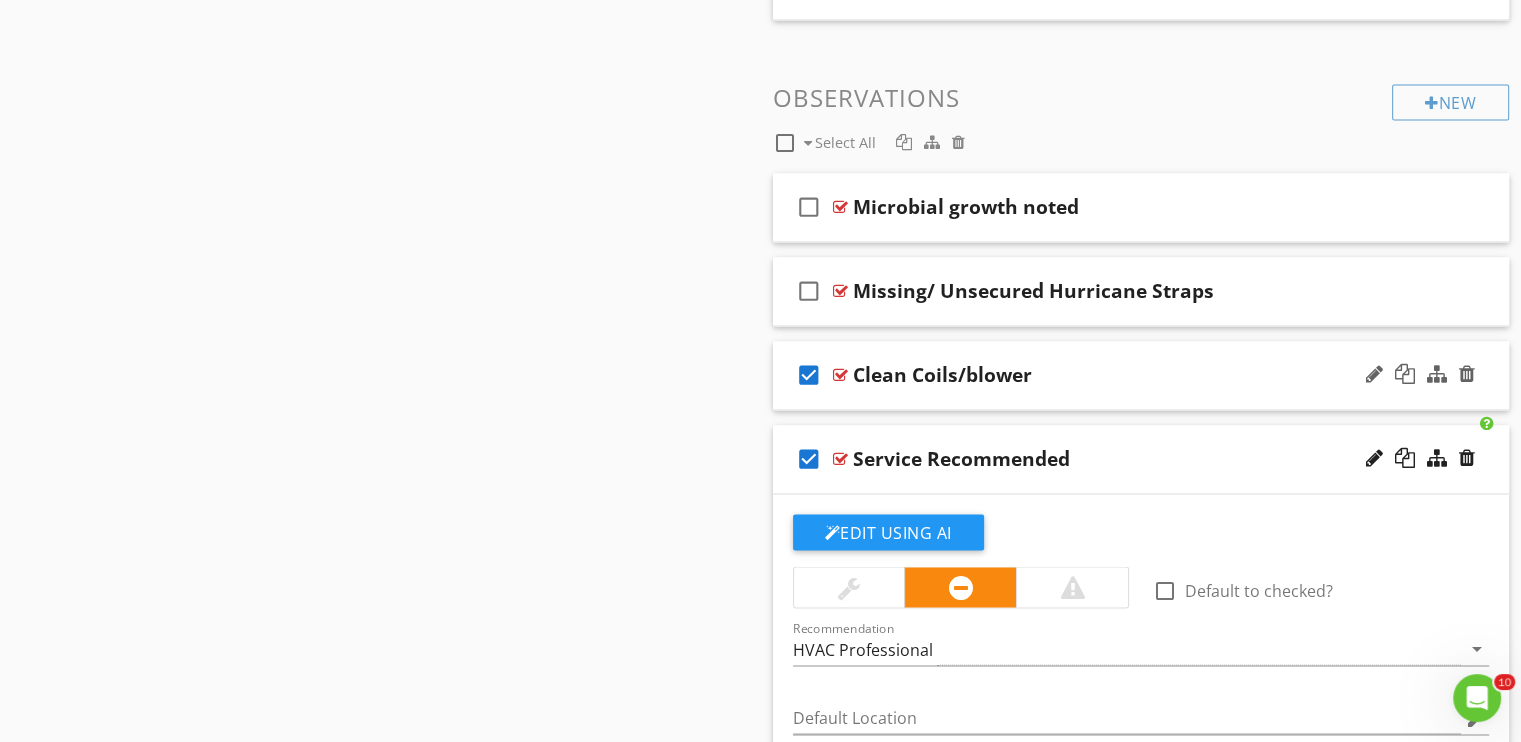 click on "Clean Coils/blower" at bounding box center (1114, 375) 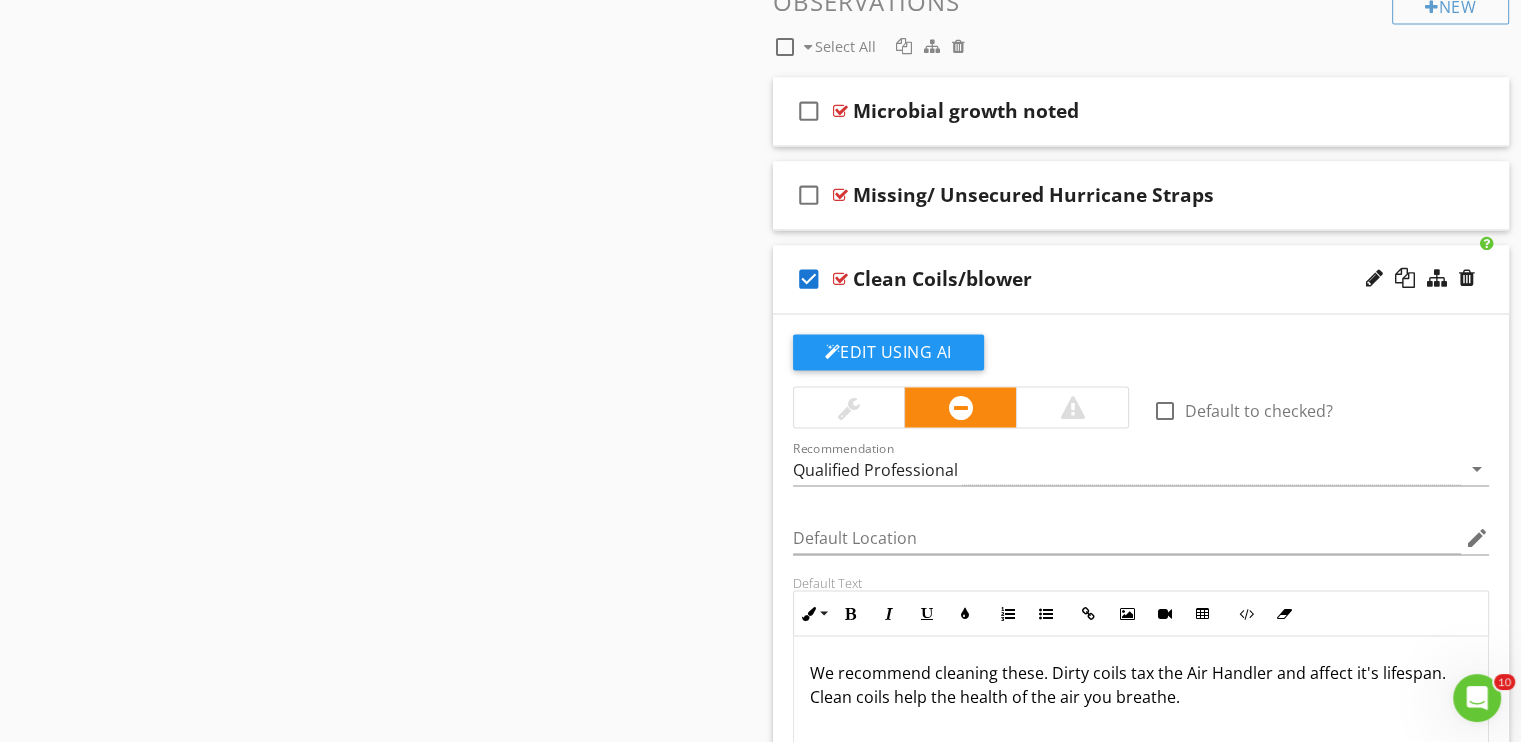 scroll, scrollTop: 3400, scrollLeft: 0, axis: vertical 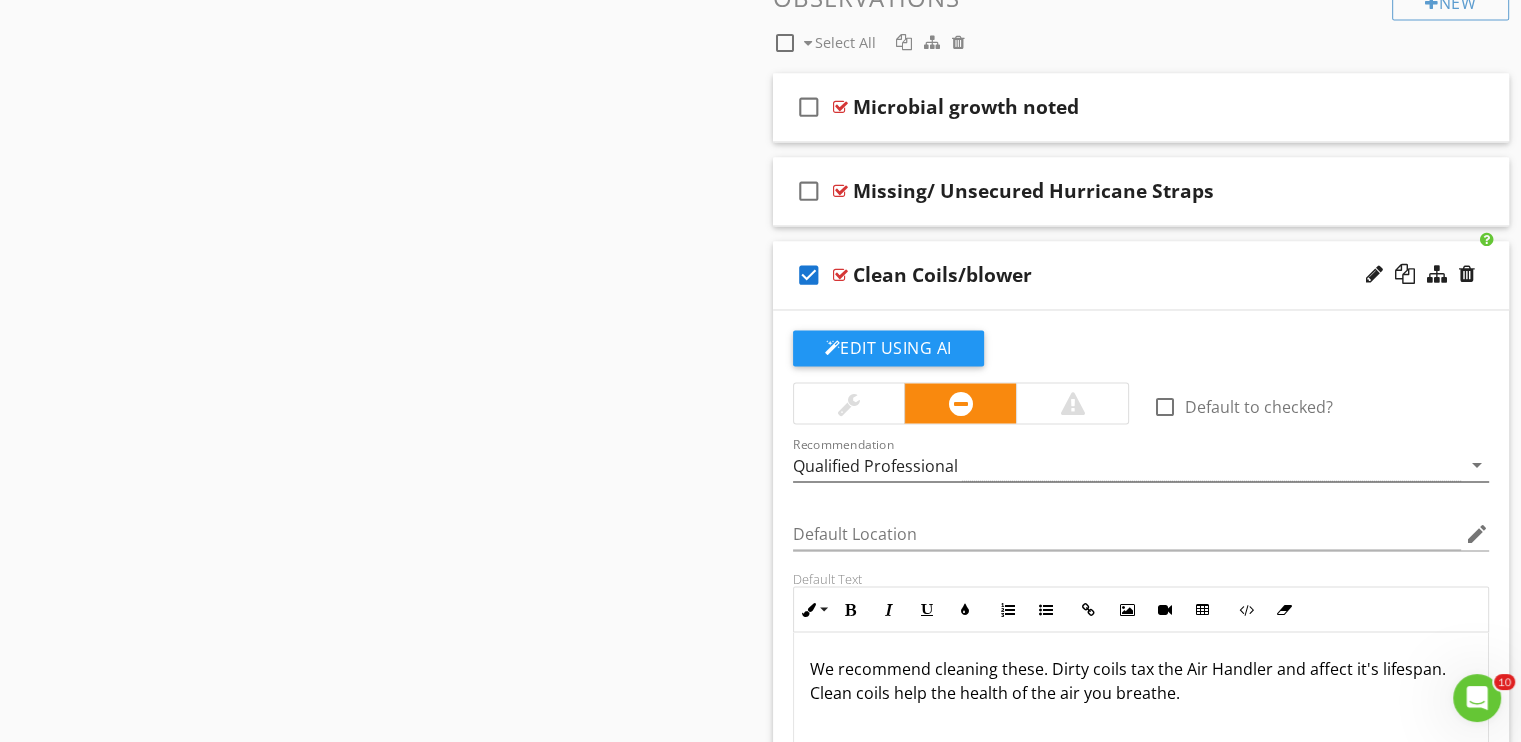 click on "Qualified Professional" at bounding box center [1127, 464] 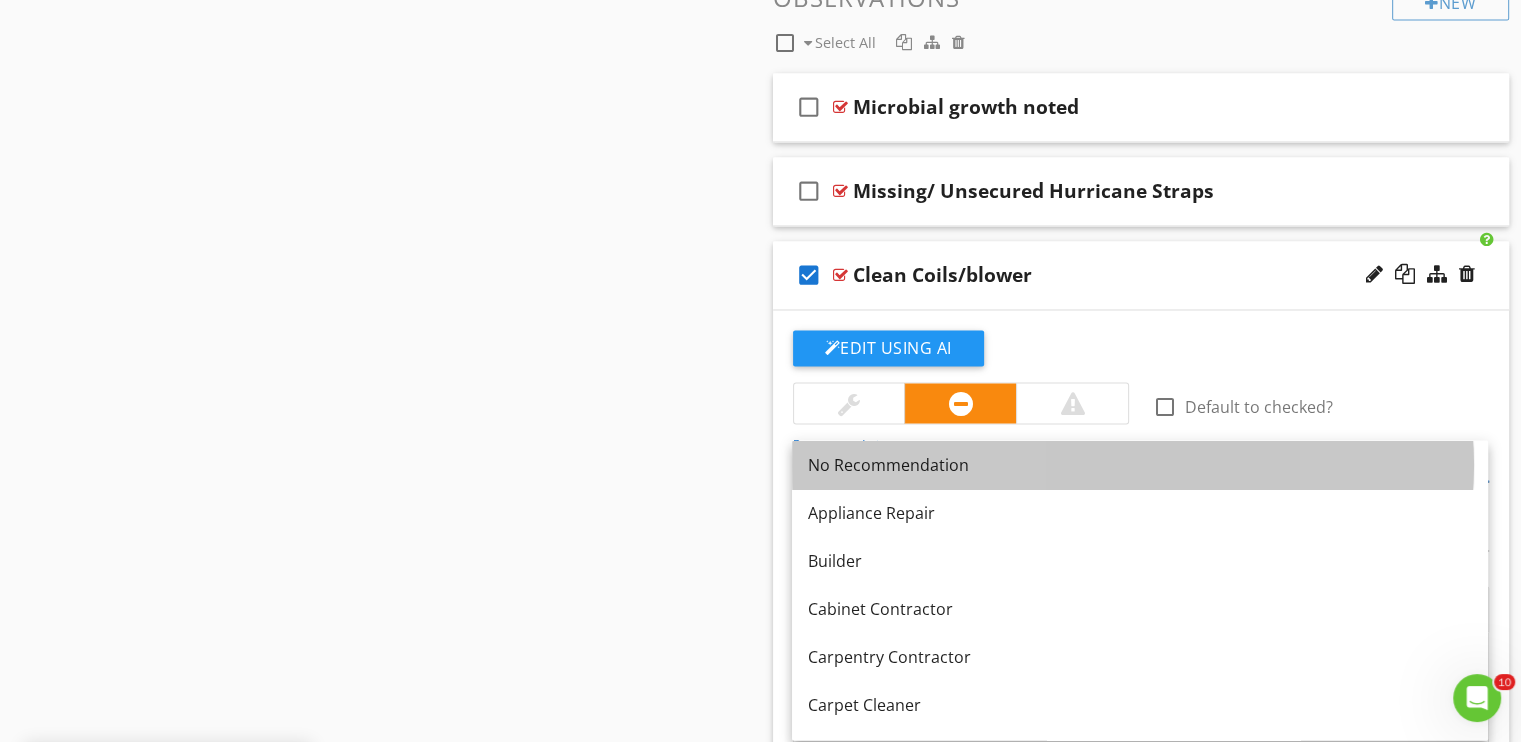 click on "No Recommendation" at bounding box center (1140, 464) 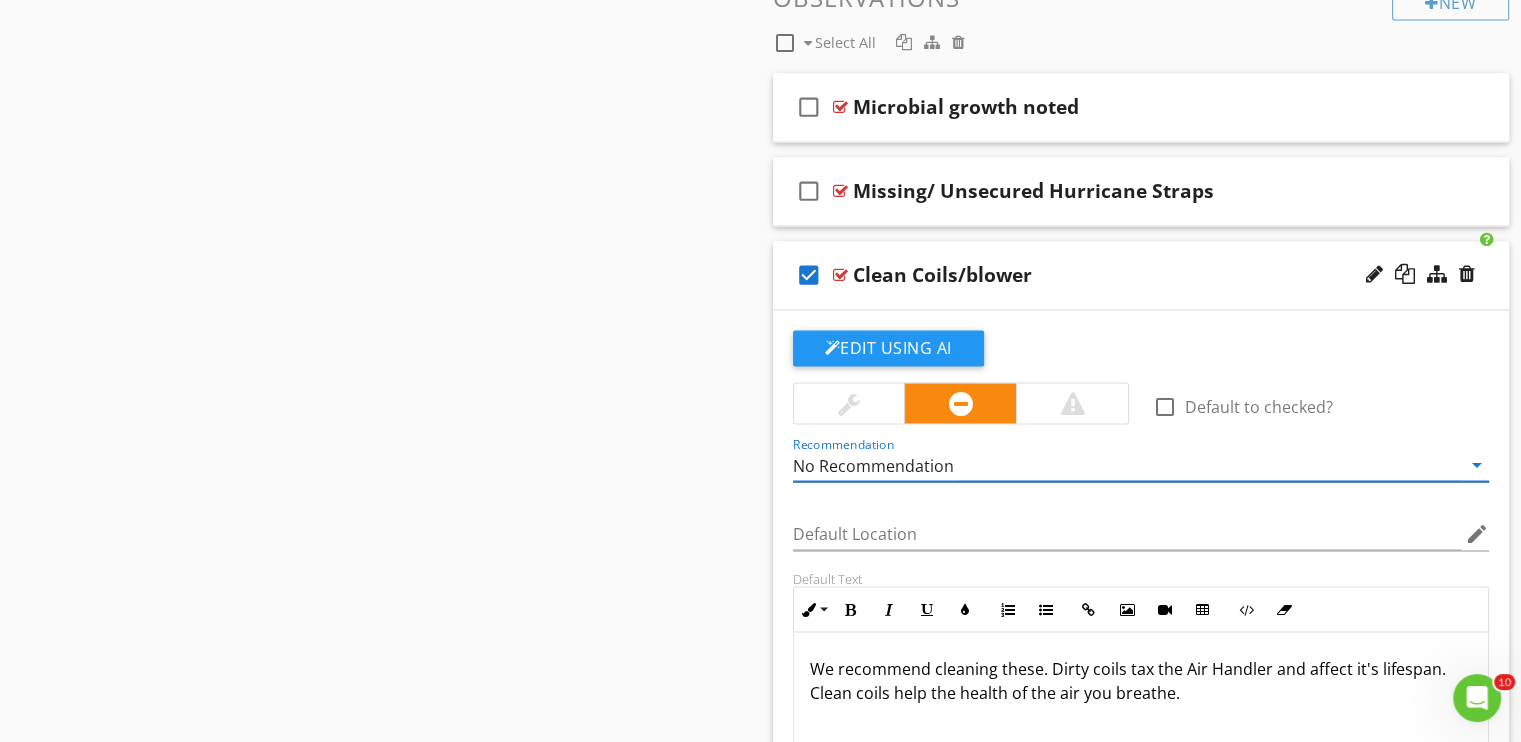 click on "No Recommendation" at bounding box center (1127, 464) 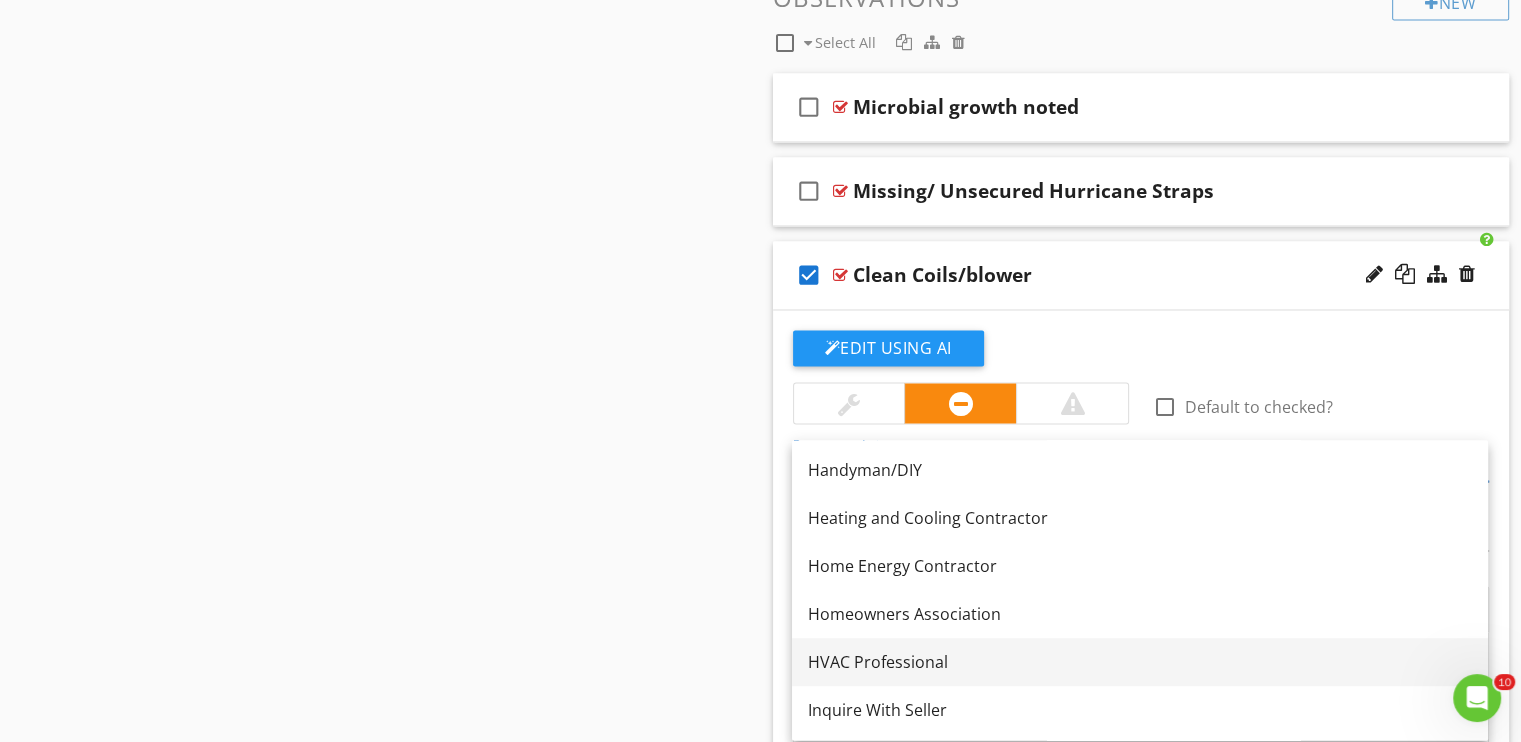 scroll, scrollTop: 1400, scrollLeft: 0, axis: vertical 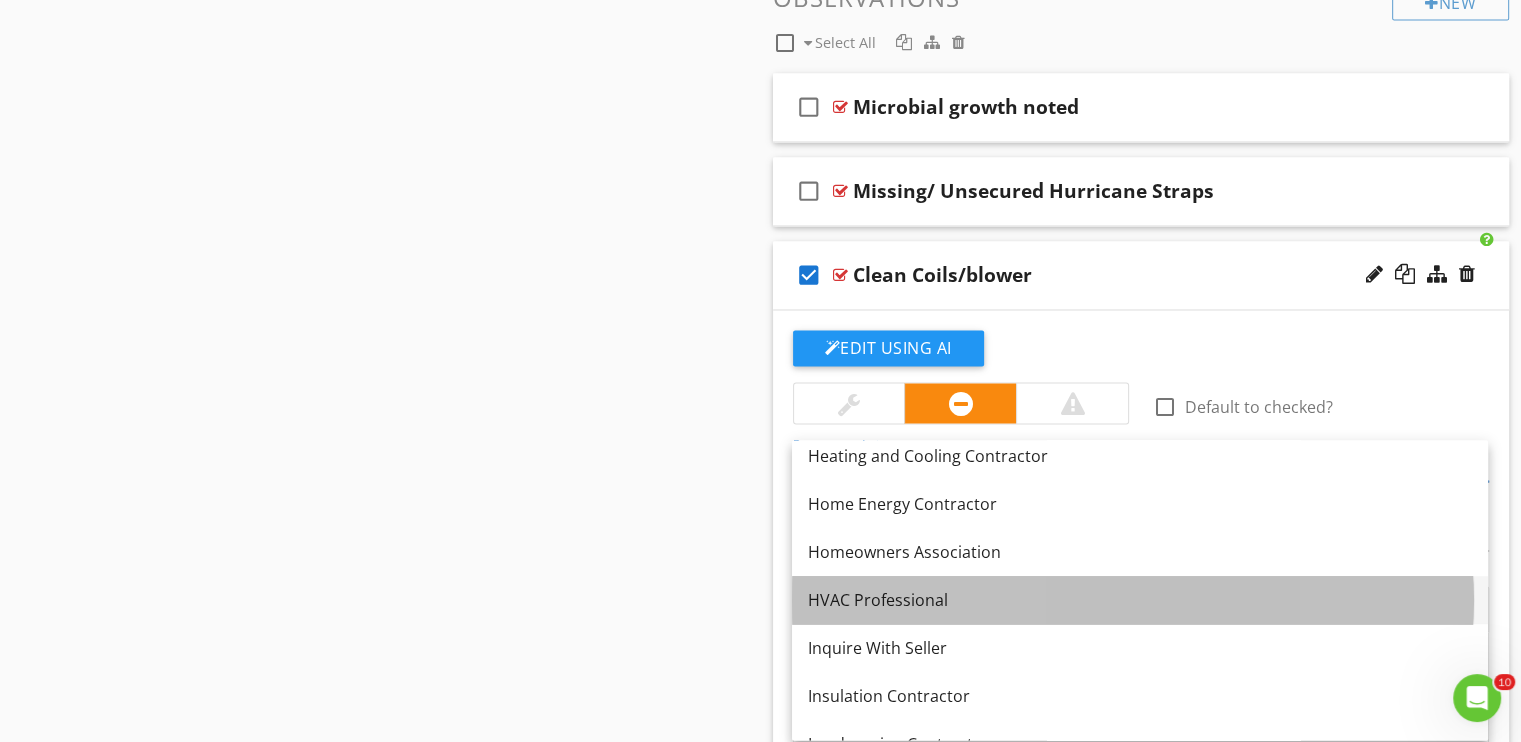 click on "HVAC Professional" at bounding box center [1140, 600] 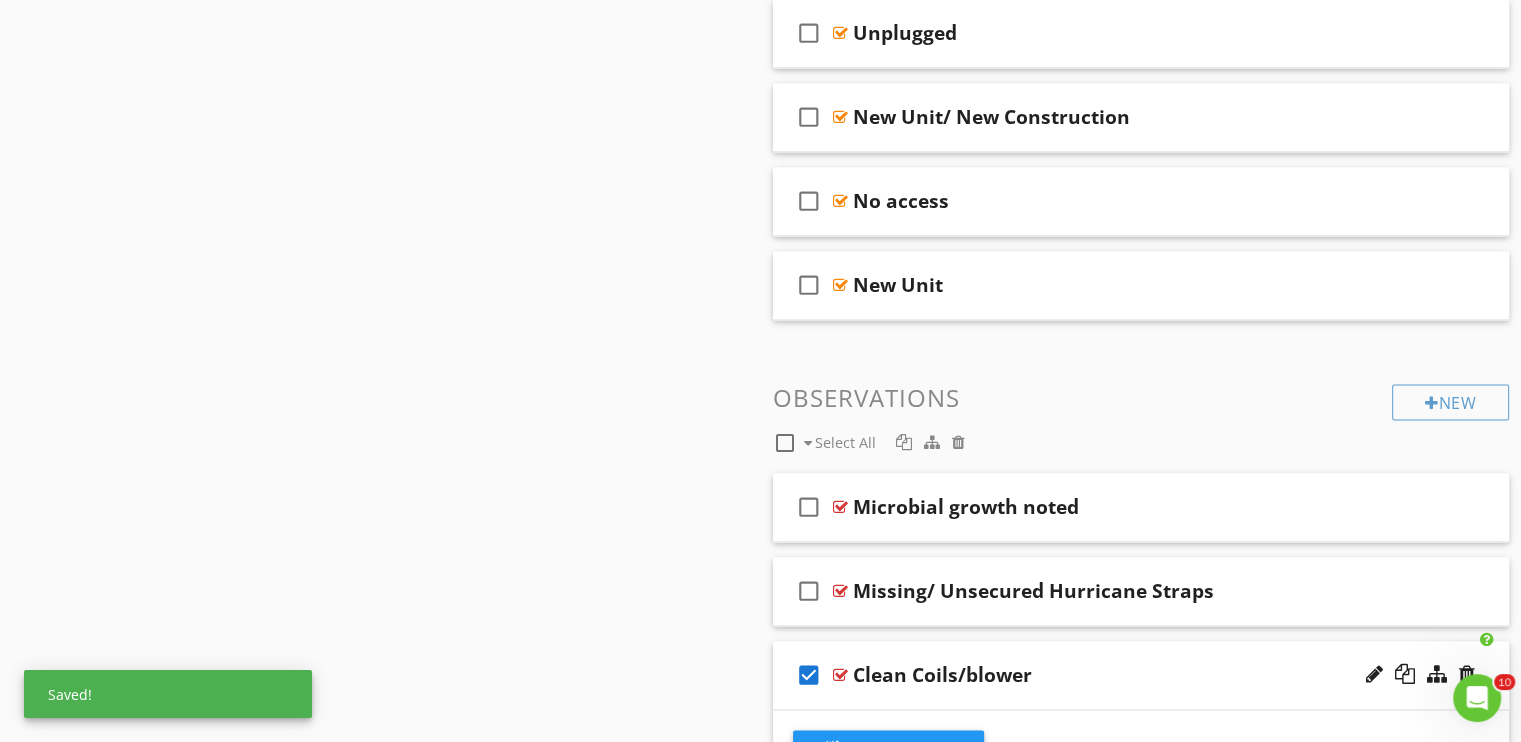 scroll, scrollTop: 3000, scrollLeft: 0, axis: vertical 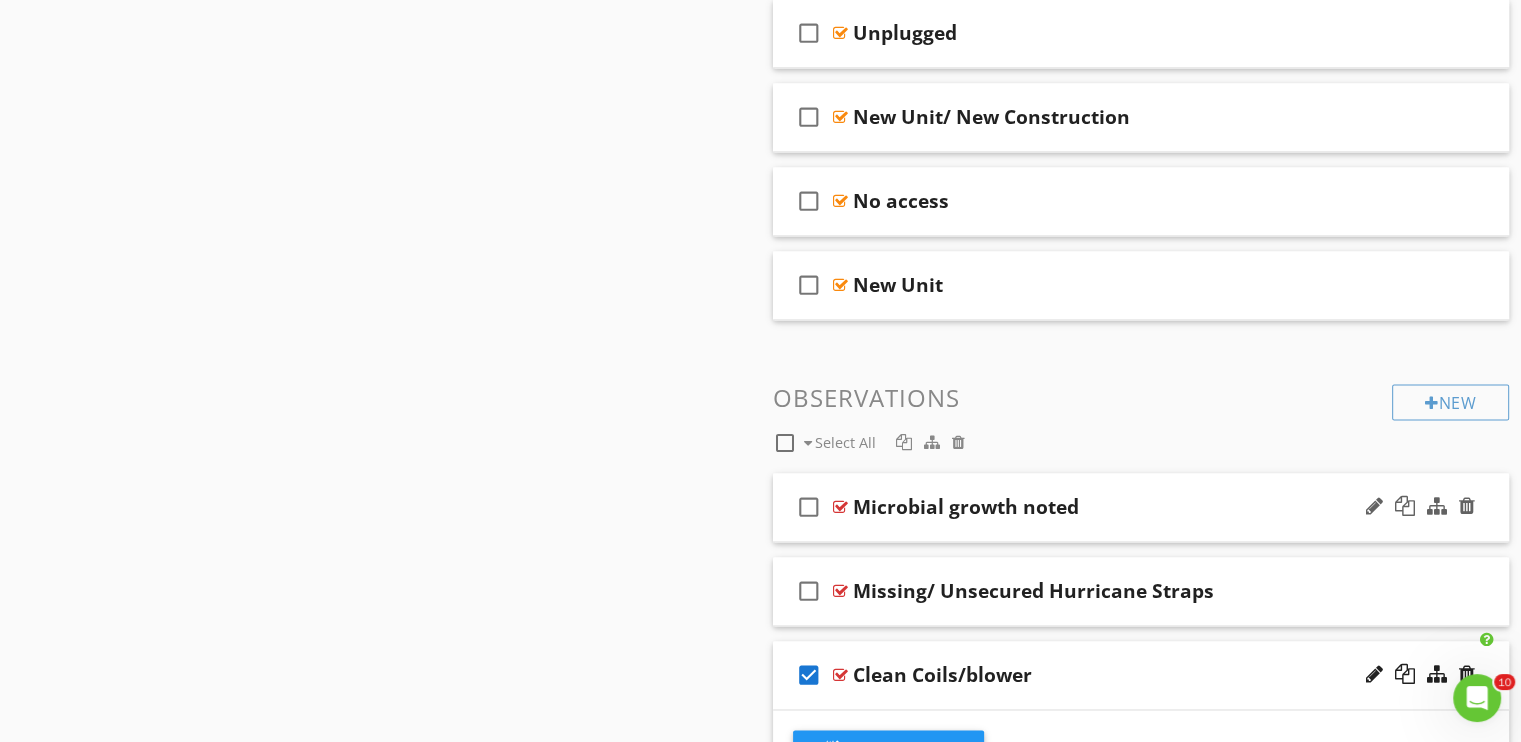 click on "Microbial growth noted" at bounding box center [1114, 507] 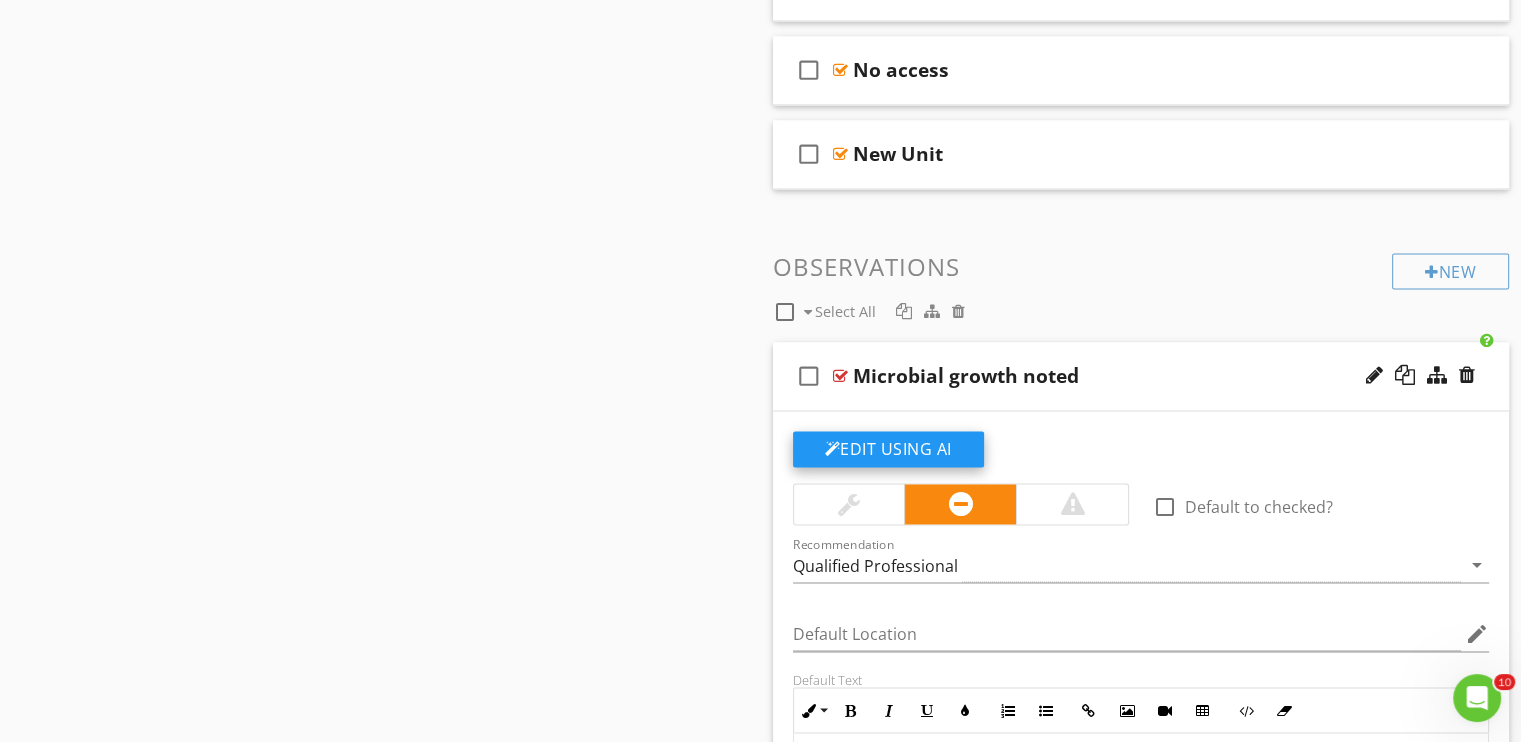scroll, scrollTop: 3200, scrollLeft: 0, axis: vertical 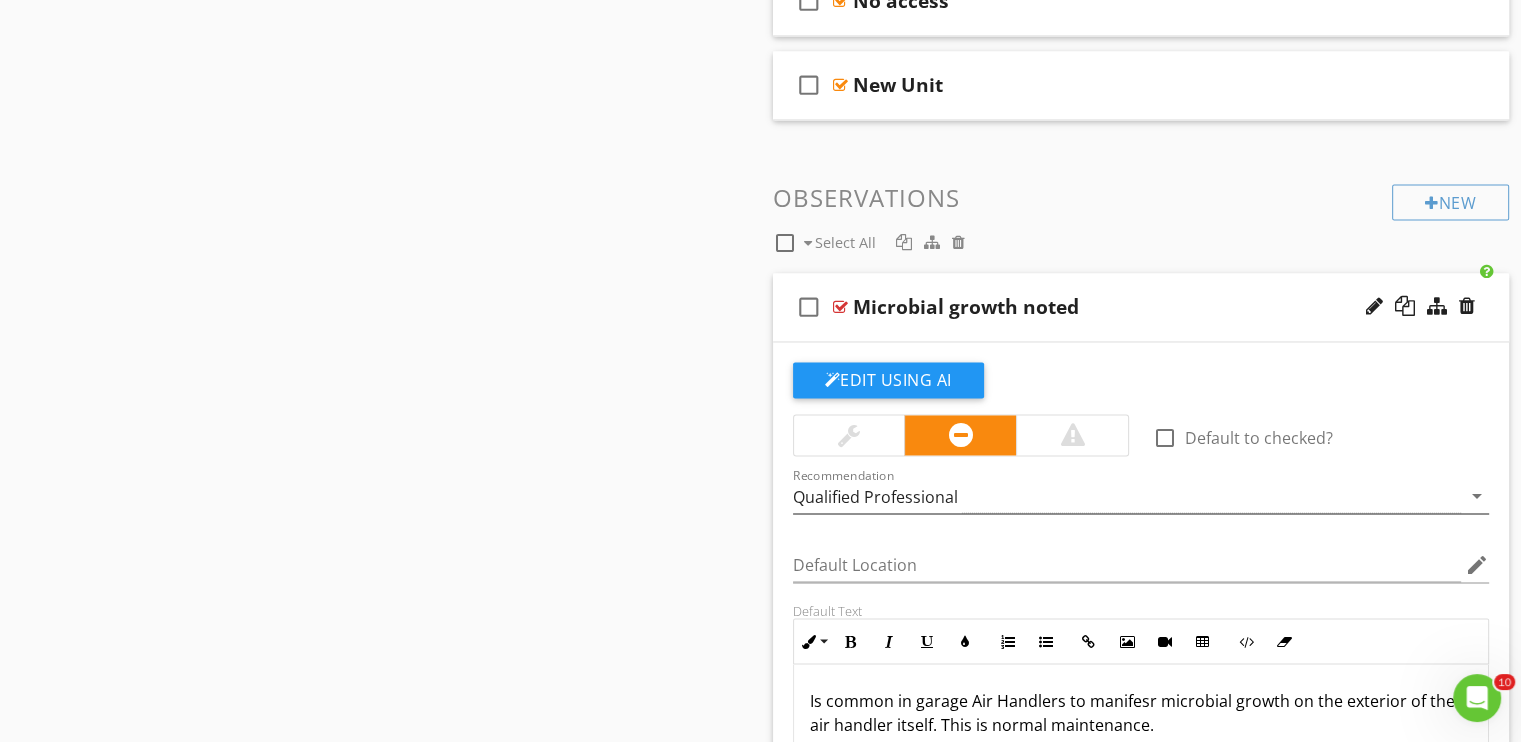 click on "Qualified Professional" at bounding box center (1127, 496) 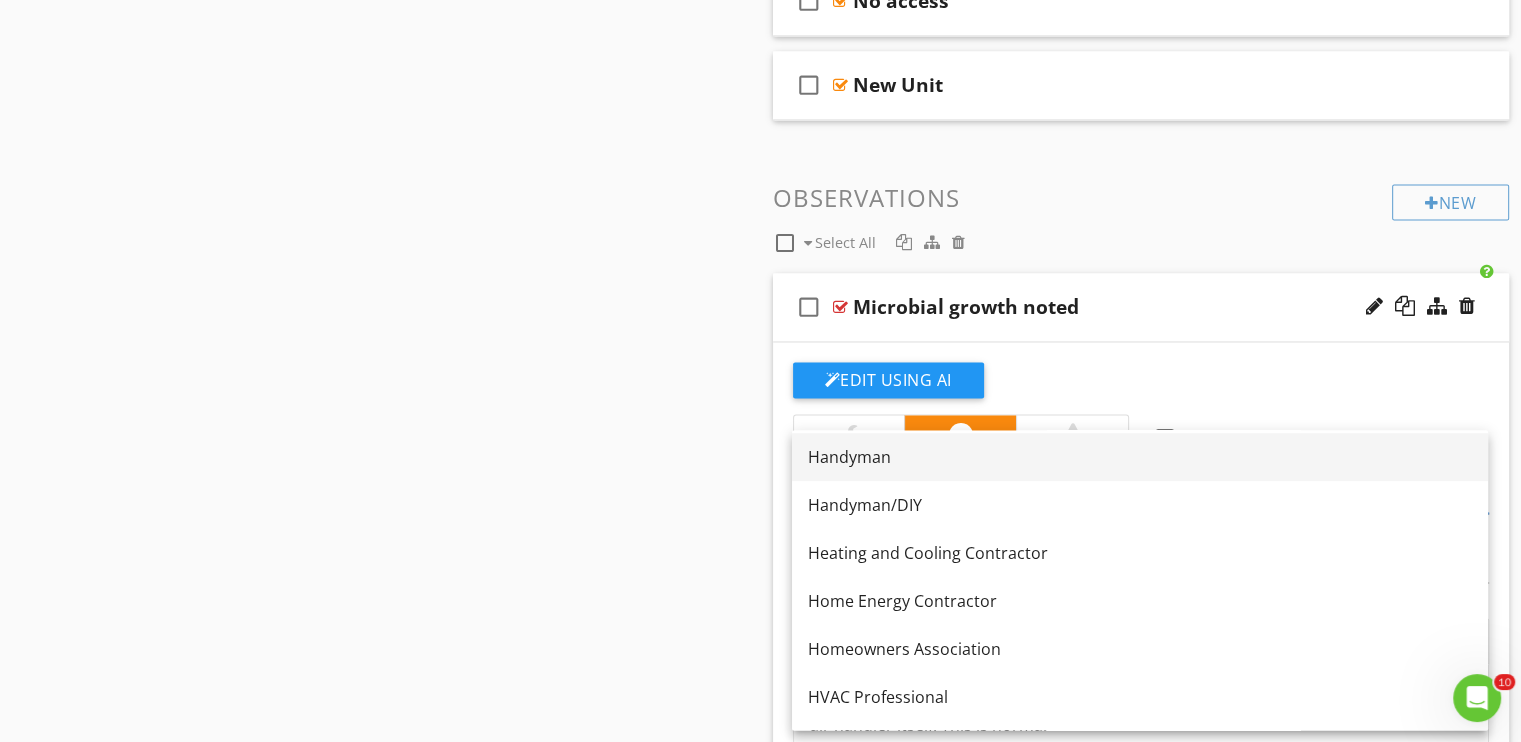 scroll, scrollTop: 1300, scrollLeft: 0, axis: vertical 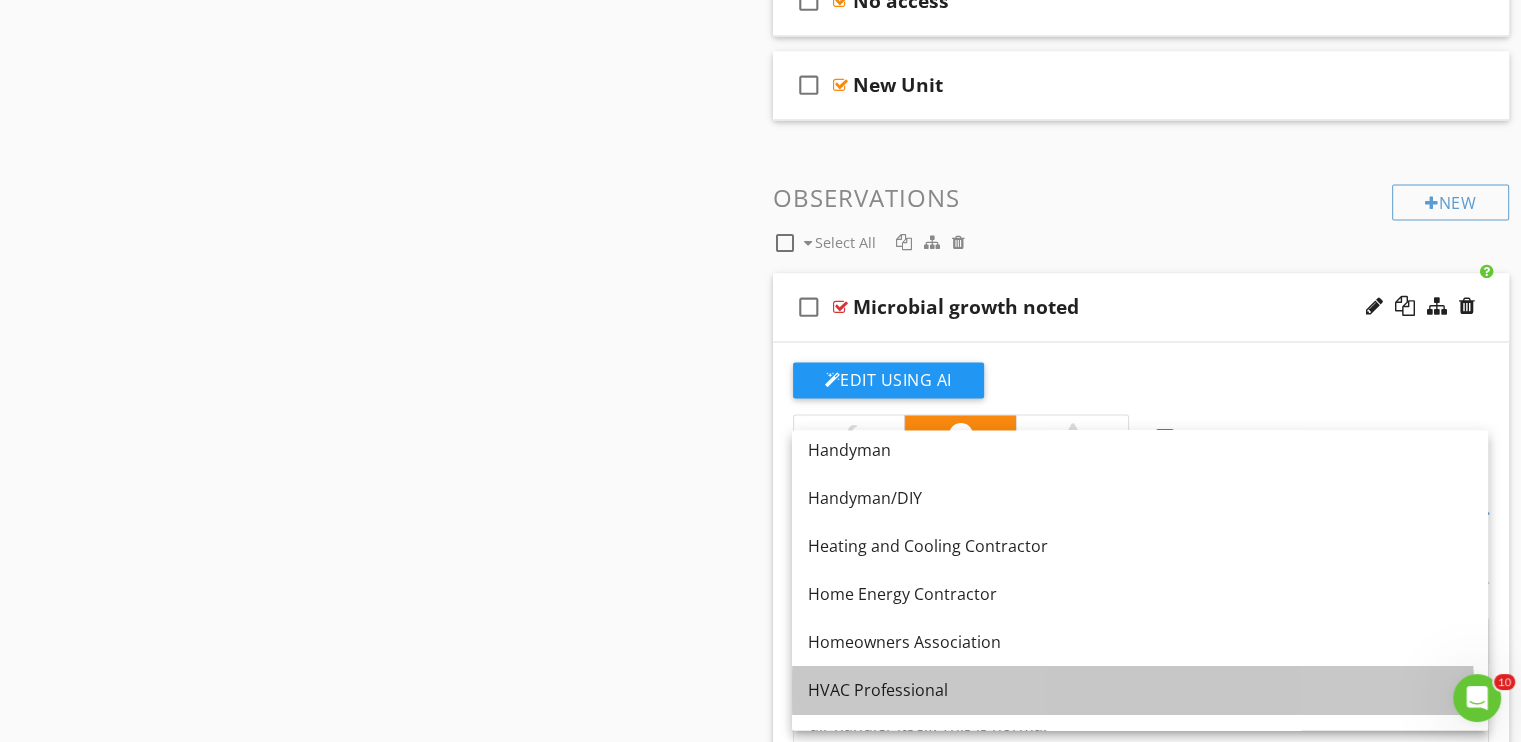 click on "HVAC Professional" at bounding box center [1140, 690] 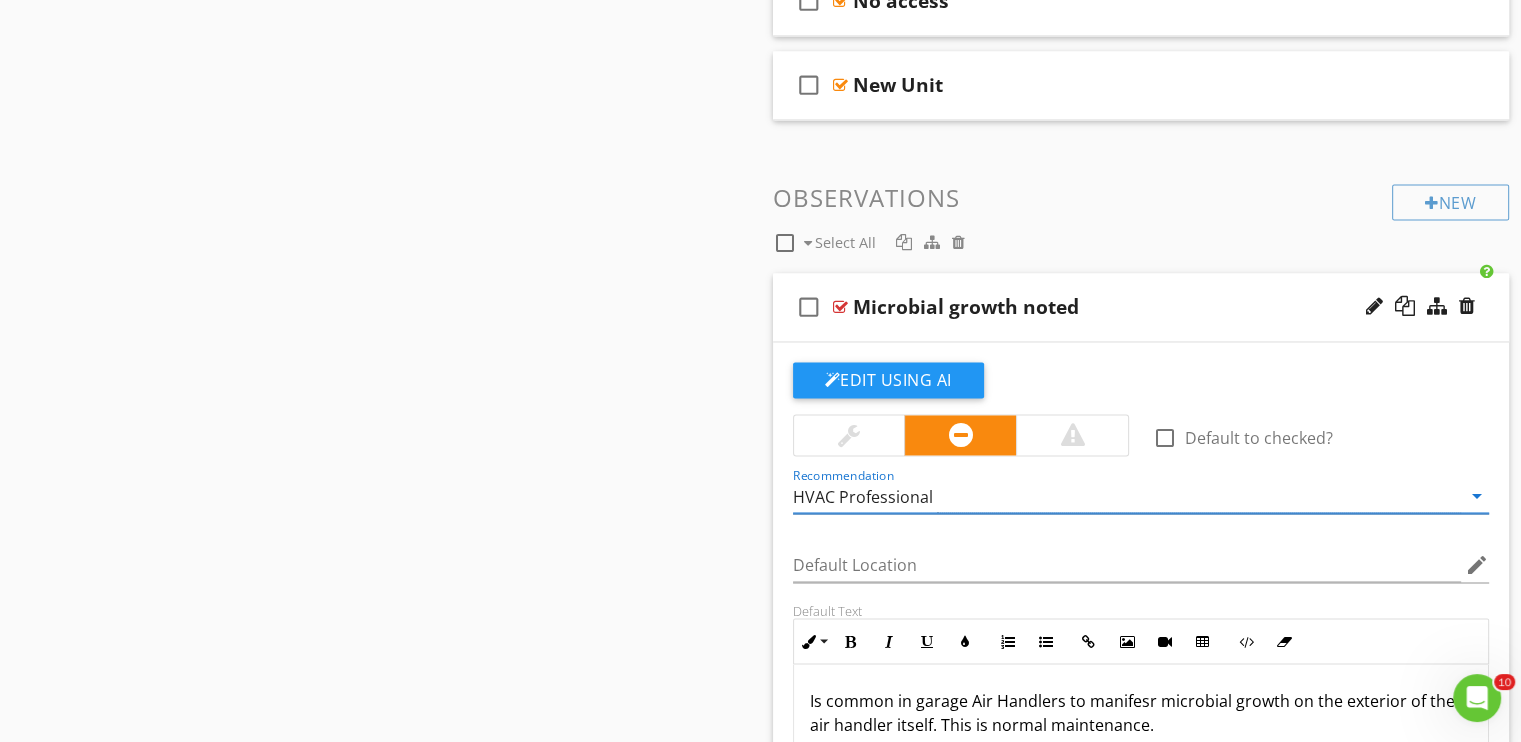 click on "Sections
Inspection Details           Crawlspace           Grounds           Exterior           Pool           HVAC           HVAC 2           HVAC 3           HVAC 4           Foundation           Garage           Attic, Insulation & Ventilation           Built-in Appliances           Plumbing           Electrical           Interior, Doors, Windows            Guest House/ Apartment           Hangar           Out Building           Deck            Roof           Sauna           Spa           Fence           Furnace           Natural Gas            Basement           Workshop/ Studio           Fountain           Carport           Elevator           Outdoor kitchen           Outdoor Fireplace
Section
Attachments     Your $100,000 Warranty Package    100k_Warranties.pdf
Attachment
Items
Equipment           Package Unit           Ducts and Registers" at bounding box center [760, 6482] 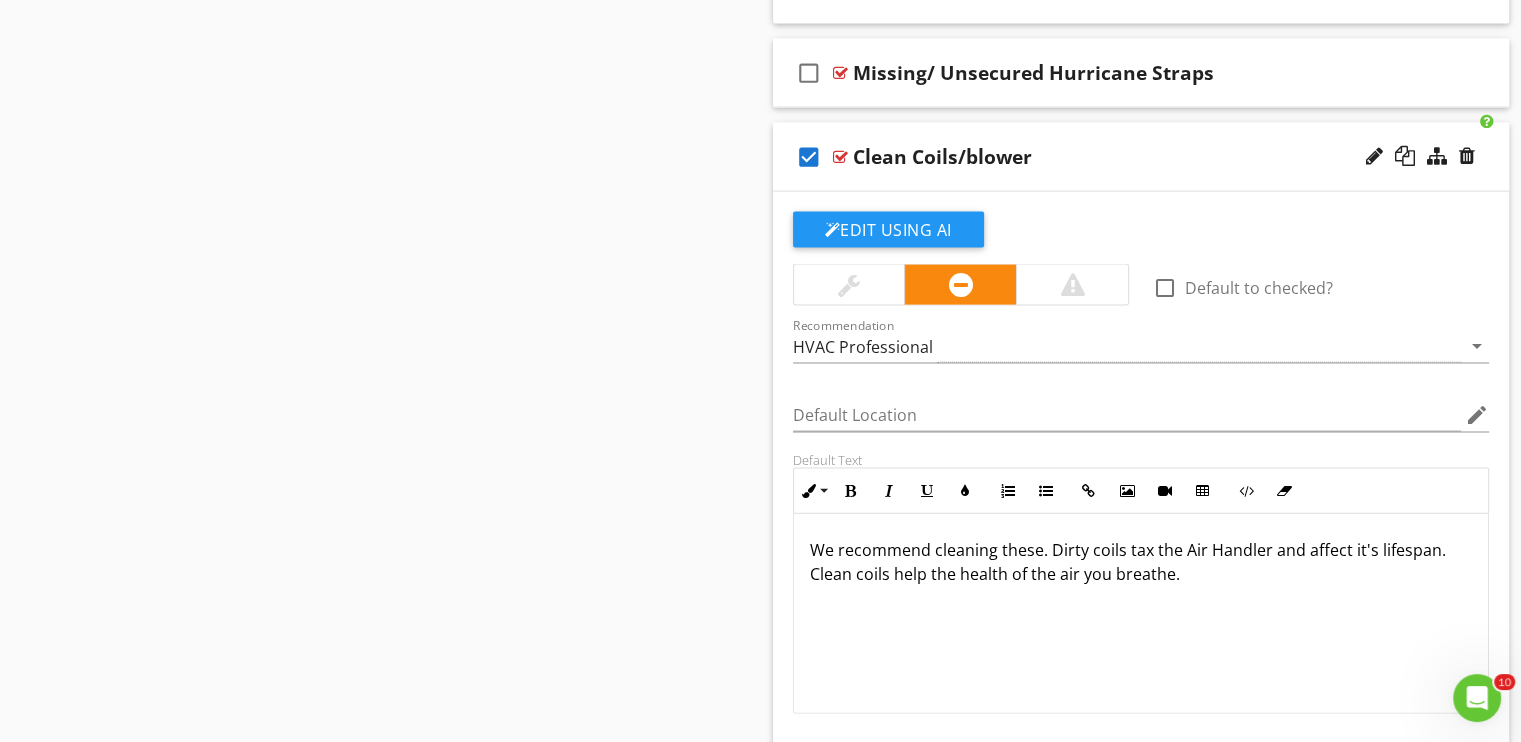scroll, scrollTop: 4300, scrollLeft: 0, axis: vertical 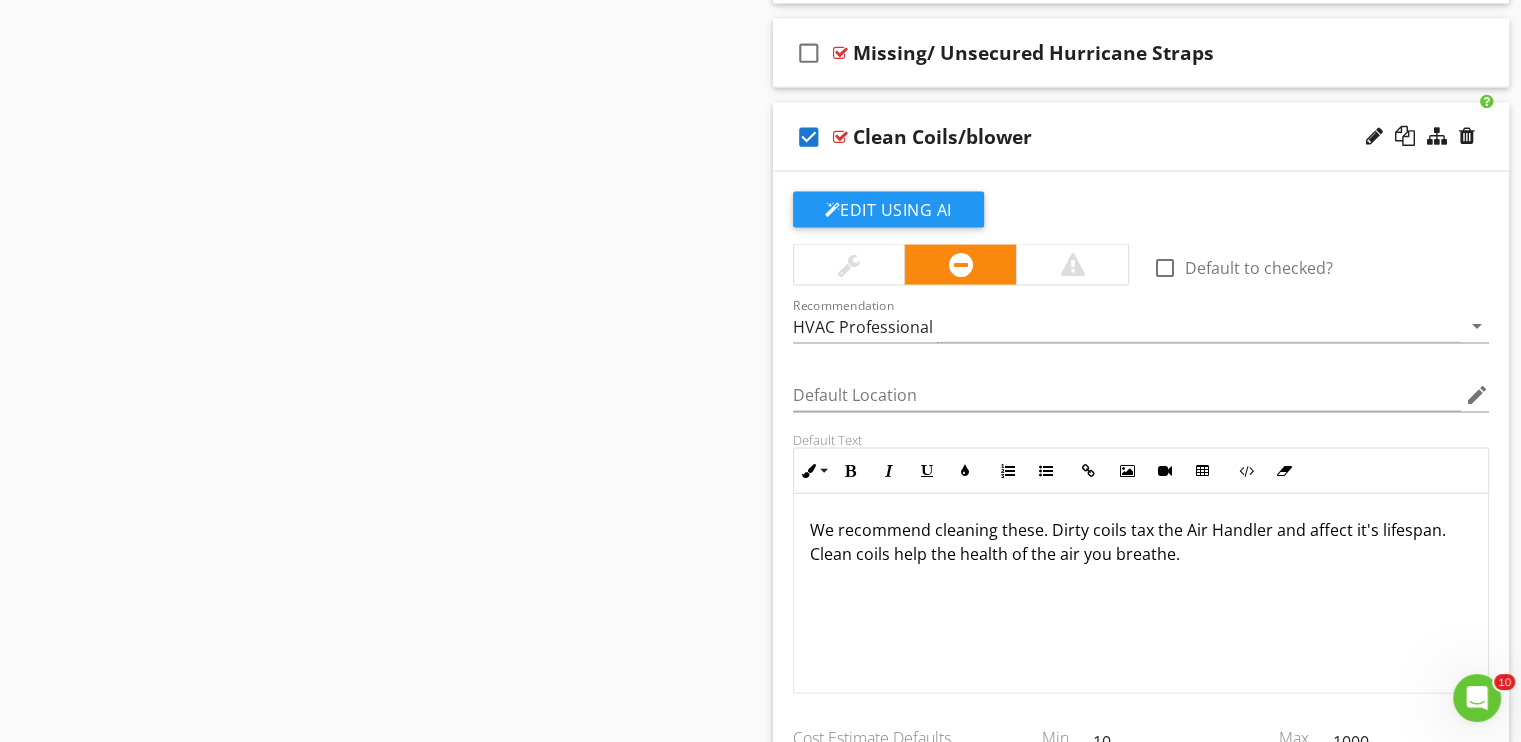 click on "check_box" at bounding box center (809, 137) 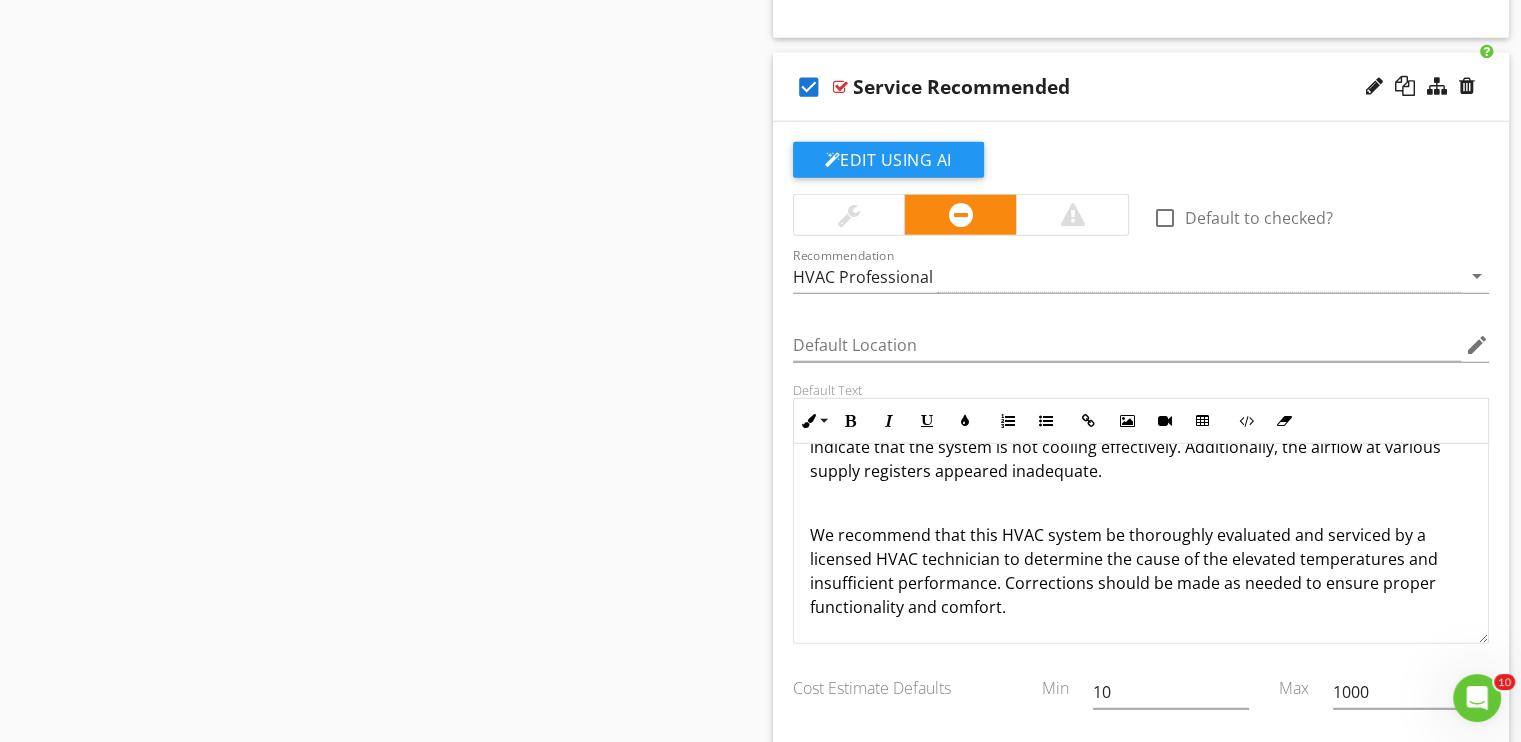 scroll, scrollTop: 5200, scrollLeft: 0, axis: vertical 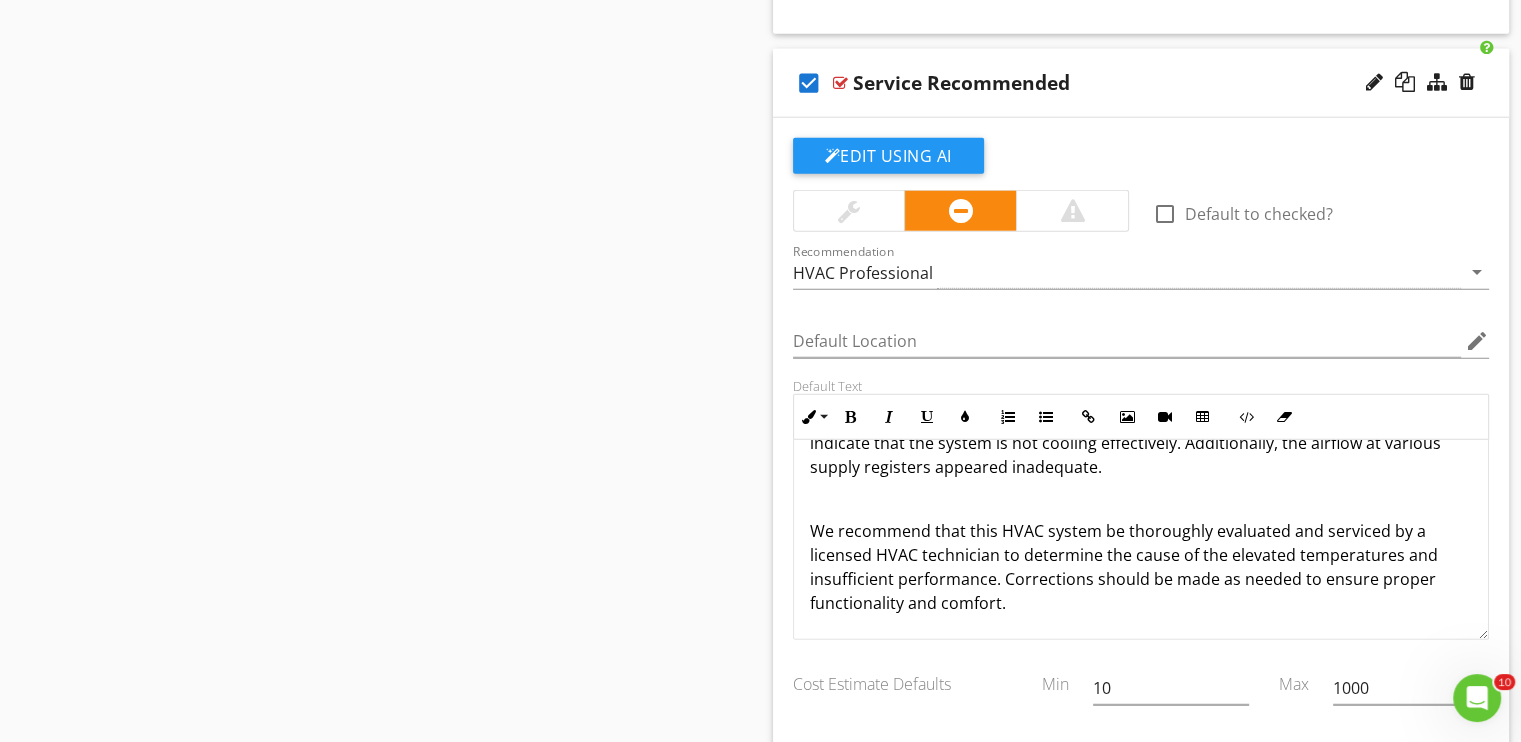 click on "check_box" at bounding box center (809, 83) 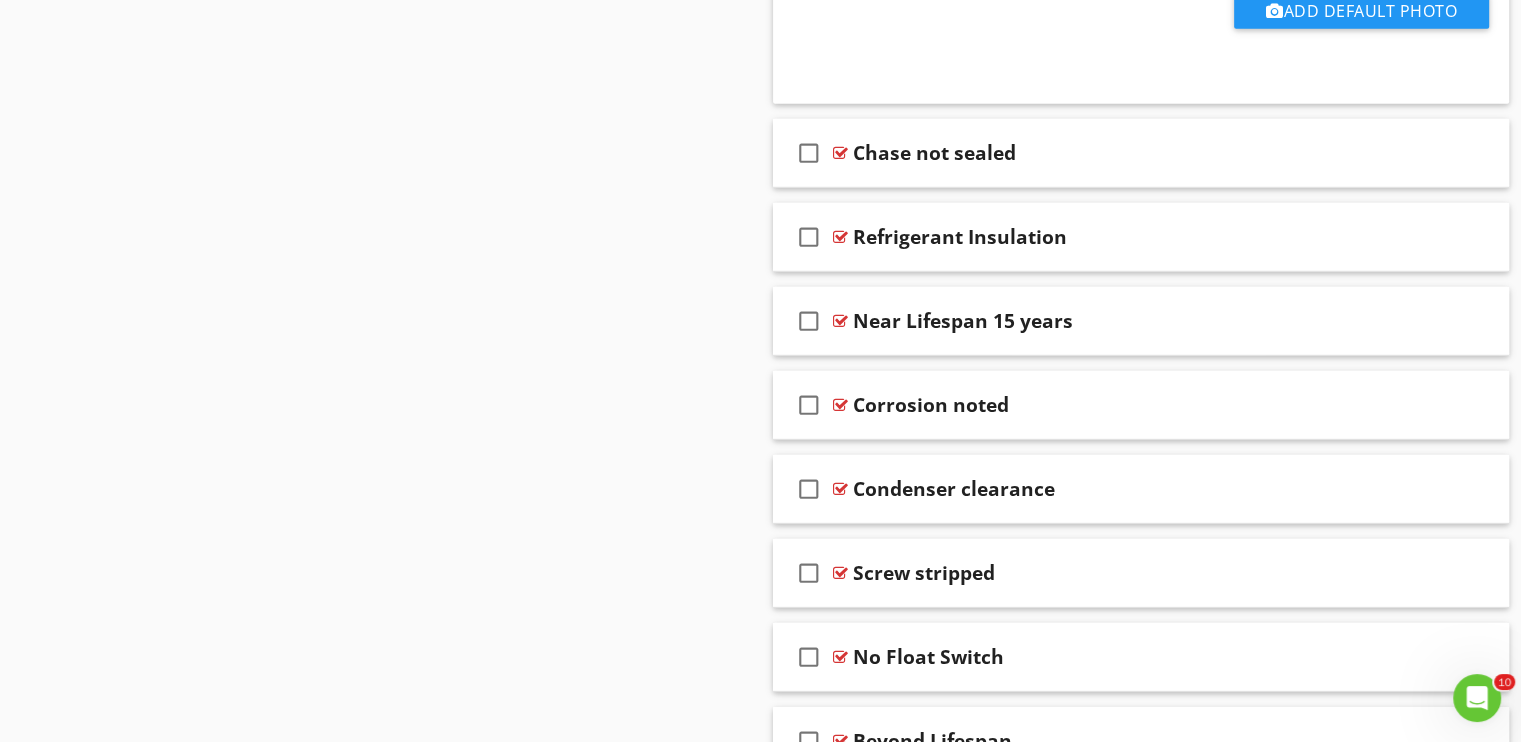 scroll, scrollTop: 6000, scrollLeft: 0, axis: vertical 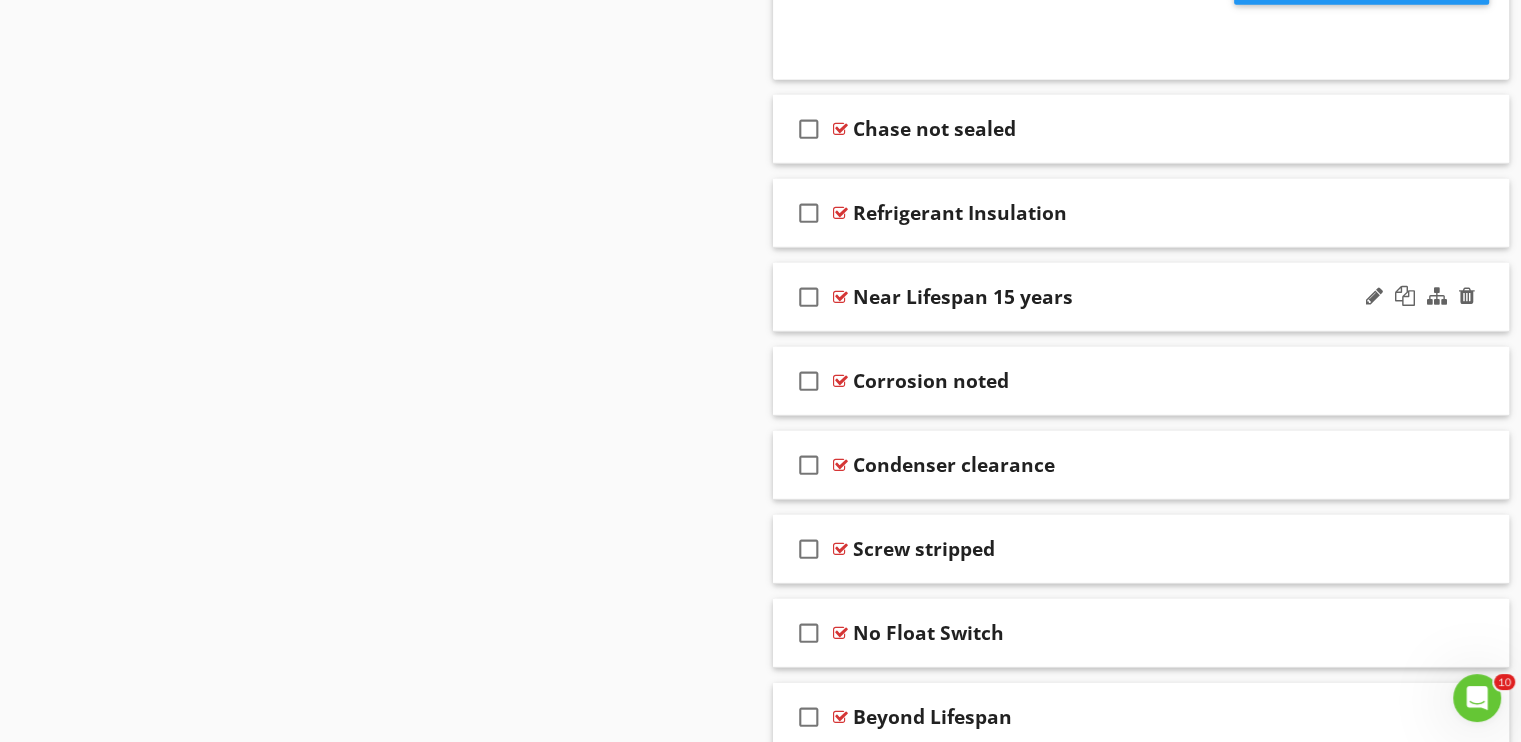 click on "check_box_outline_blank" at bounding box center [809, 297] 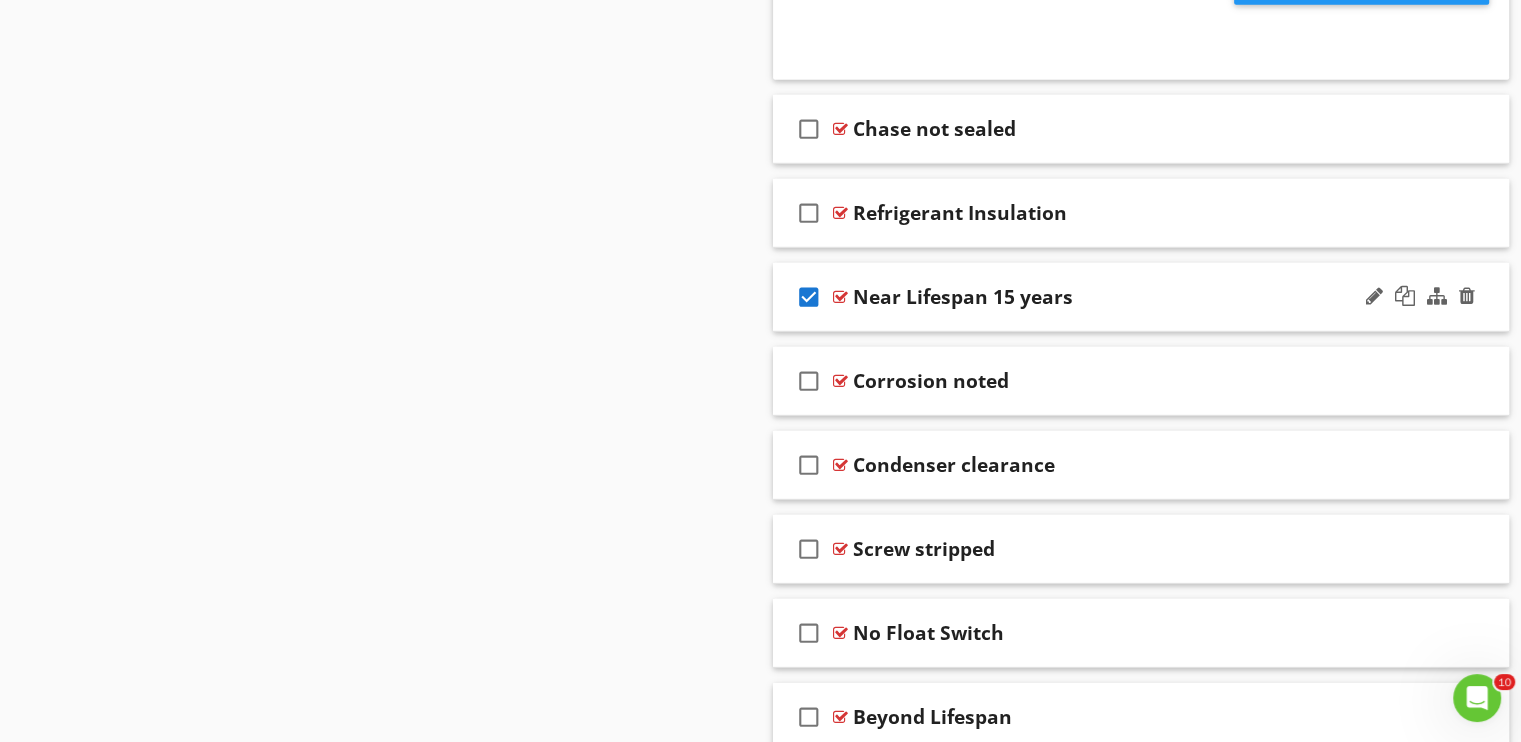 click on "Near Lifespan 15 years" at bounding box center [1114, 297] 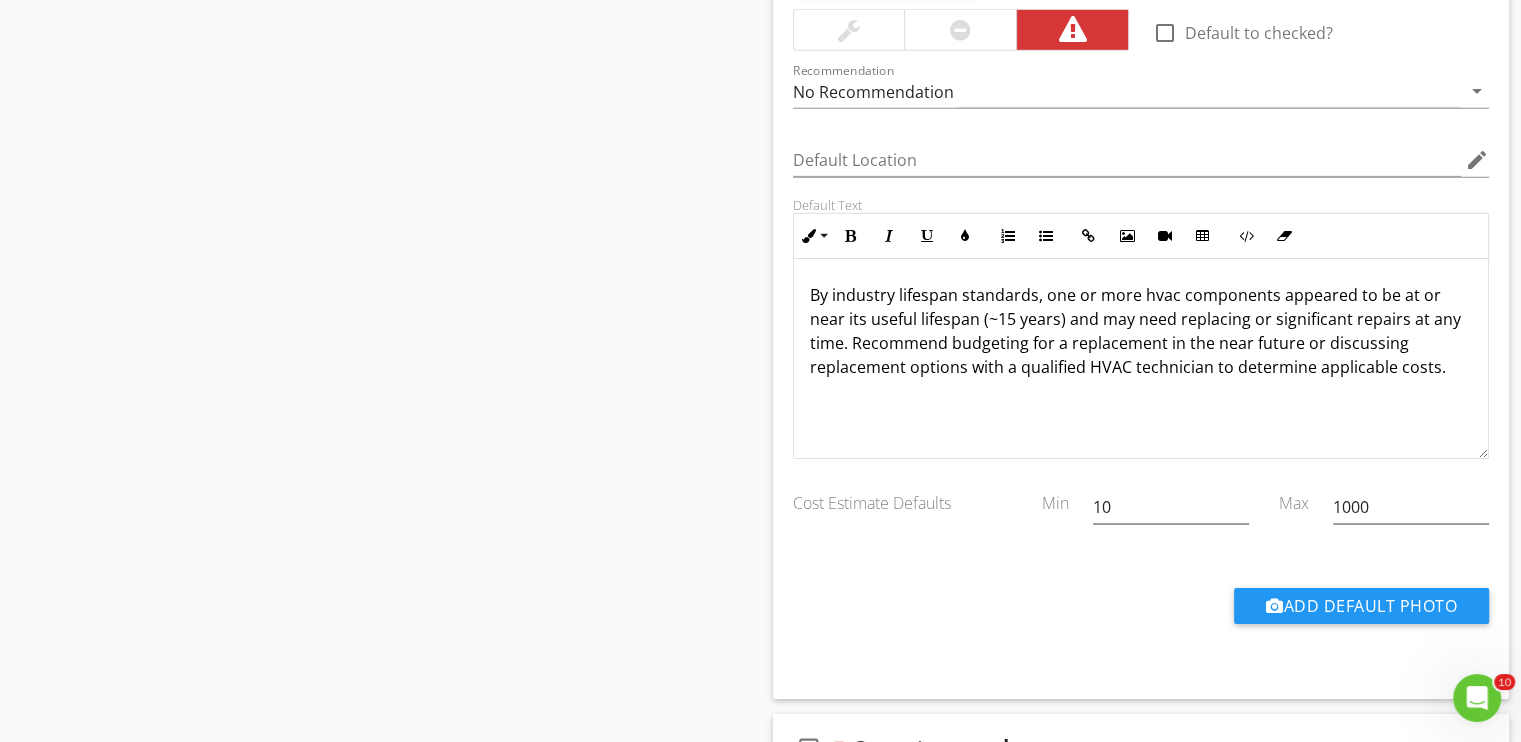 scroll, scrollTop: 6400, scrollLeft: 0, axis: vertical 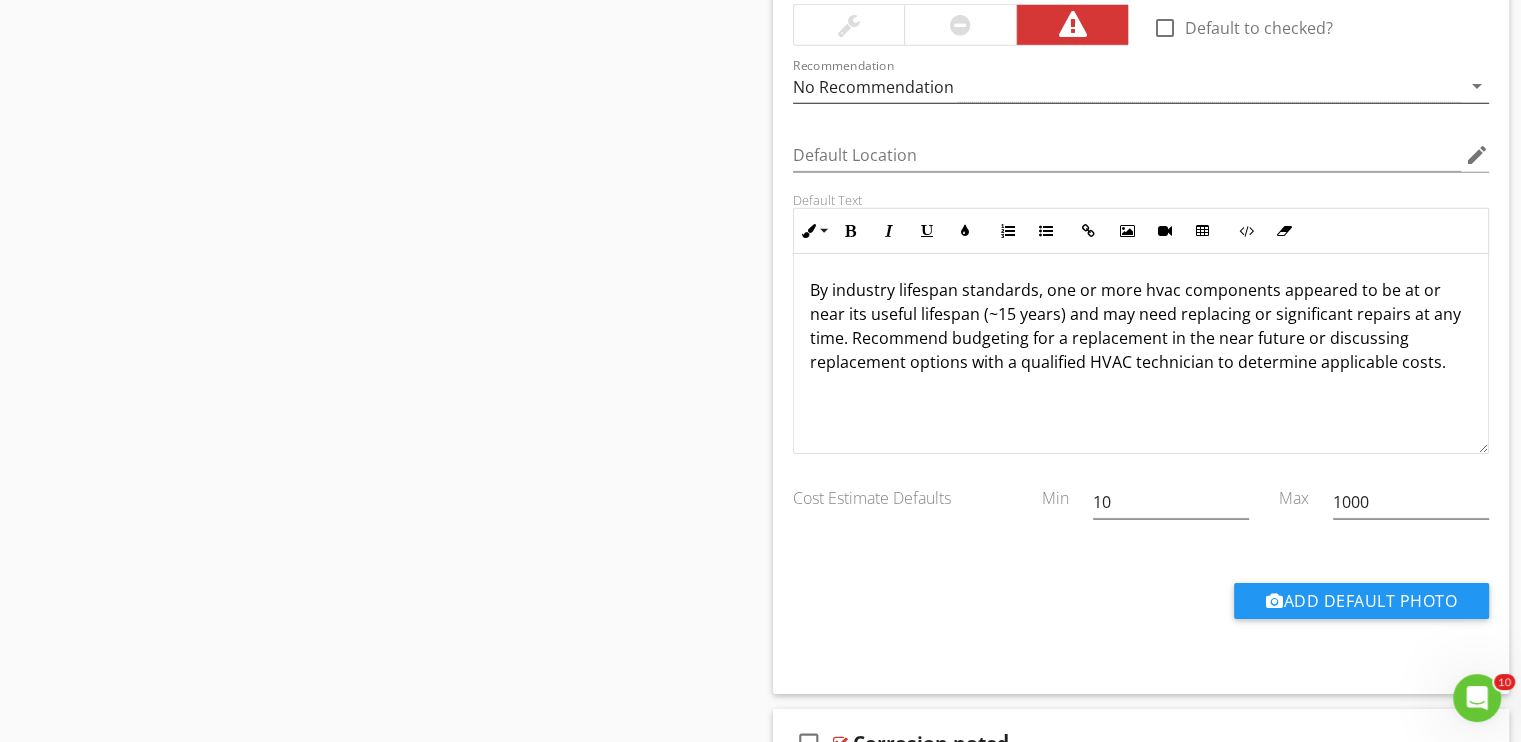 click on "No Recommendation" at bounding box center (1127, 86) 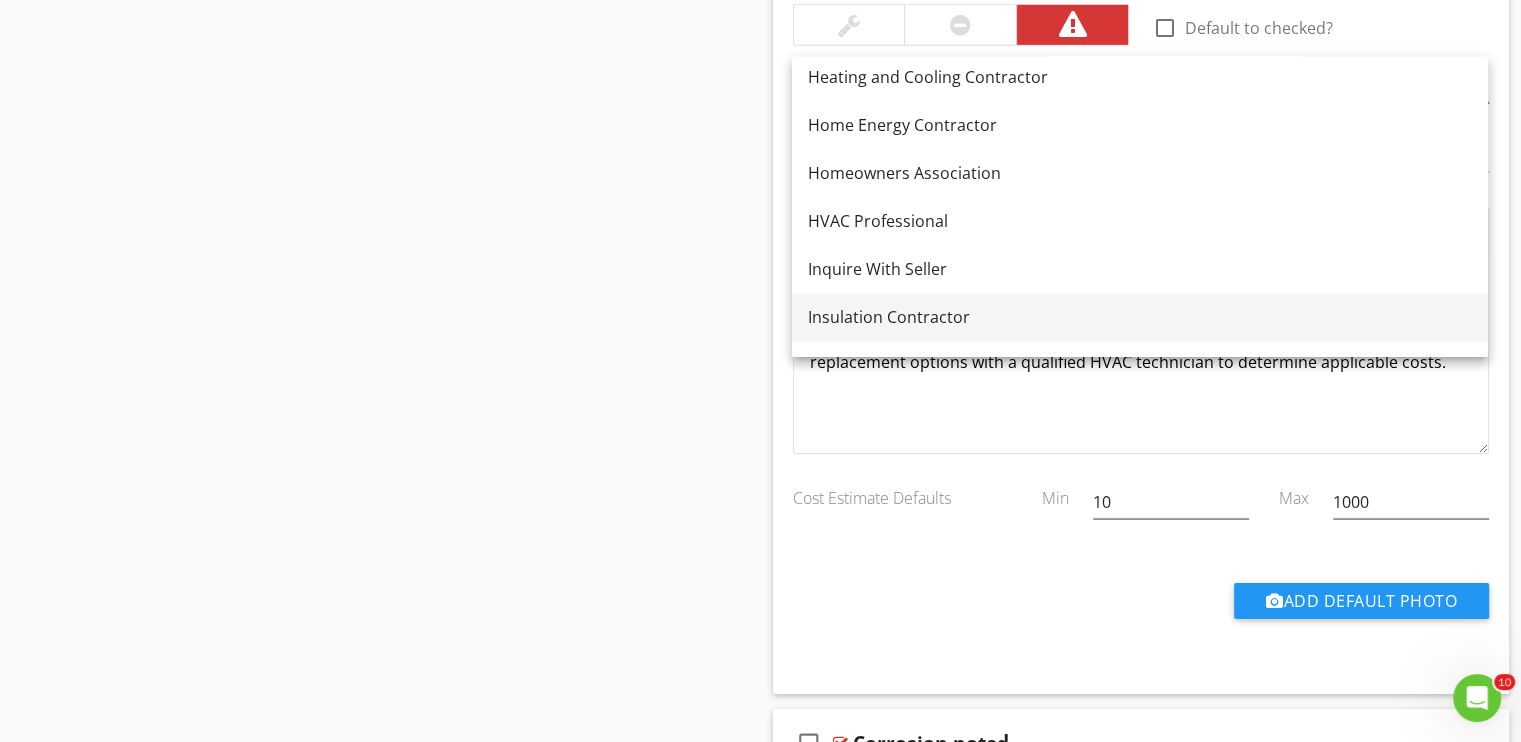 scroll, scrollTop: 1400, scrollLeft: 0, axis: vertical 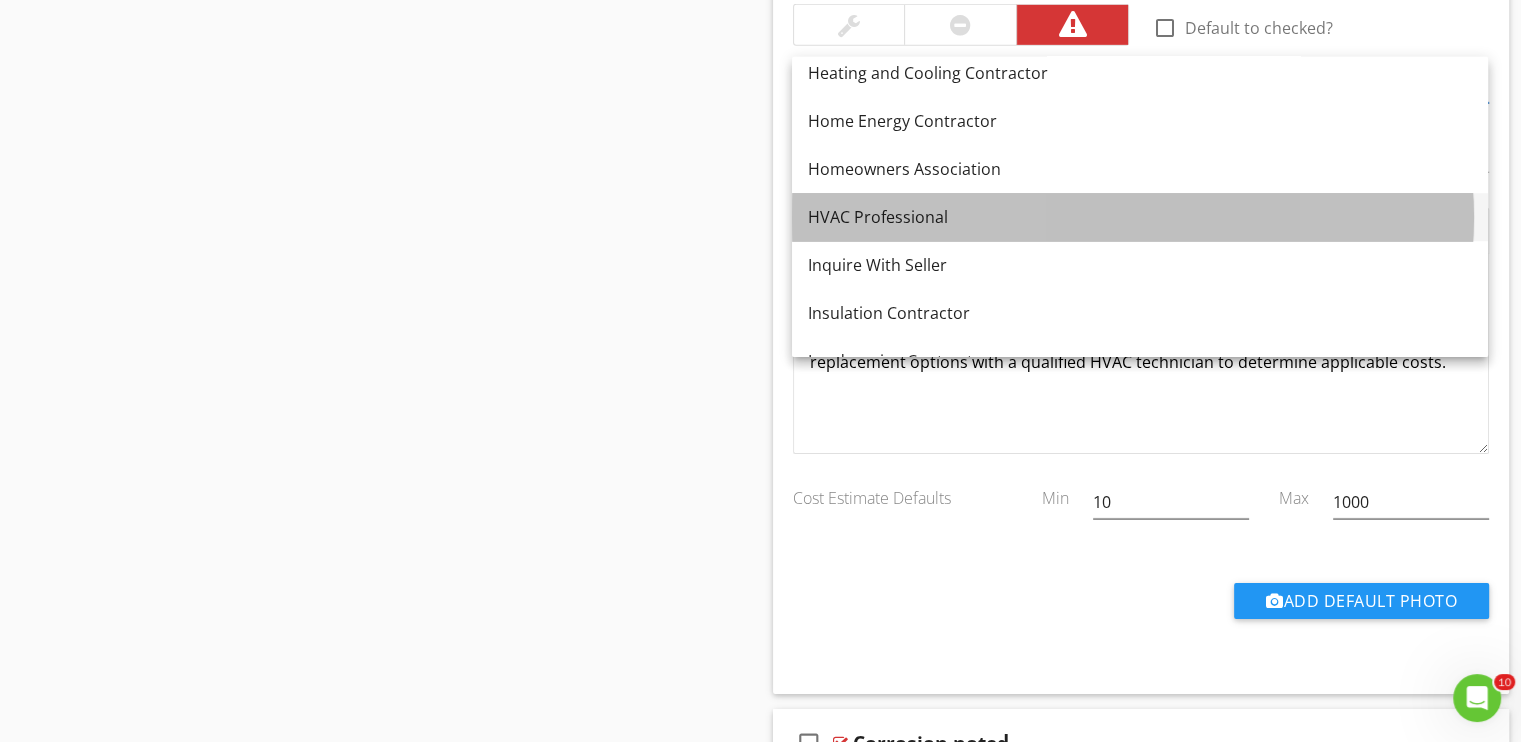 click on "HVAC Professional" at bounding box center (1140, 217) 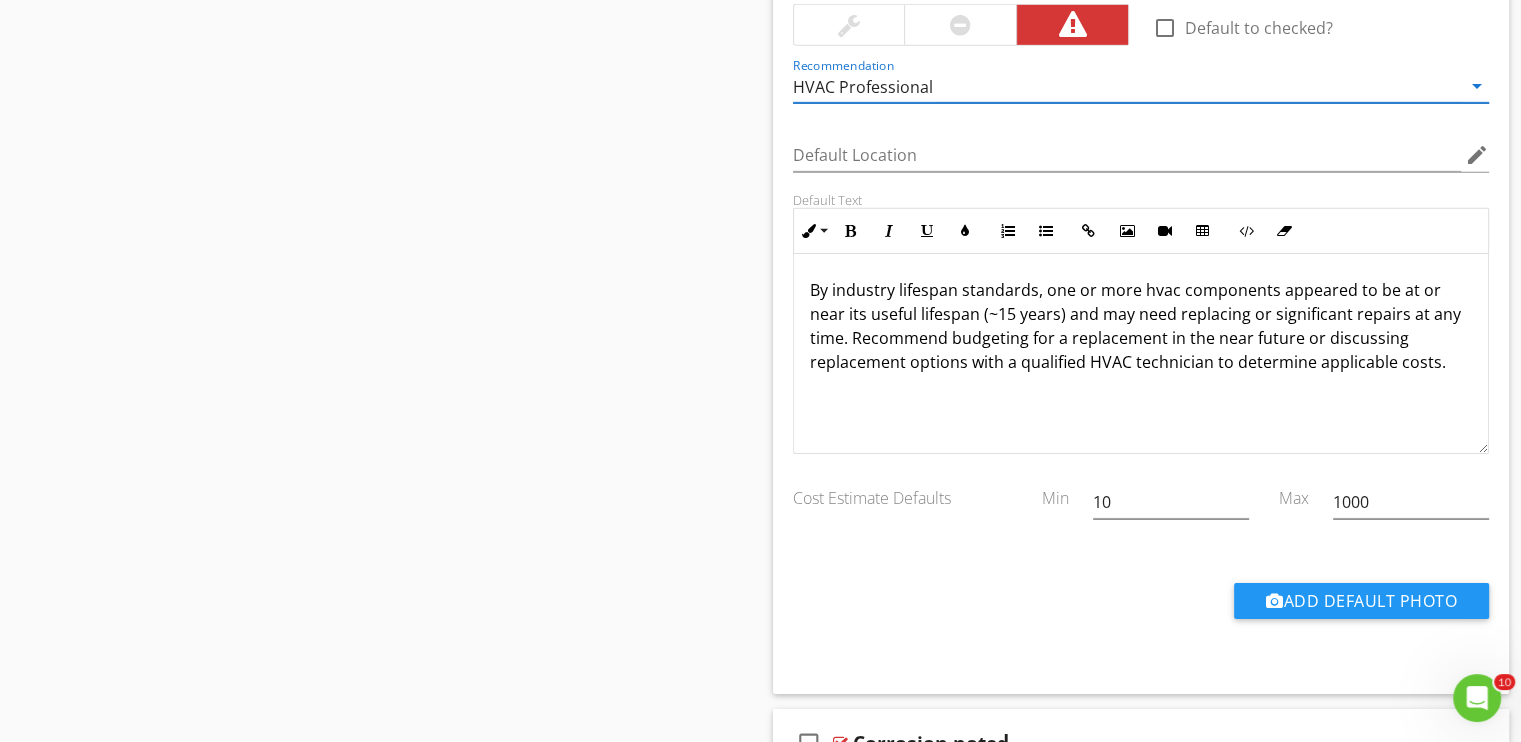 click on "Sections
Inspection Details           Crawlspace           Grounds           Exterior           Pool           HVAC           HVAC 2           HVAC 3           HVAC 4           Foundation           Garage           Attic, Insulation & Ventilation           Built-in Appliances           Plumbing           Electrical           Interior, Doors, Windows            Guest House/ Apartment           Hangar           Out Building           Deck            Roof           Sauna           Spa           Fence           Furnace           Natural Gas            Basement           Workshop/ Studio           Fountain           Carport           Elevator           Outdoor kitchen           Outdoor Fireplace
Section
Attachments     Your $100,000 Warranty Package    100k_Warranties.pdf
Attachment
Items
Equipment           Package Unit           Ducts and Registers" at bounding box center [760, 3663] 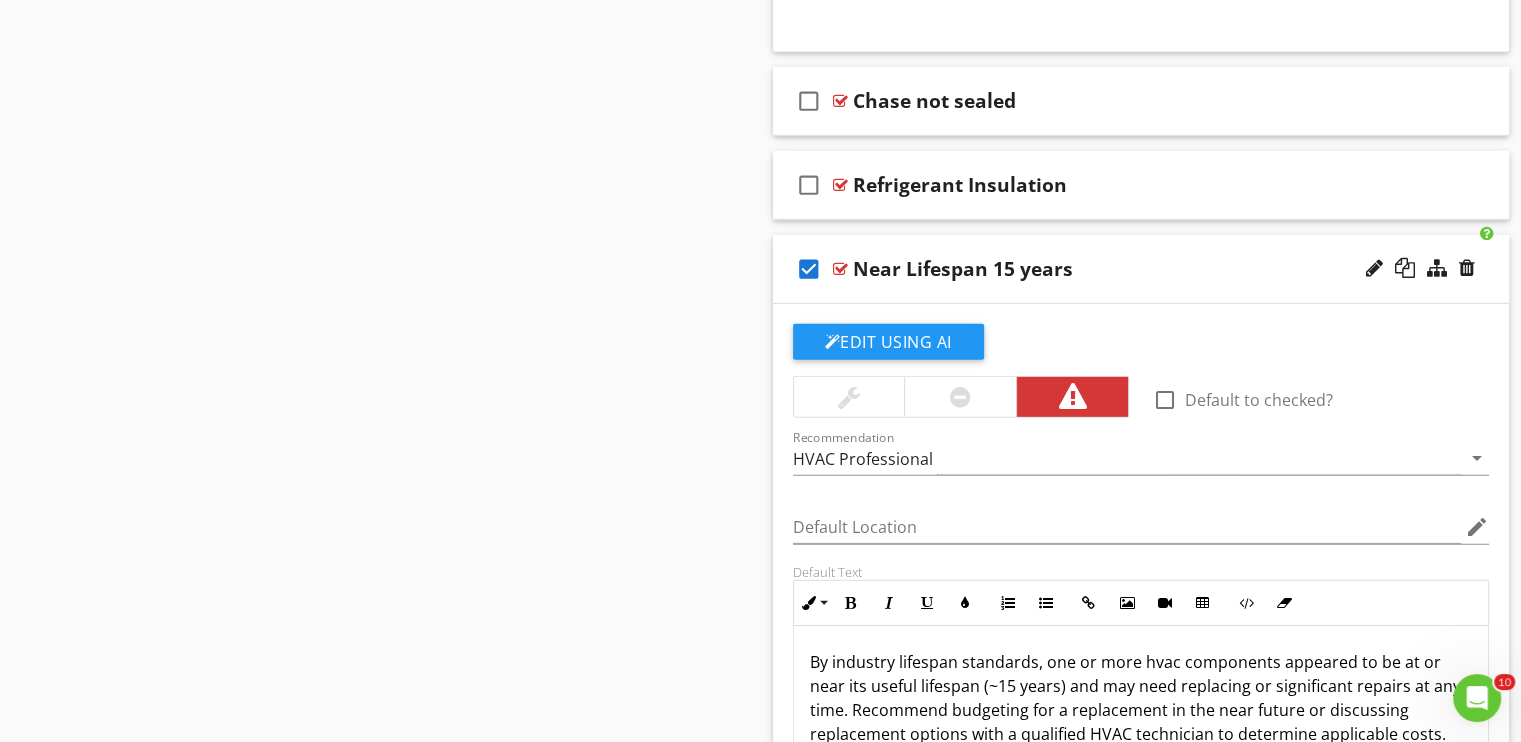 scroll, scrollTop: 6000, scrollLeft: 0, axis: vertical 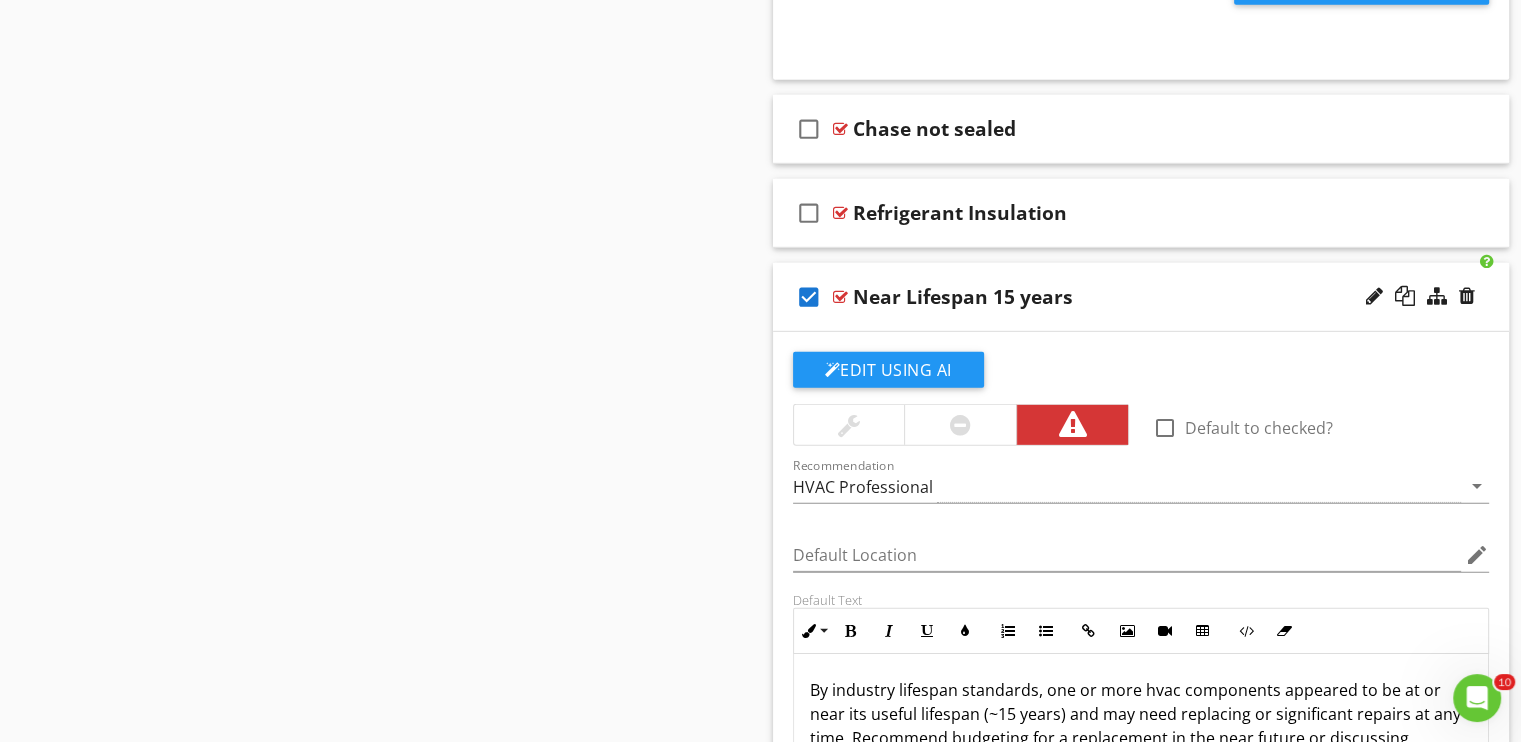 click on "check_box" at bounding box center [809, 297] 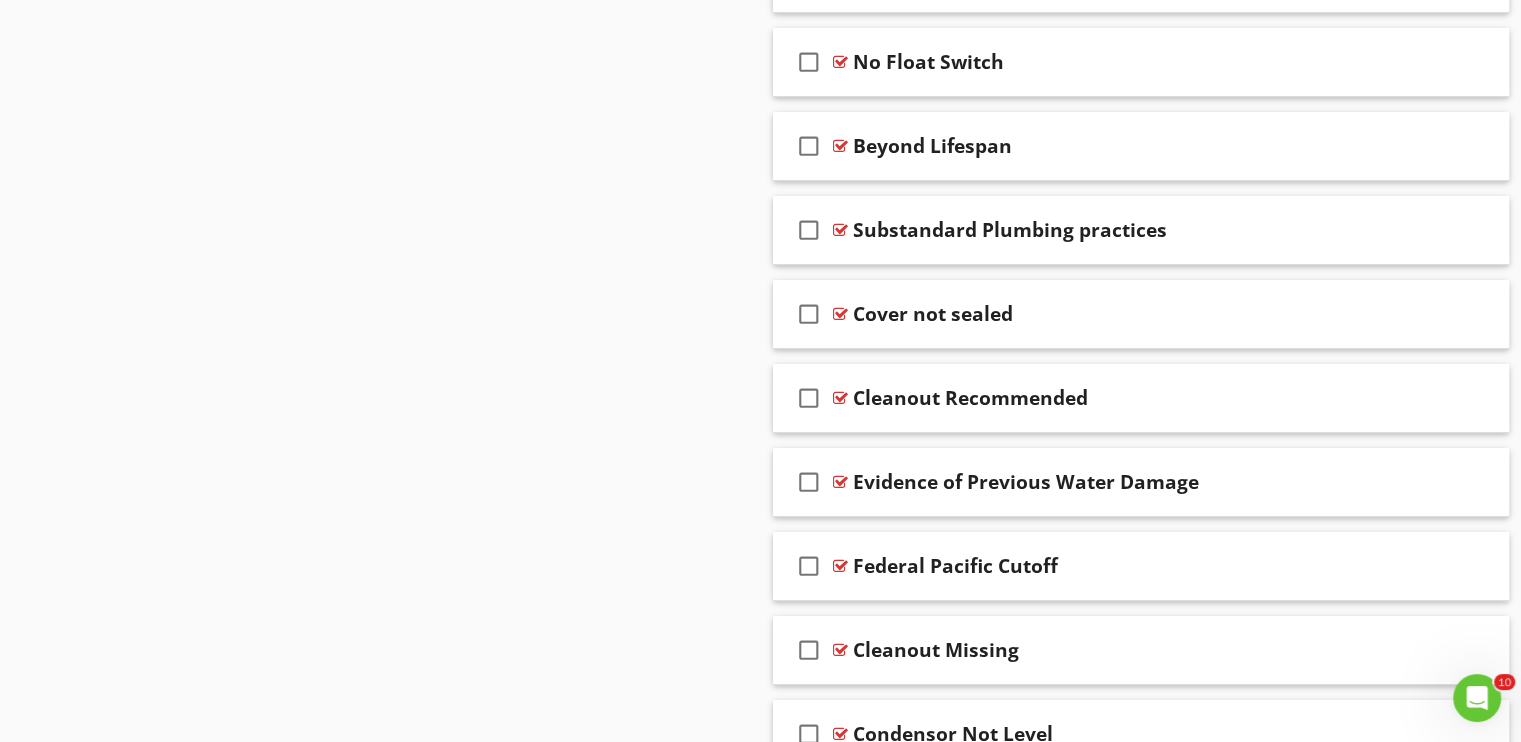 scroll, scrollTop: 7400, scrollLeft: 0, axis: vertical 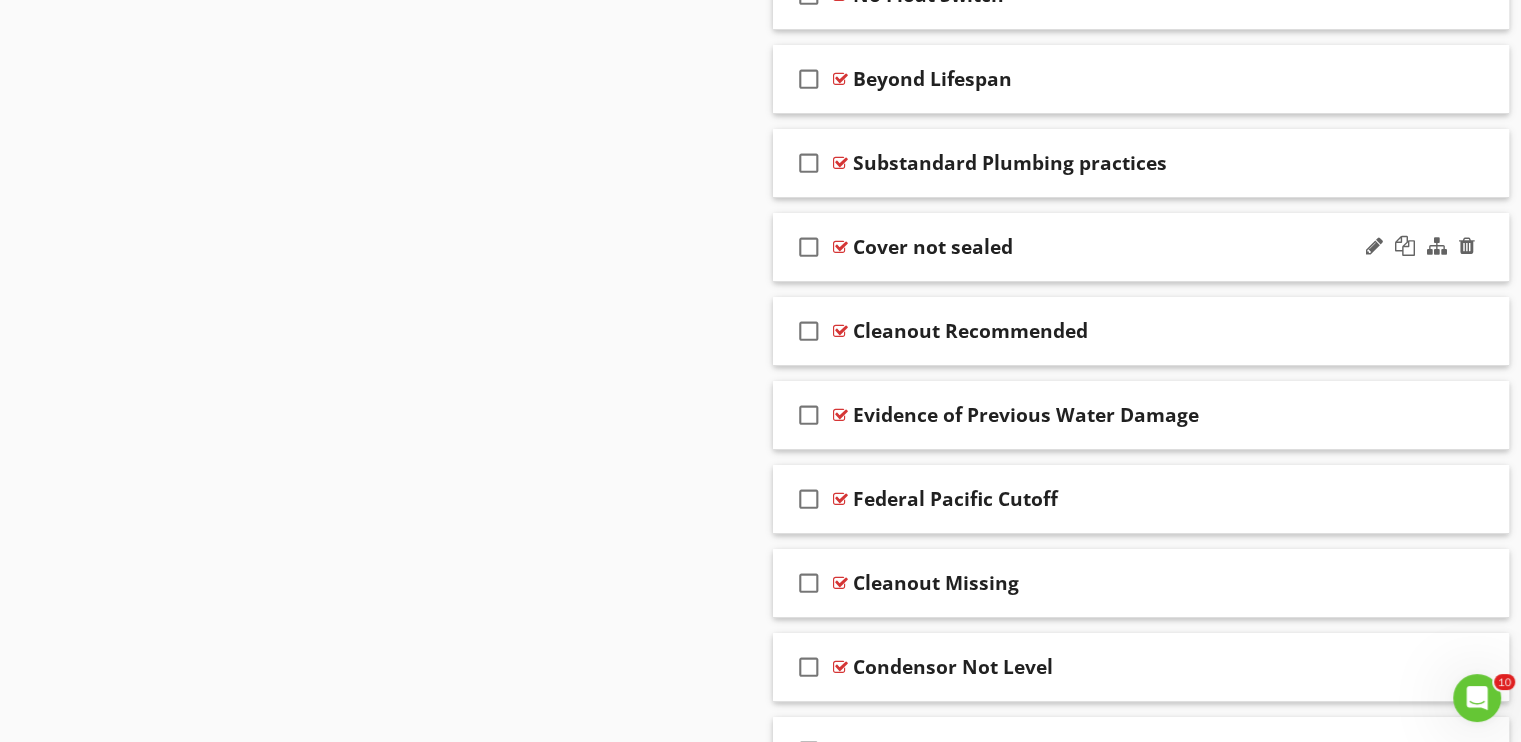 click on "Cover not sealed" at bounding box center [1114, 247] 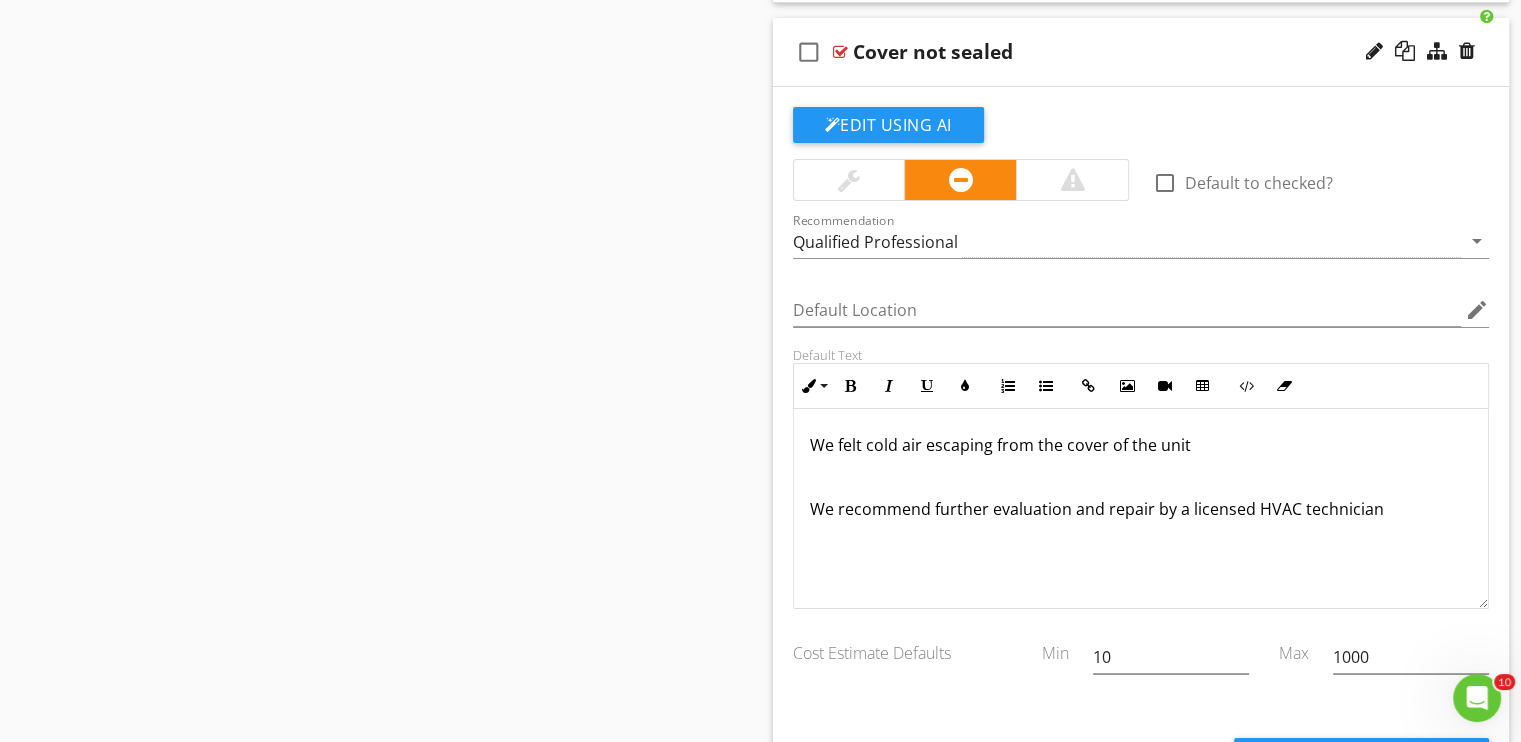 scroll, scrollTop: 7600, scrollLeft: 0, axis: vertical 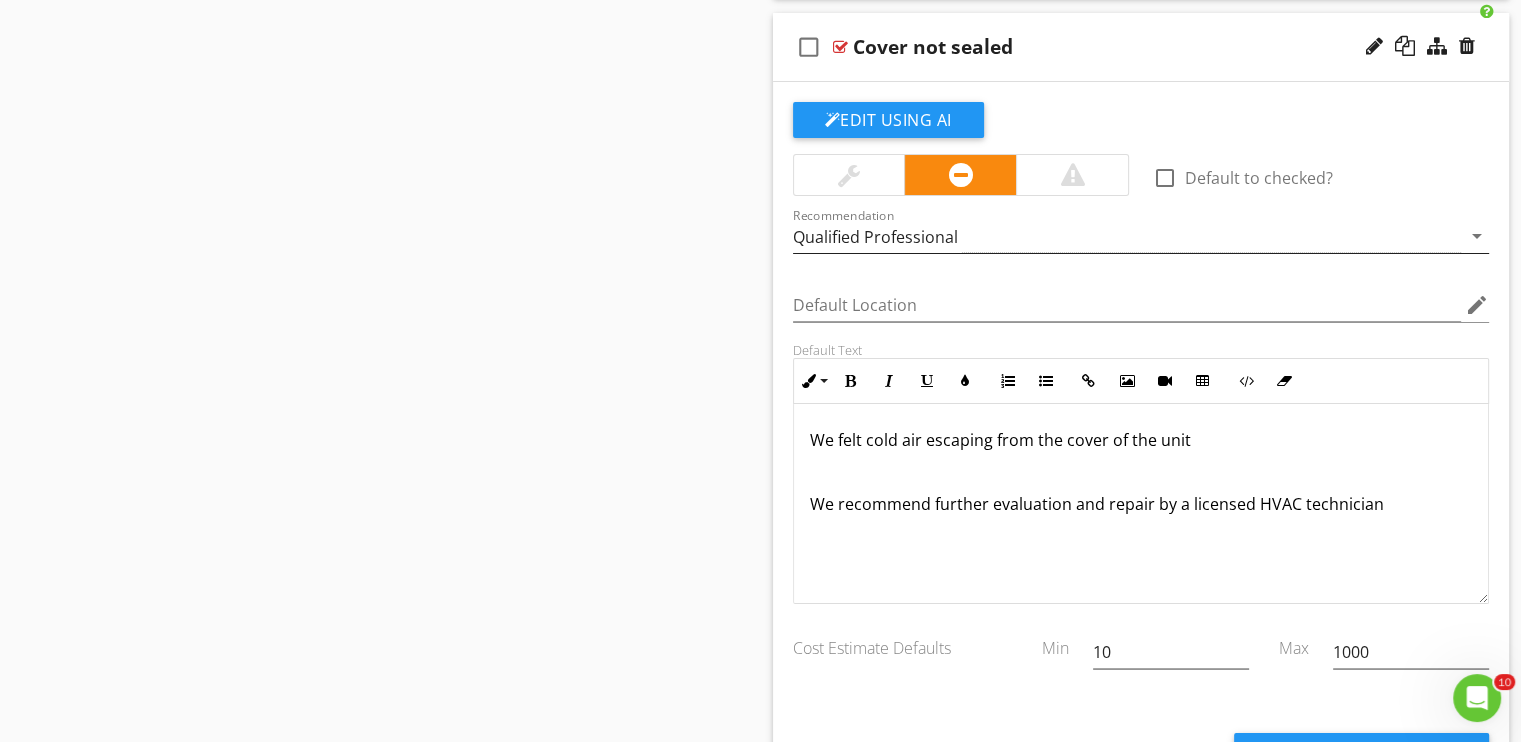 click on "Qualified Professional" at bounding box center [1127, 236] 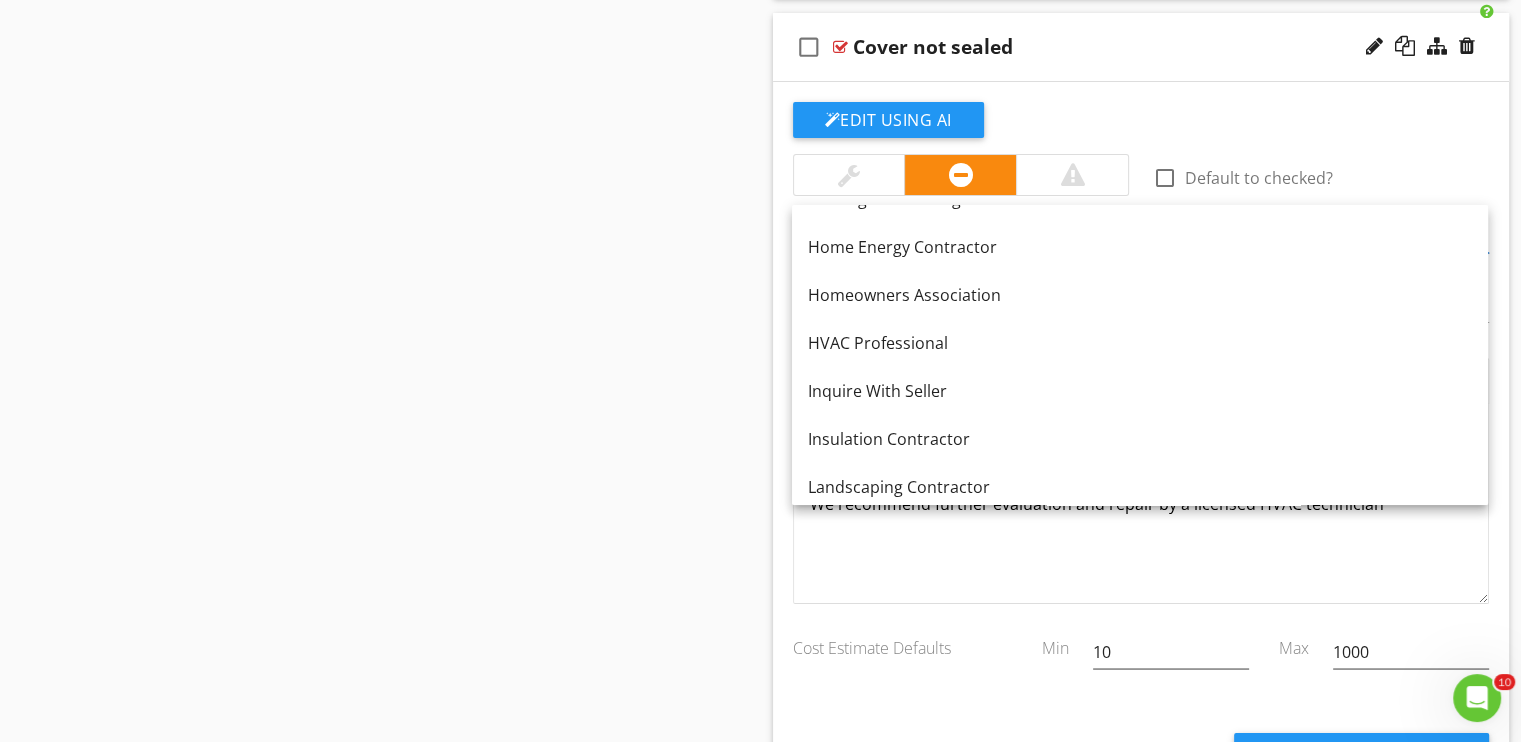 scroll, scrollTop: 1500, scrollLeft: 0, axis: vertical 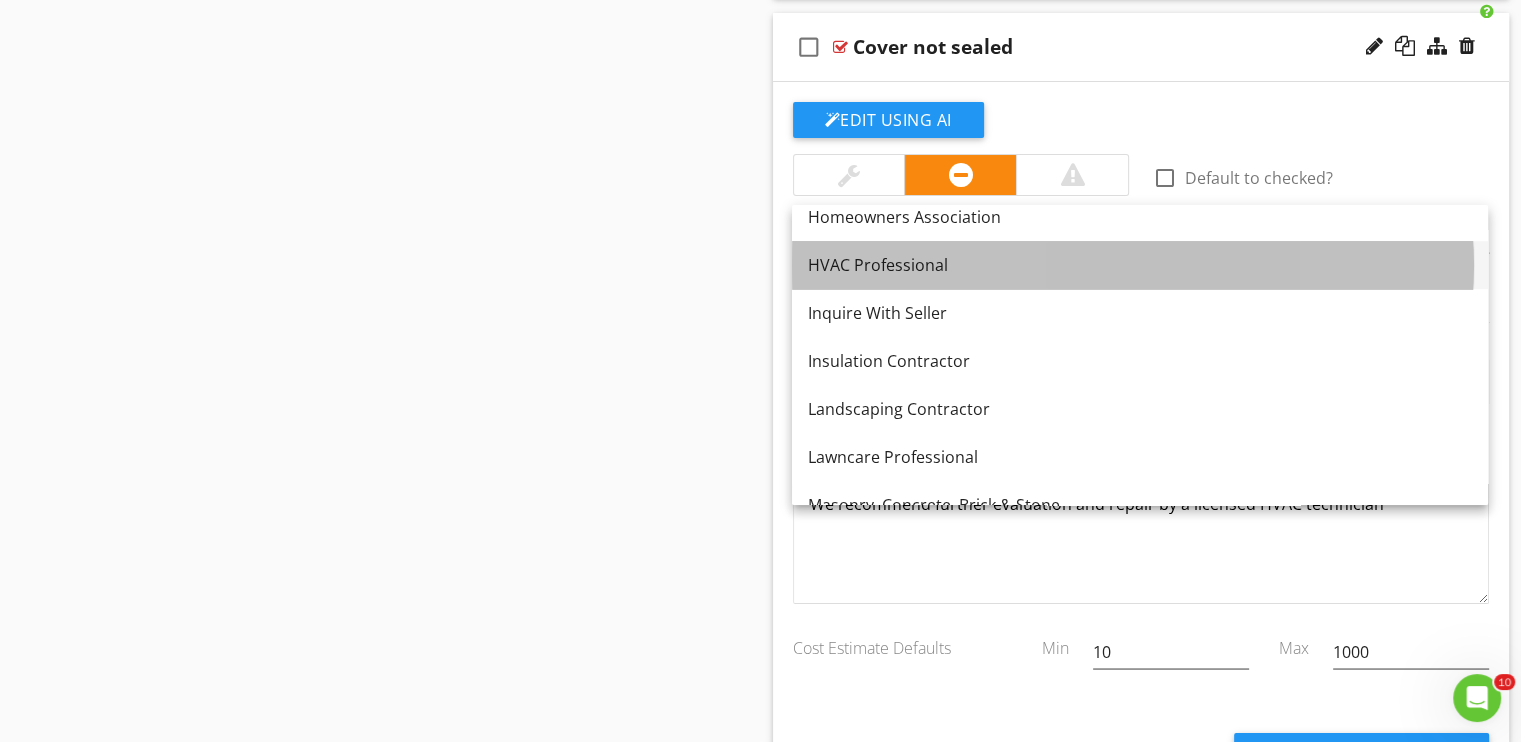click on "HVAC Professional" at bounding box center (1140, 265) 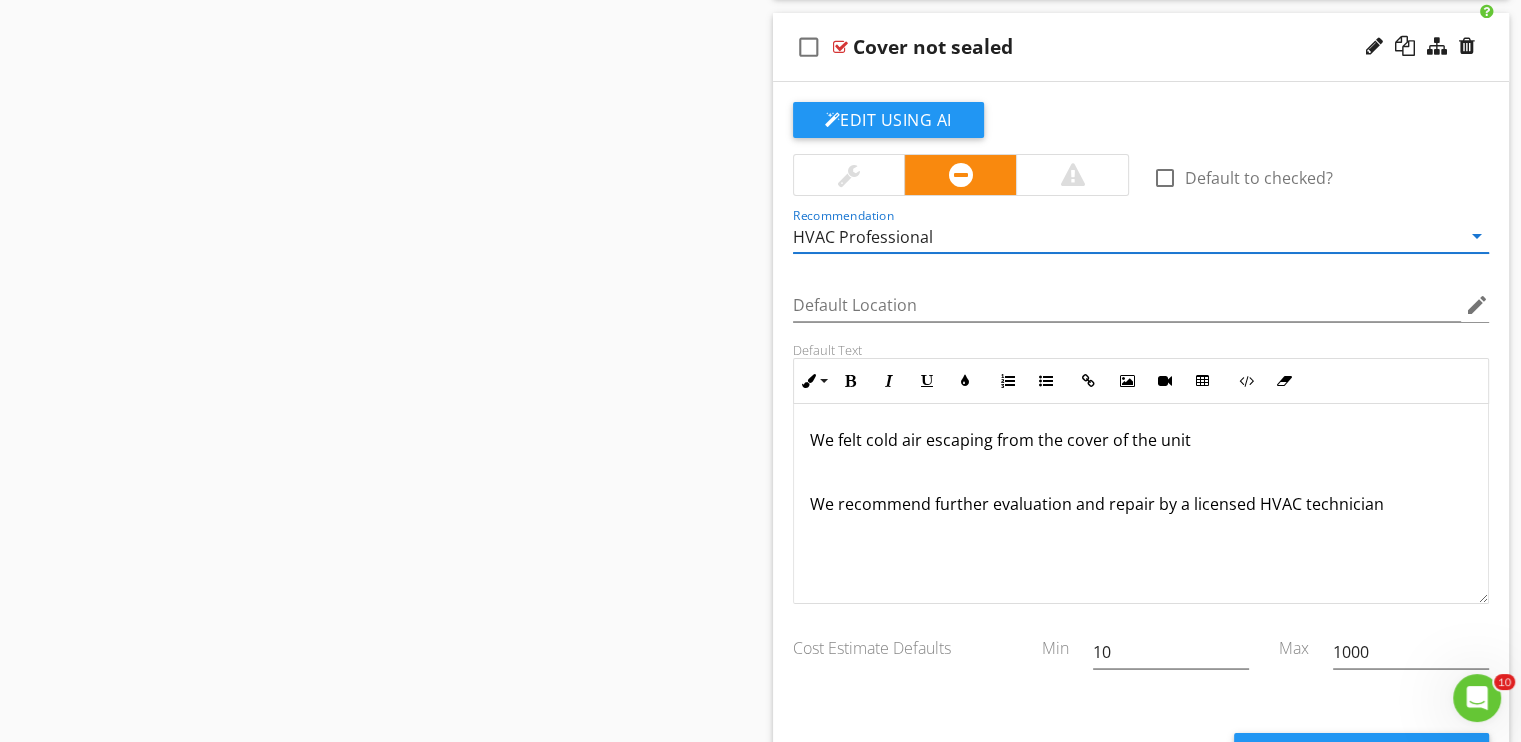 click on "Sections
Inspection Details           Crawlspace           Grounds           Exterior           Pool           HVAC           HVAC 2           HVAC 3           HVAC 4           Foundation           Garage           Attic, Insulation & Ventilation           Built-in Appliances           Plumbing           Electrical           Interior, Doors, Windows            Guest House/ Apartment           Hangar           Out Building           Deck            Roof           Sauna           Spa           Fence           Furnace           Natural Gas            Basement           Workshop/ Studio           Fountain           Carport           Elevator           Outdoor kitchen           Outdoor Fireplace
Section
Attachments     Your $100,000 Warranty Package    100k_Warranties.pdf
Attachment
Items
Equipment           Package Unit           Ducts and Registers" at bounding box center (760, 2844) 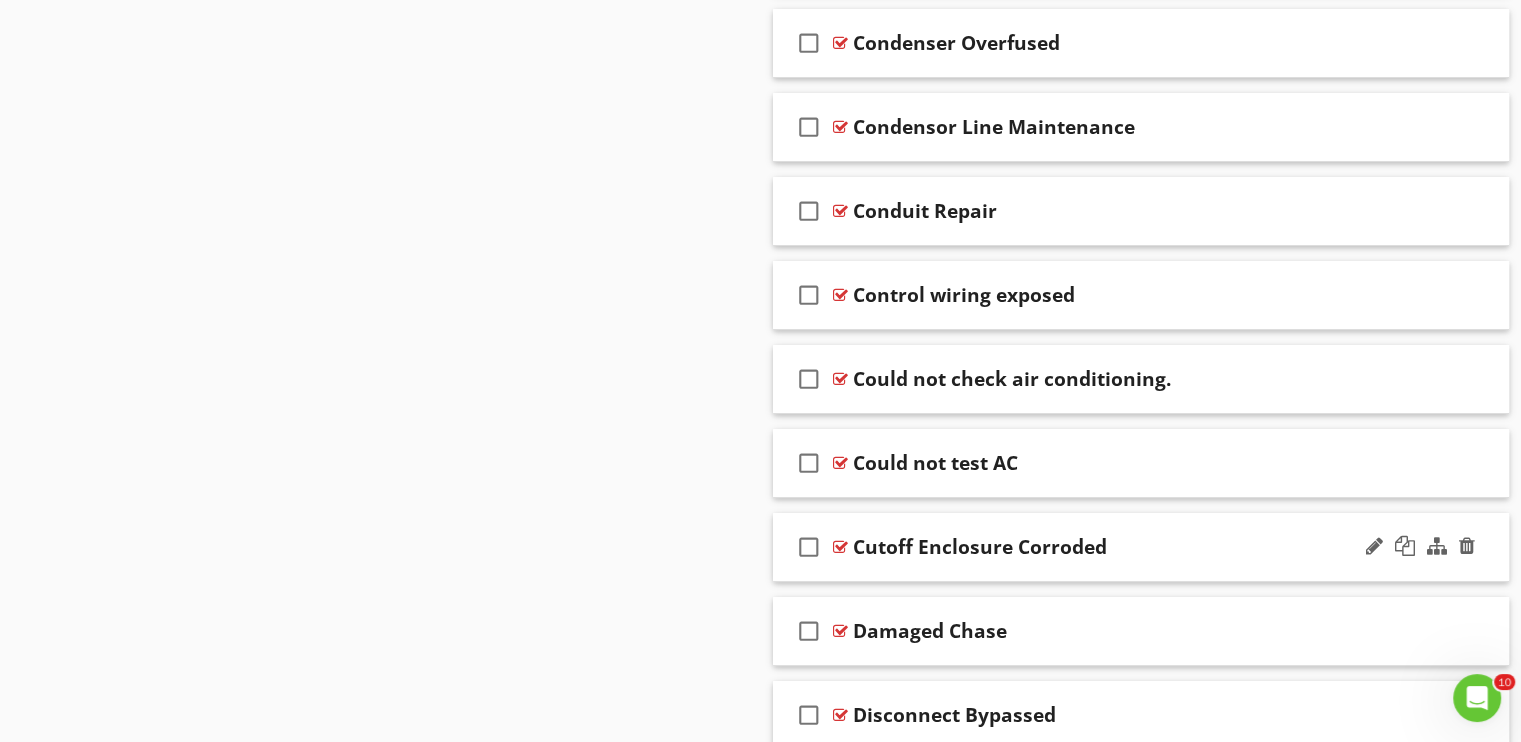 scroll, scrollTop: 15100, scrollLeft: 0, axis: vertical 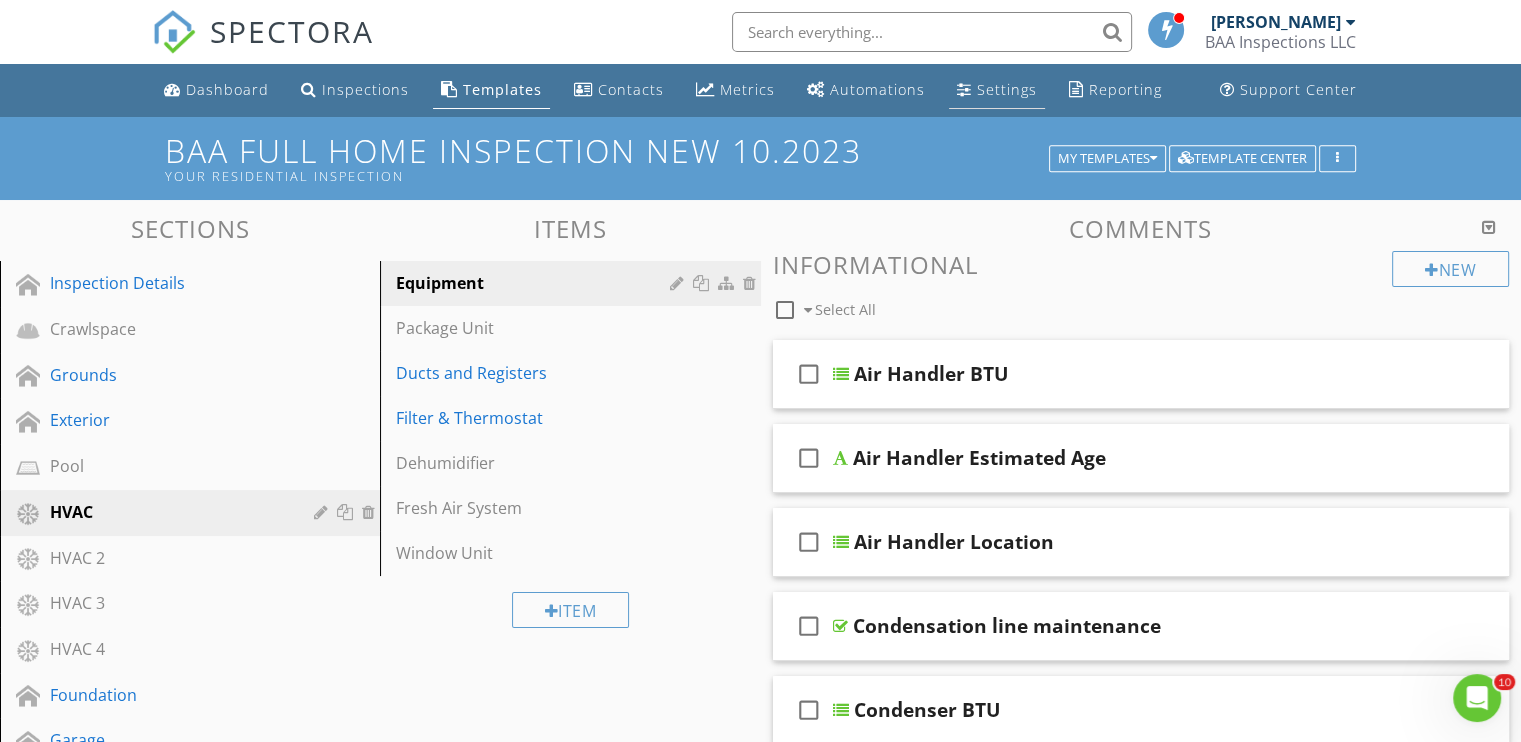 click on "Settings" at bounding box center (997, 90) 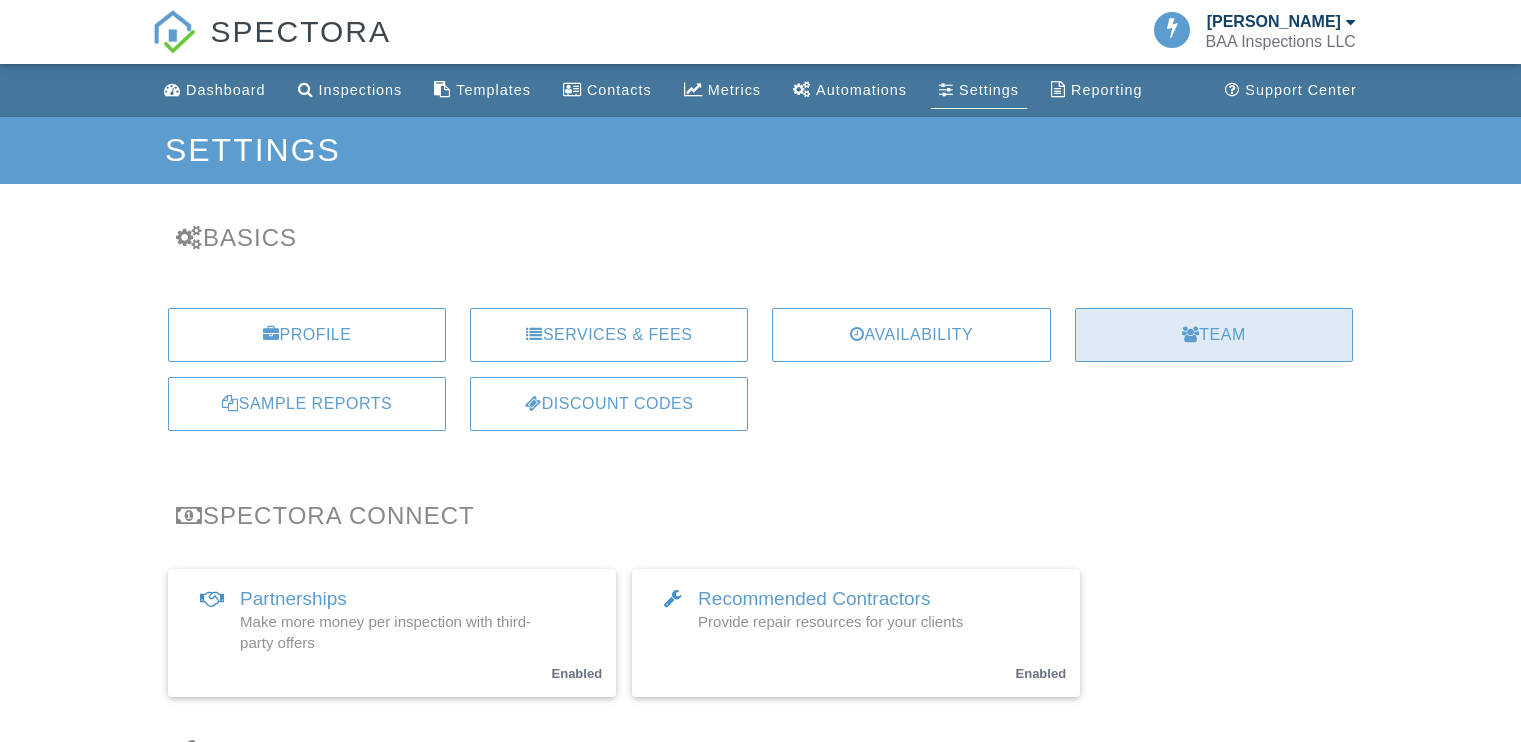 scroll, scrollTop: 0, scrollLeft: 0, axis: both 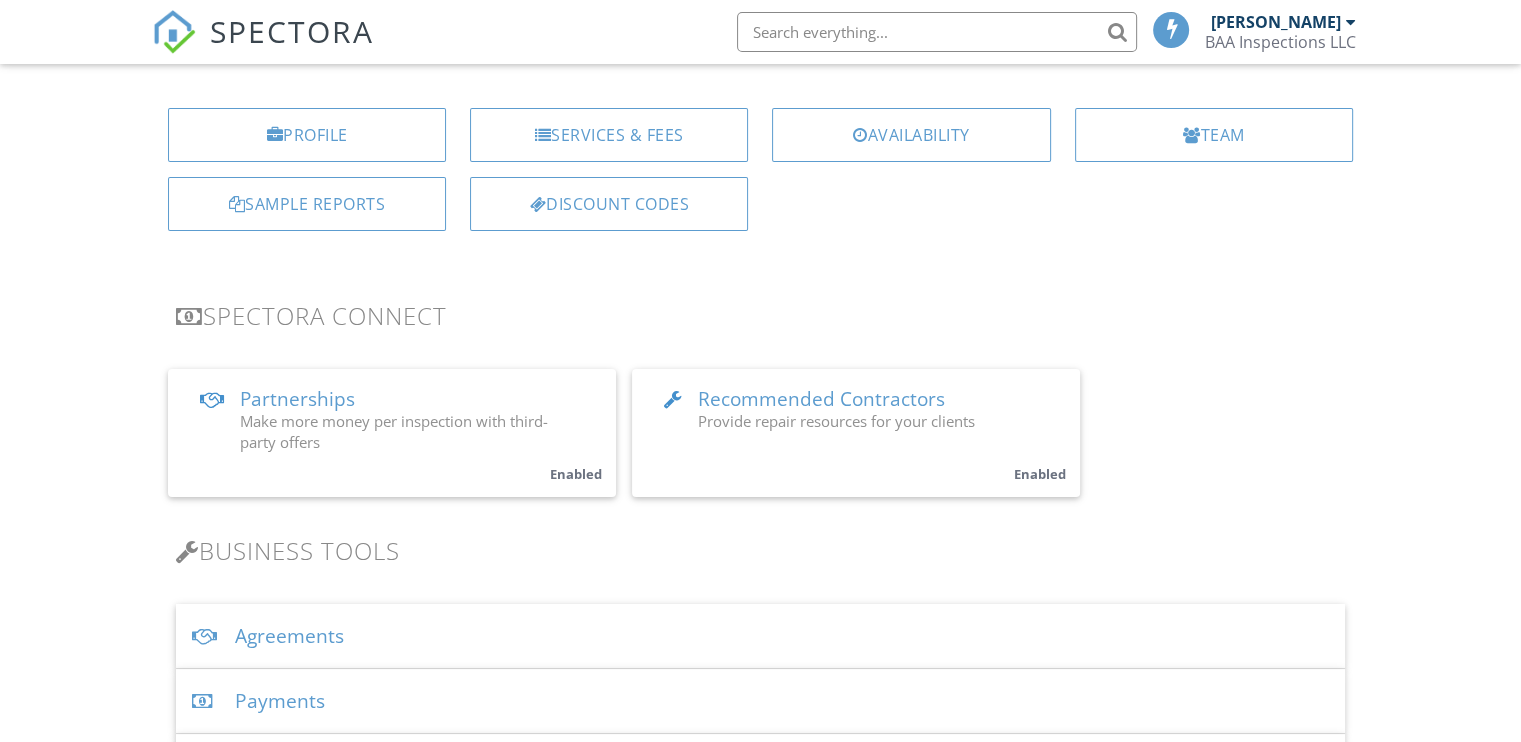 click on "Provide repair resources for your clients" at bounding box center [836, 421] 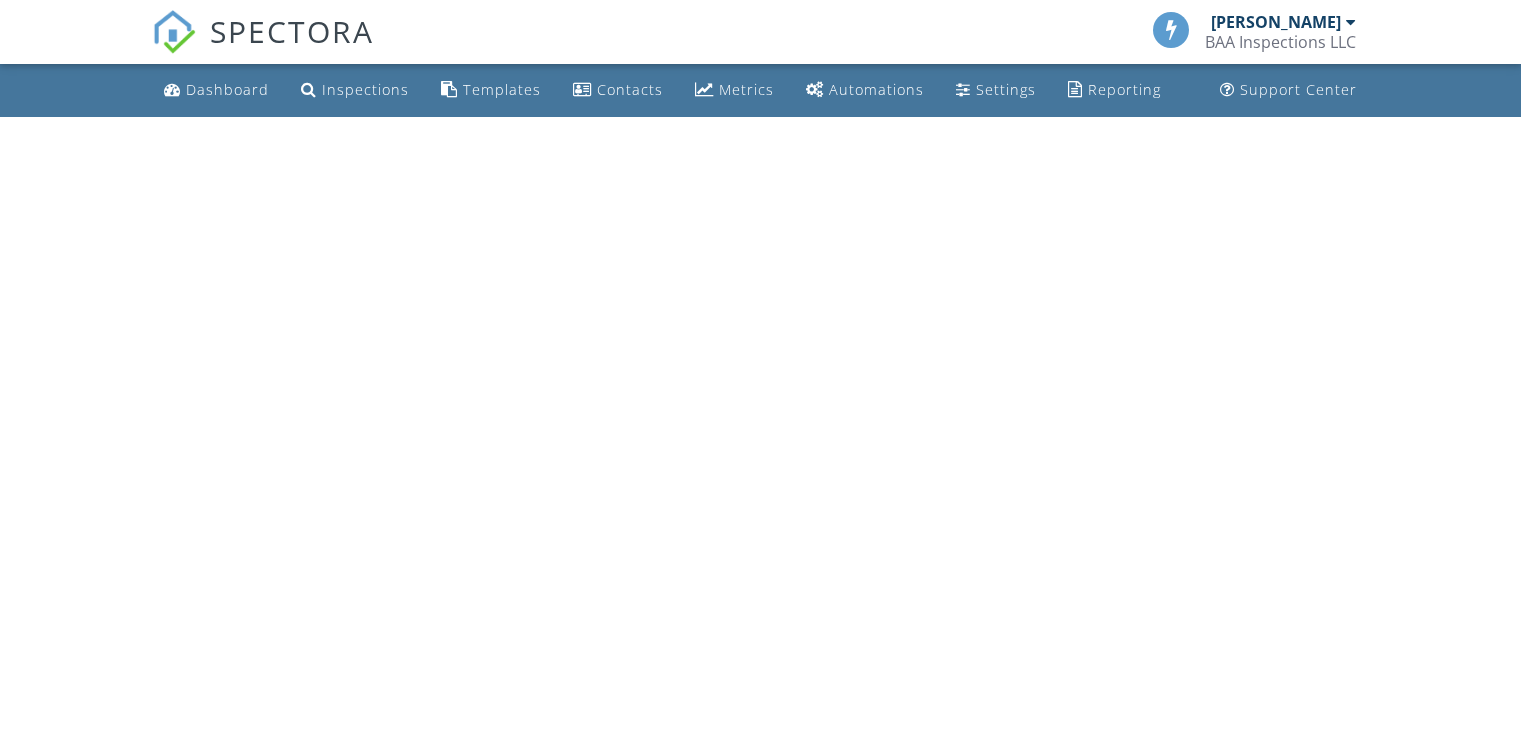 scroll, scrollTop: 0, scrollLeft: 0, axis: both 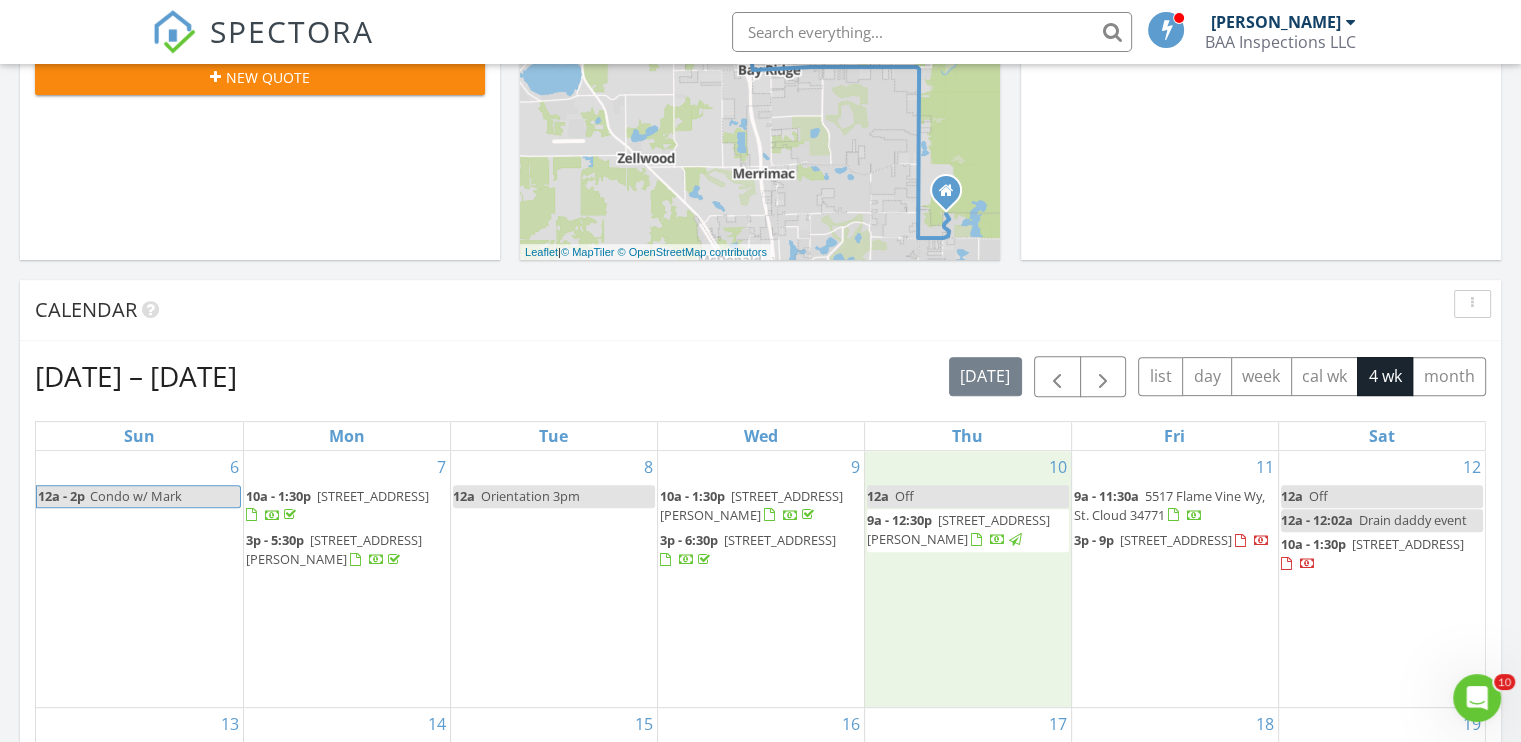 click on "10
12a
Off
9a - 12:30p
[STREET_ADDRESS][PERSON_NAME]" at bounding box center [968, 579] 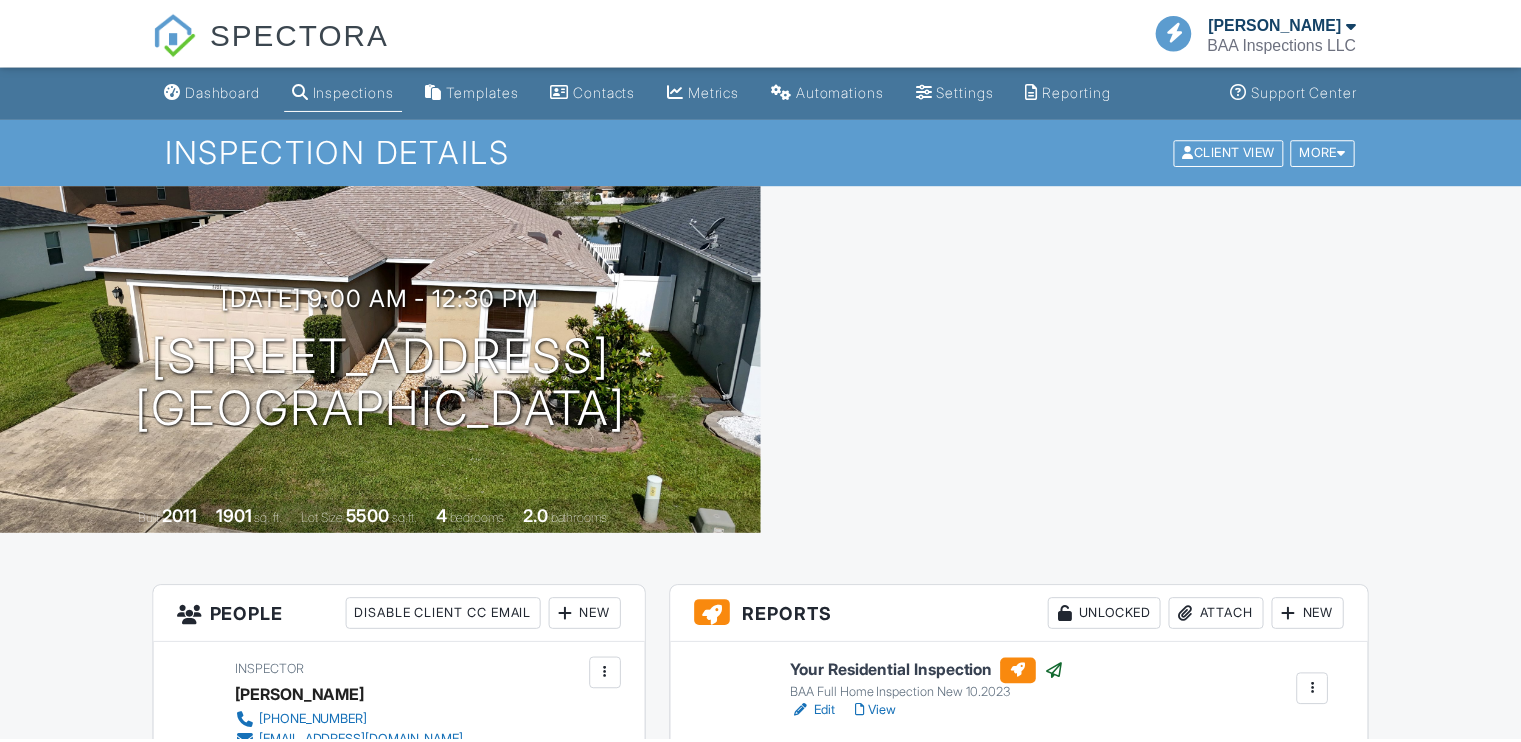 scroll, scrollTop: 0, scrollLeft: 0, axis: both 